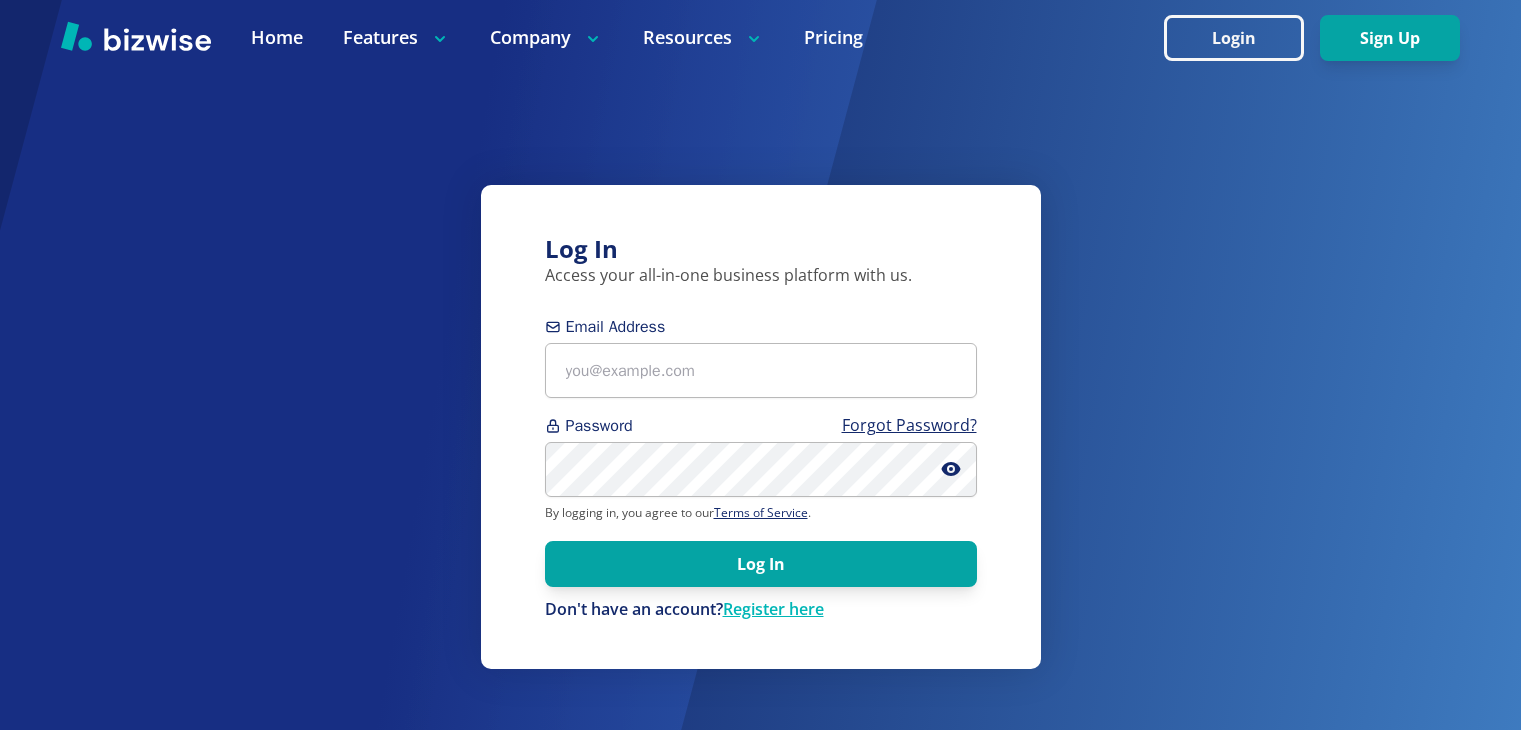 scroll, scrollTop: 0, scrollLeft: 0, axis: both 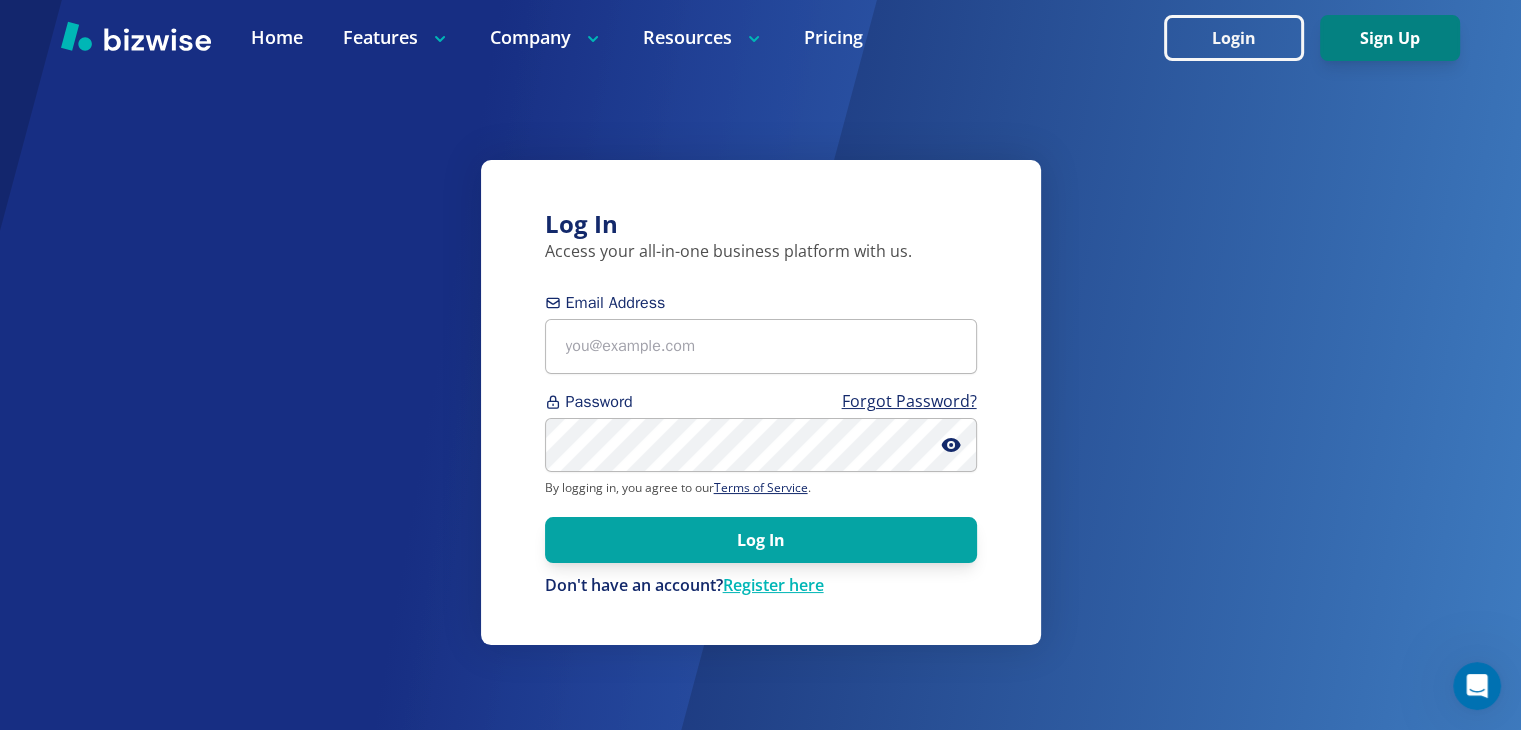 click on "Sign Up" at bounding box center [1390, 38] 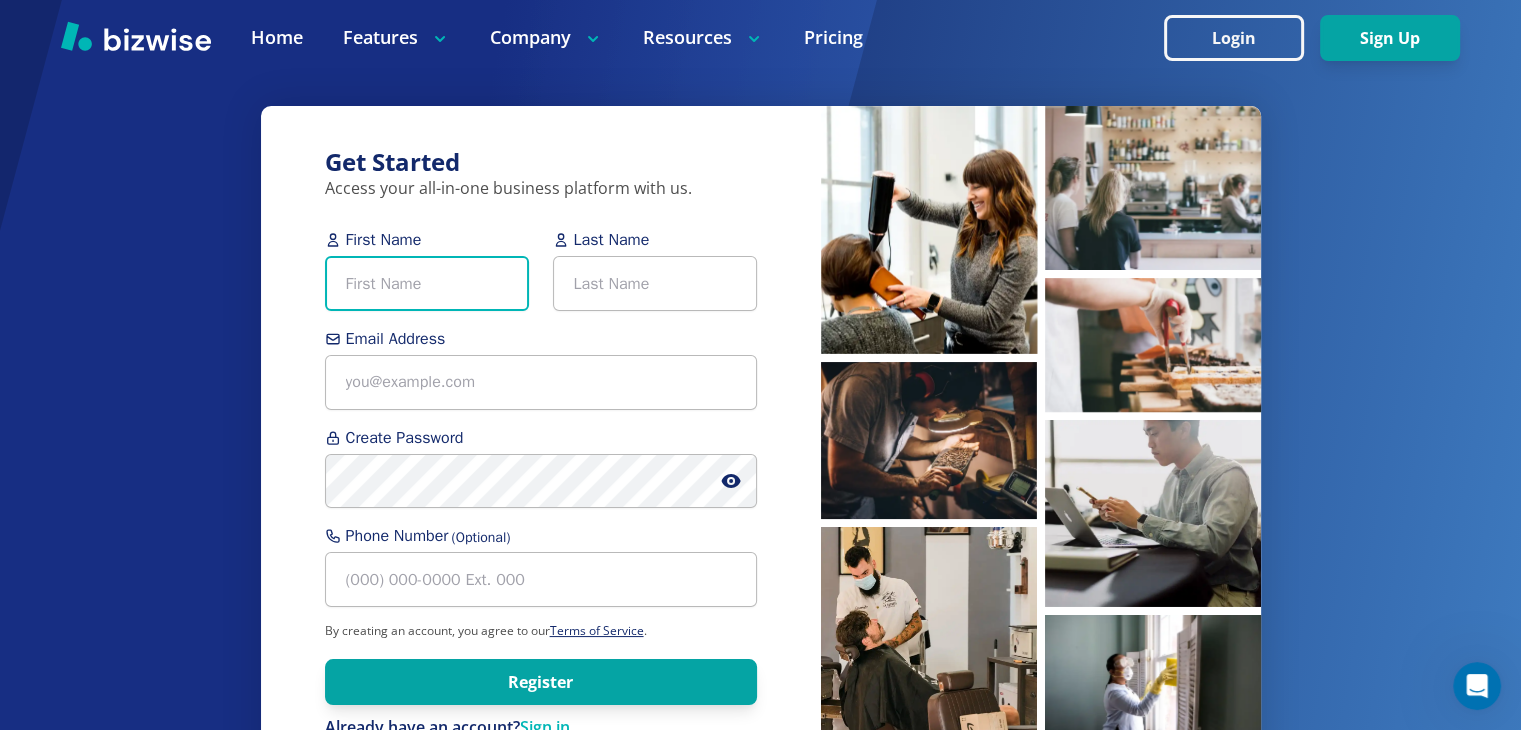 click on "First Name" at bounding box center (427, 283) 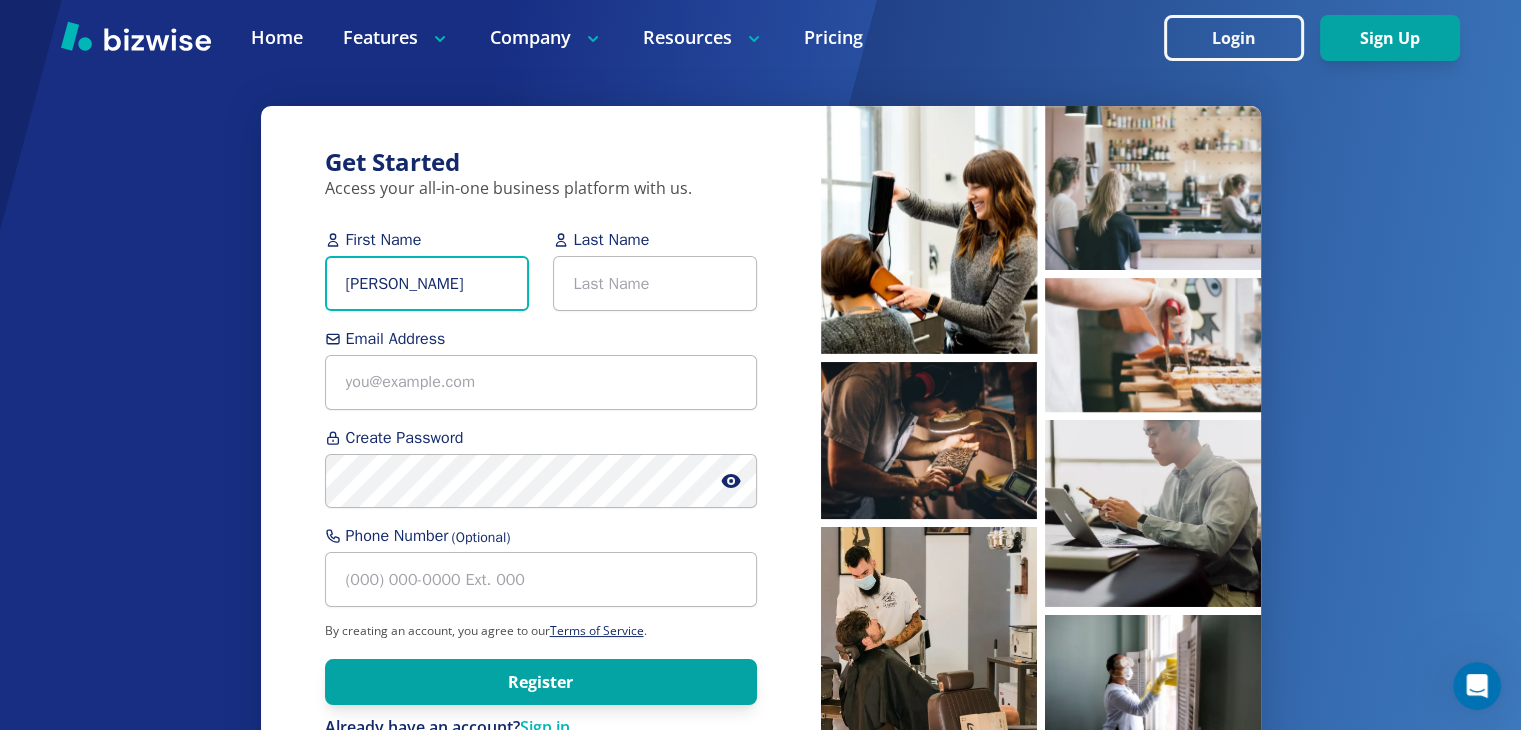 click on "[PERSON_NAME]" at bounding box center (427, 283) 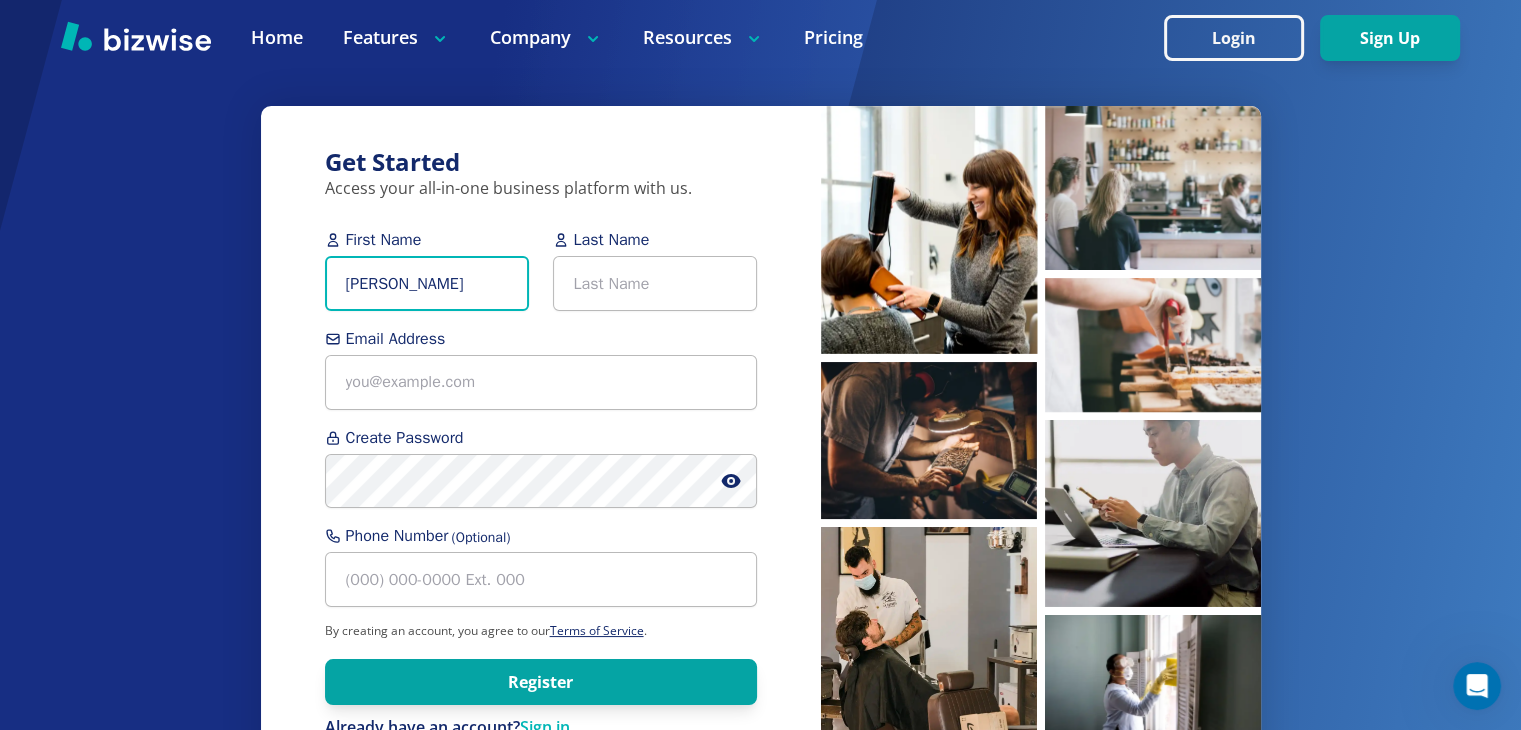 type on "[PERSON_NAME]" 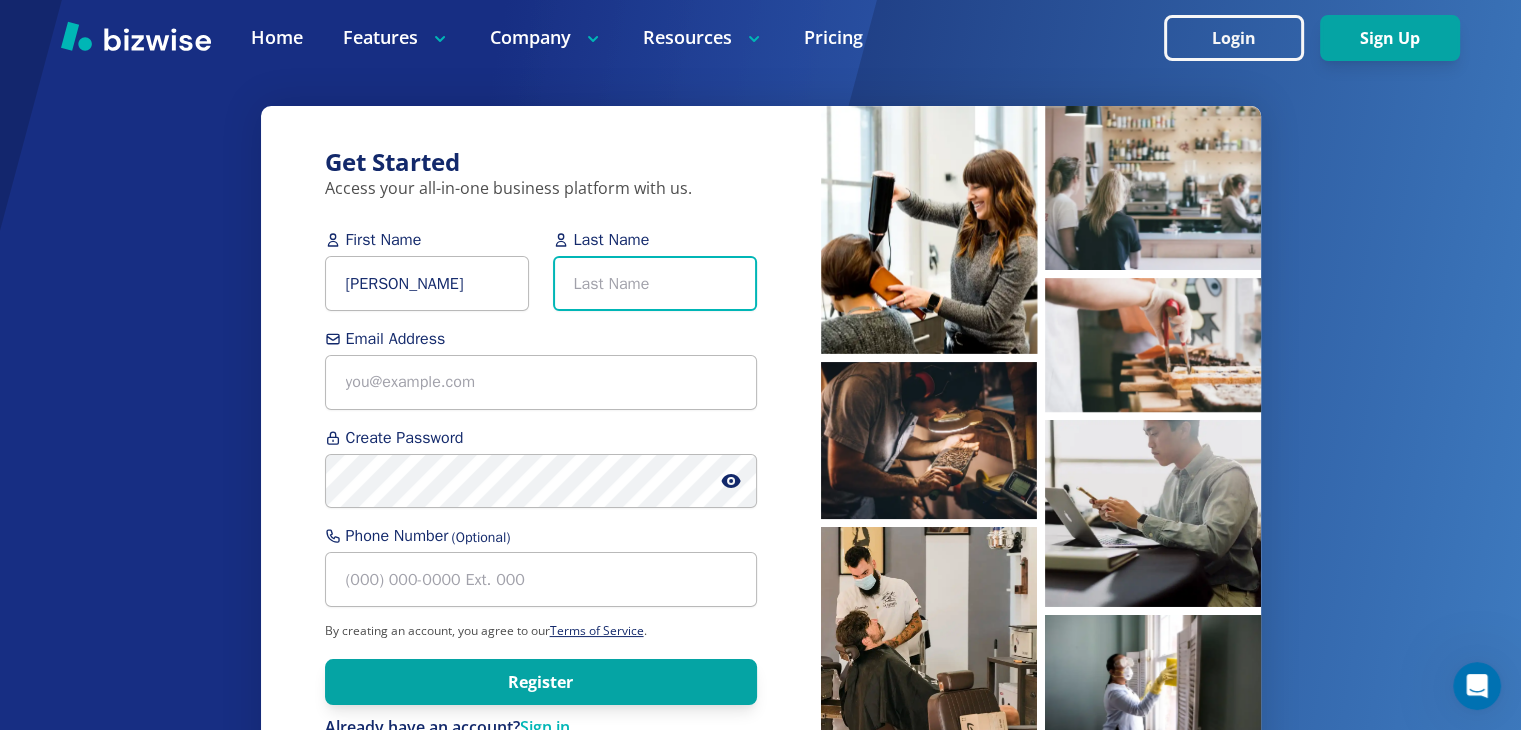 click on "Last Name" at bounding box center [655, 283] 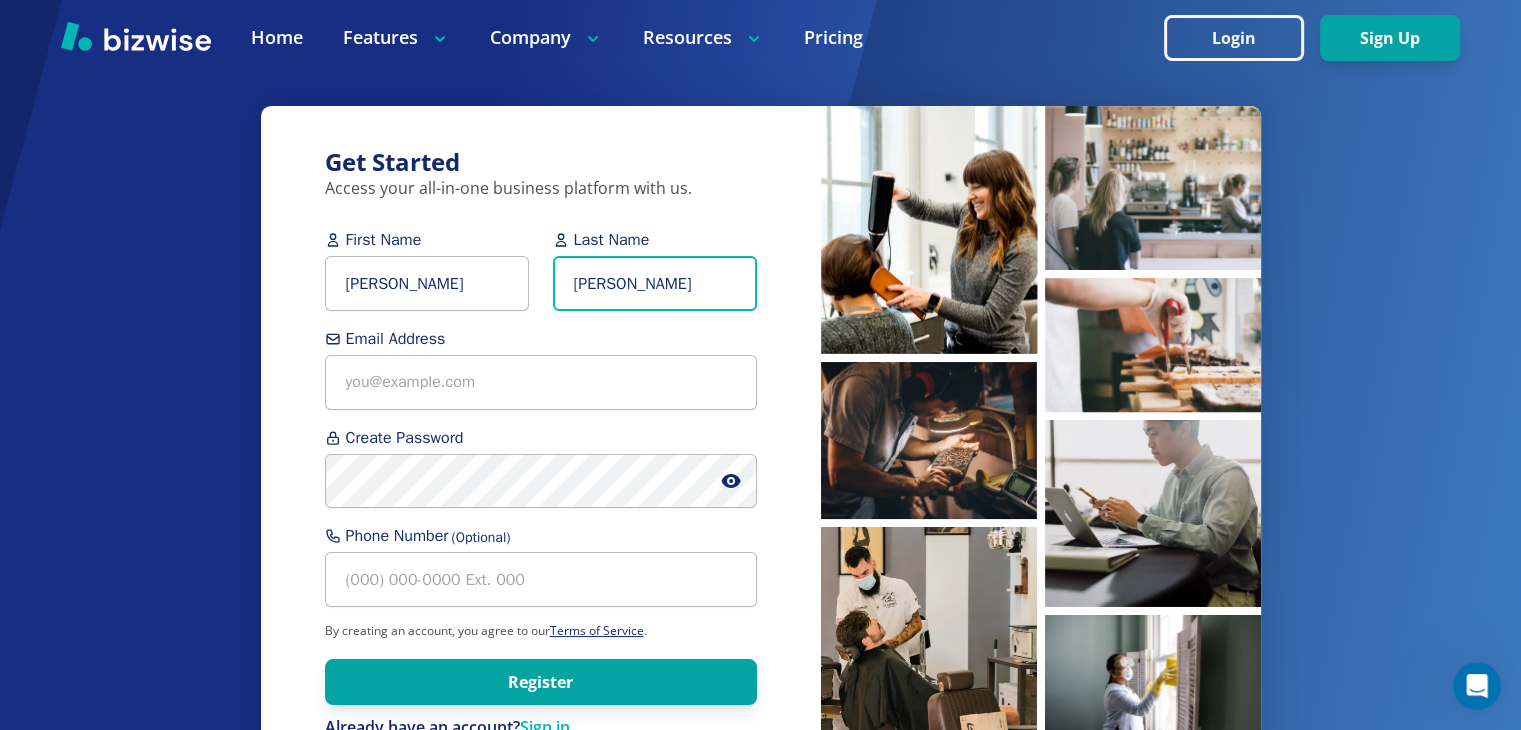 type on "[PERSON_NAME]" 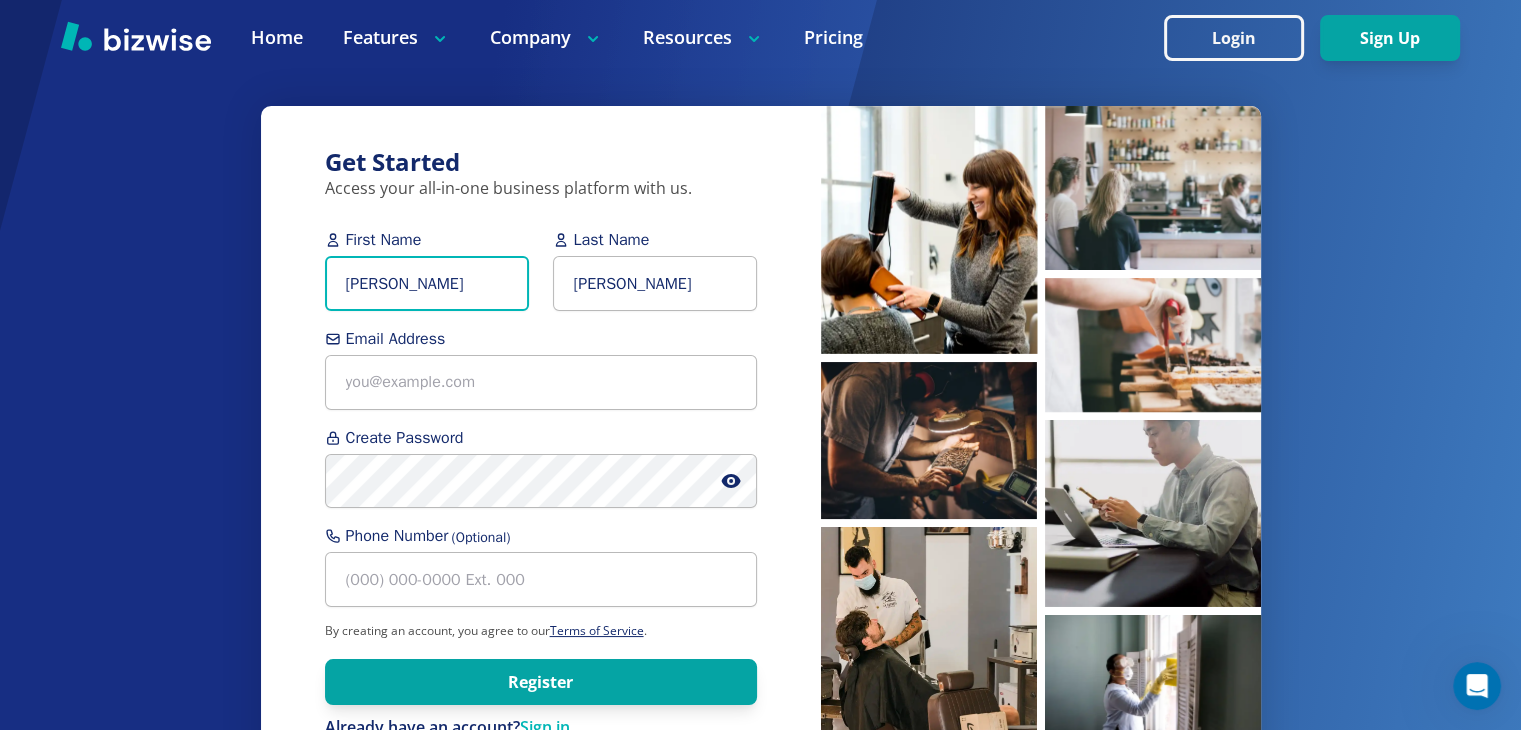 click on "[PERSON_NAME]" at bounding box center [427, 283] 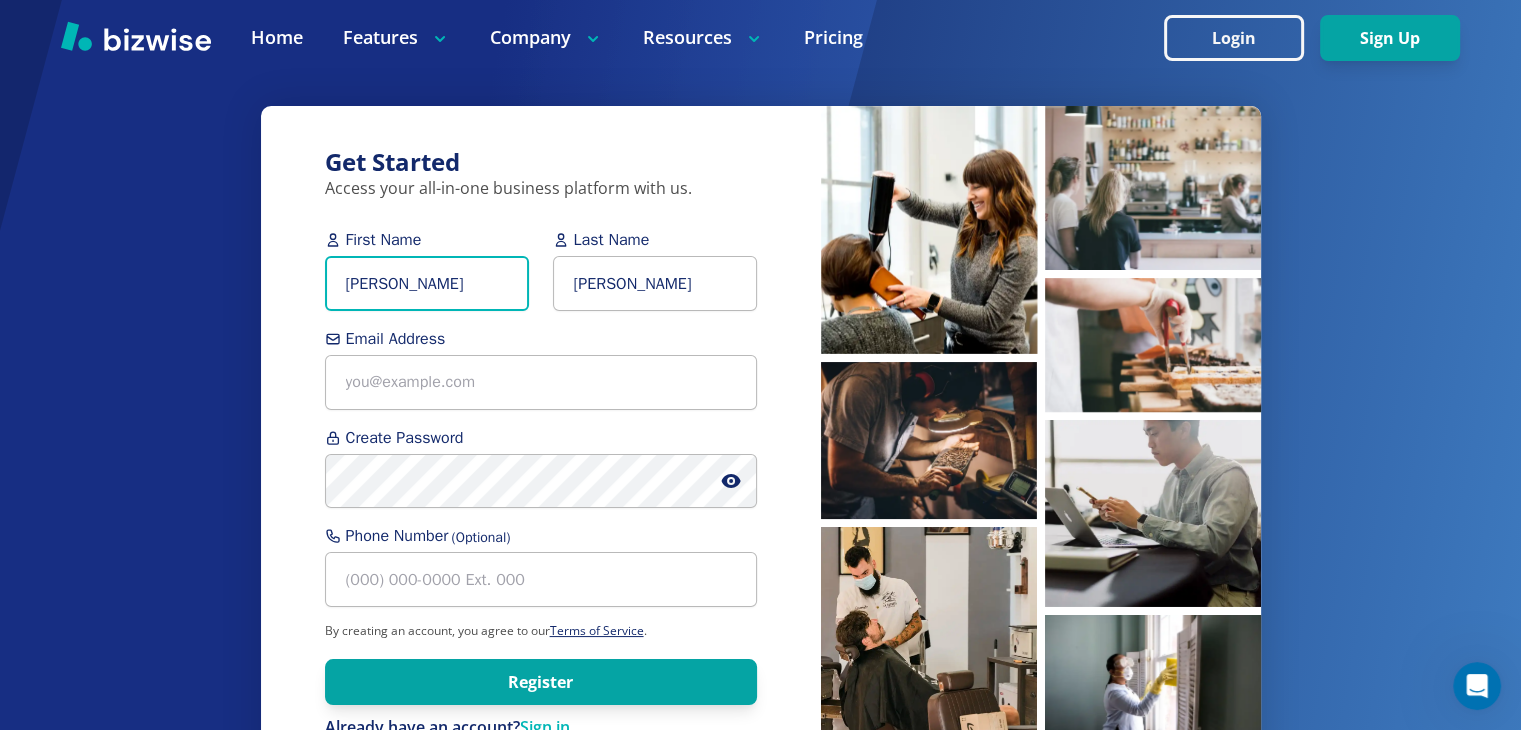 type on "[PERSON_NAME]" 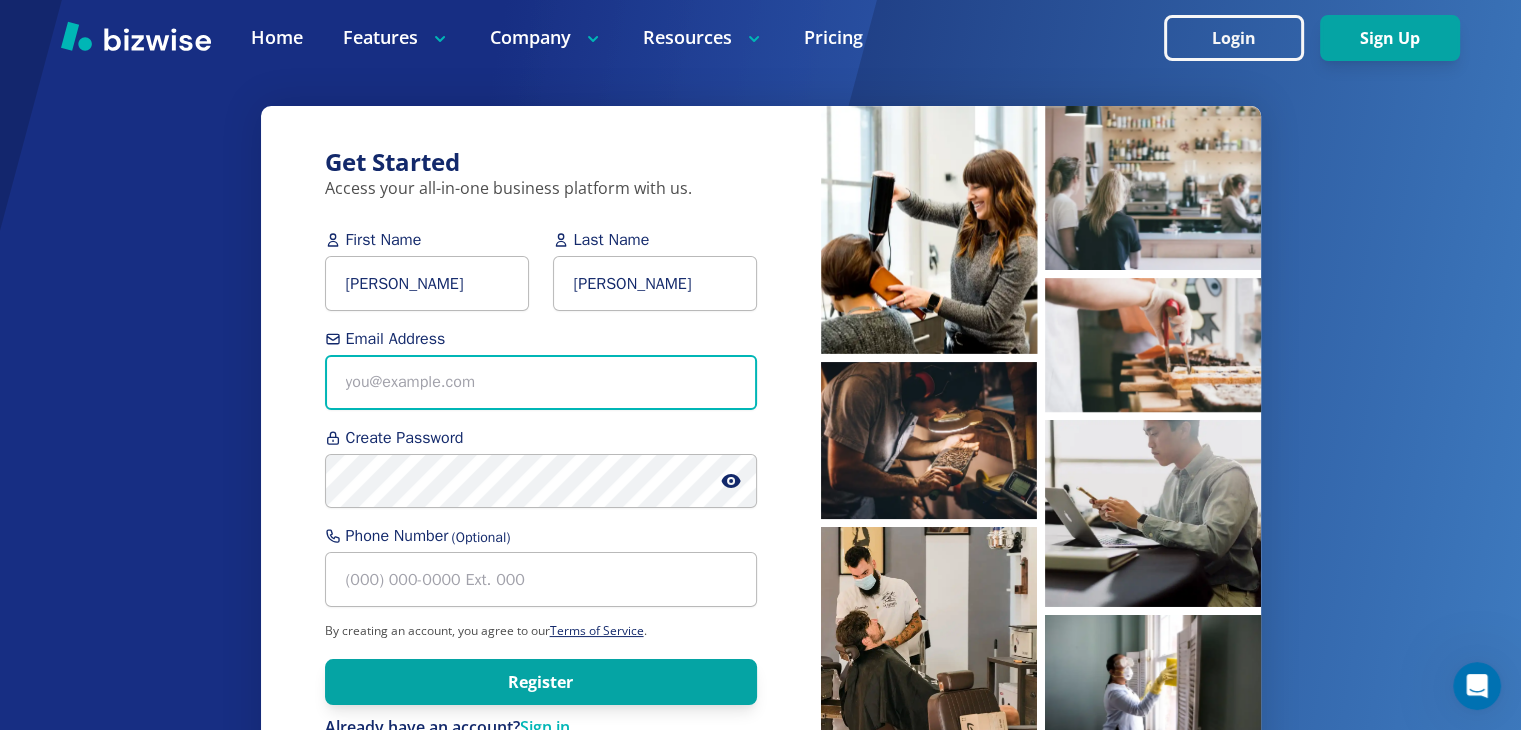 click on "Email Address" at bounding box center (541, 382) 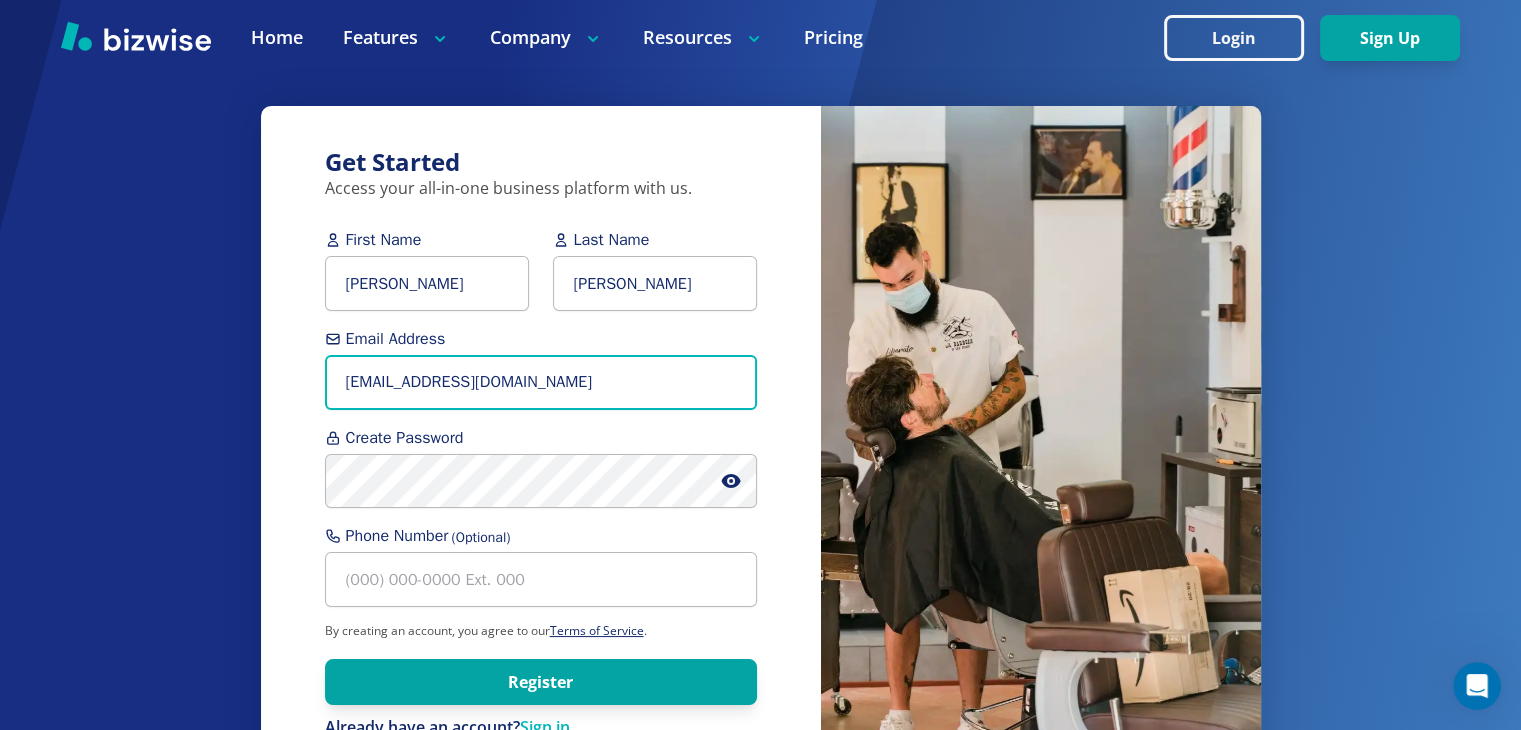 type on "[EMAIL_ADDRESS][DOMAIN_NAME]" 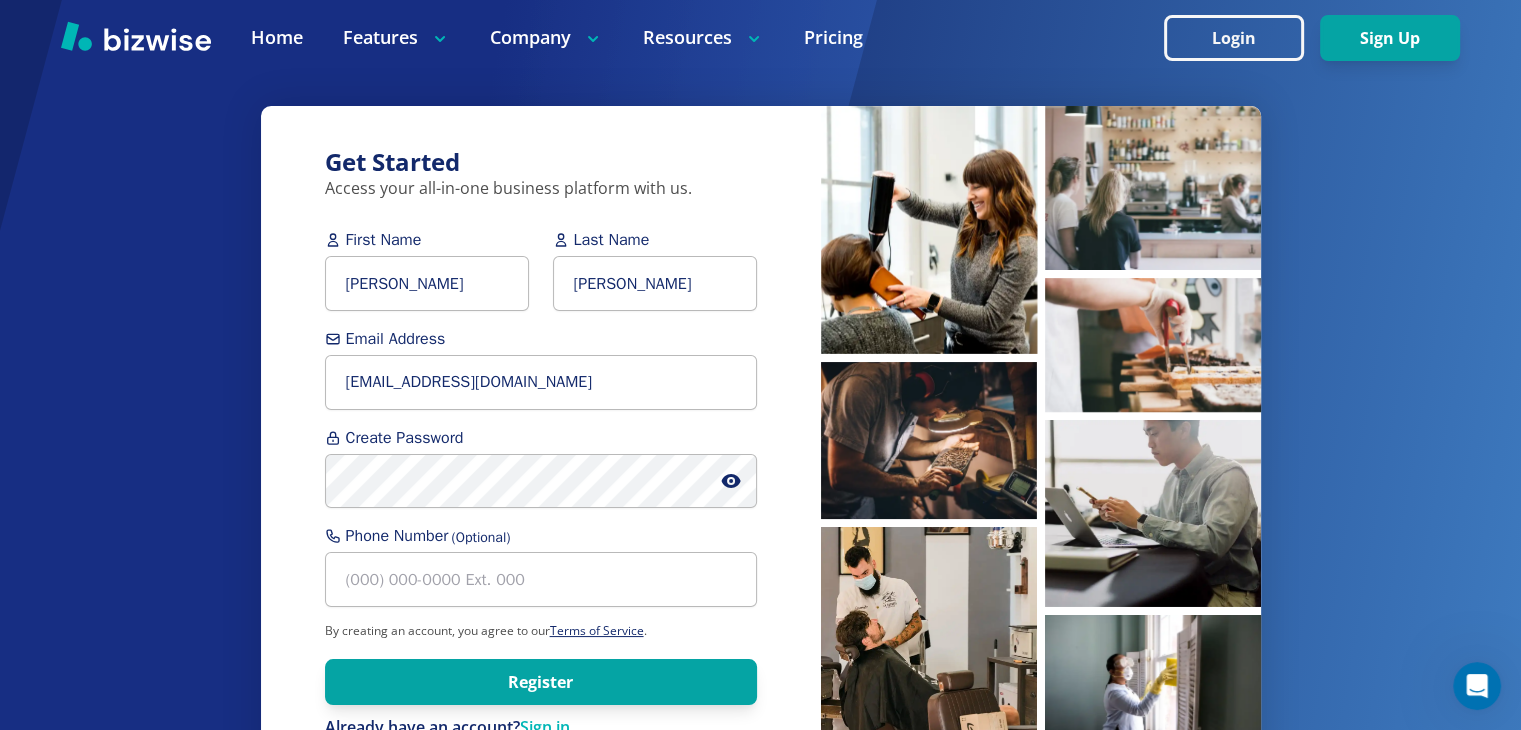 click on "Get Started Access your all-in-one business platform with us. First Name [PERSON_NAME] Last Name [PERSON_NAME] Email Address [EMAIL_ADDRESS][DOMAIN_NAME] Create Password Phone Number (Optional) By creating an account, you agree to our  Terms of Service . Register Already have an account?  Sign in" at bounding box center (760, 405) 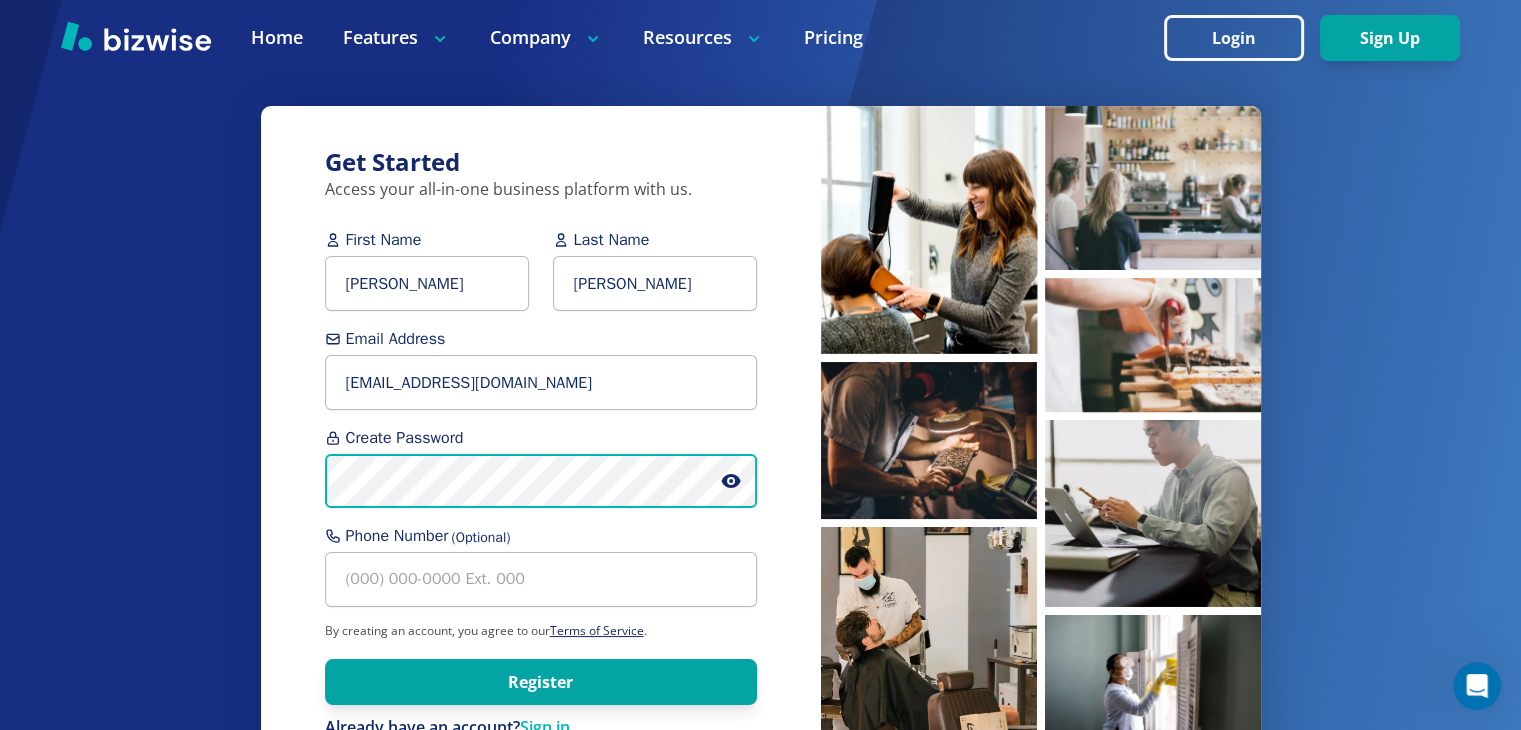 click on "Register" at bounding box center (541, 682) 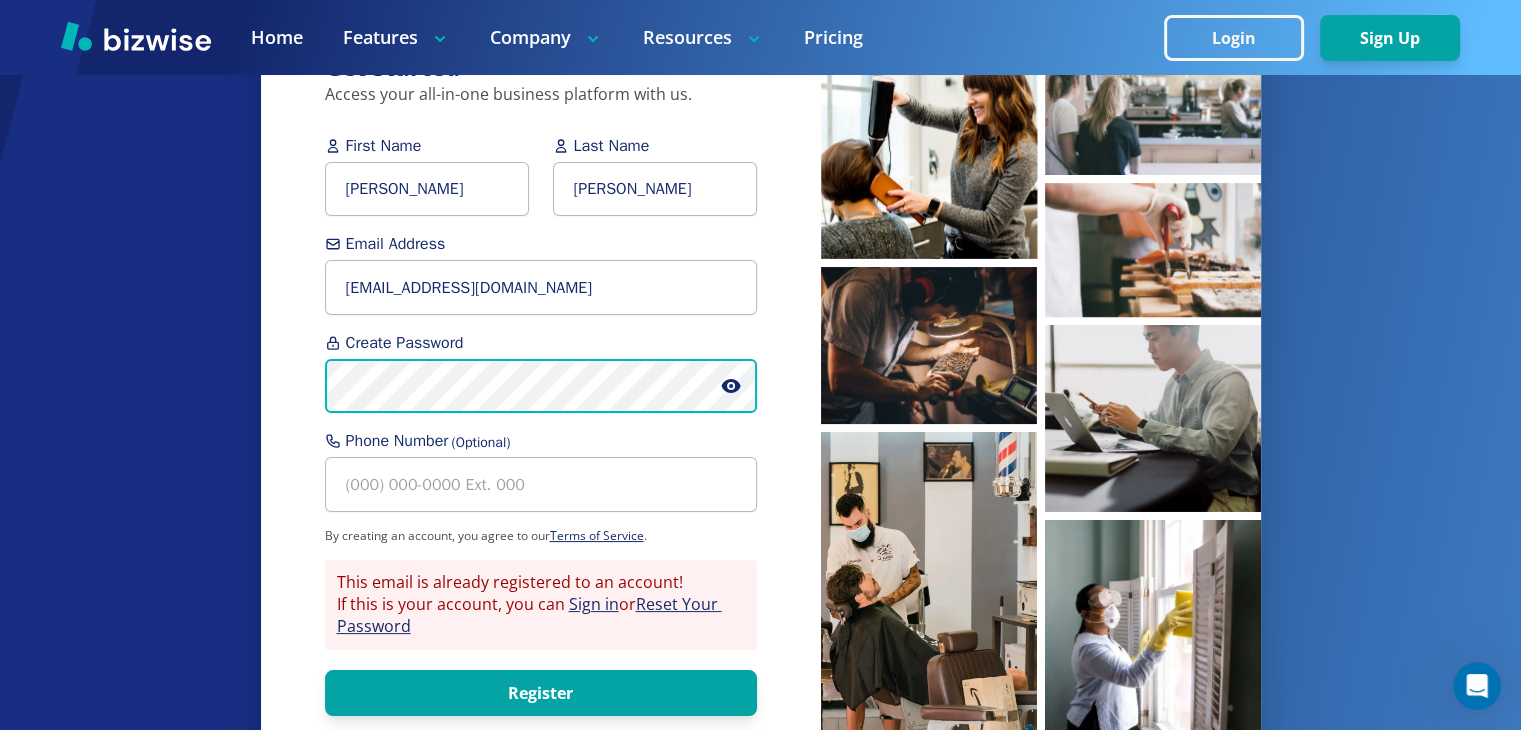 scroll, scrollTop: 100, scrollLeft: 0, axis: vertical 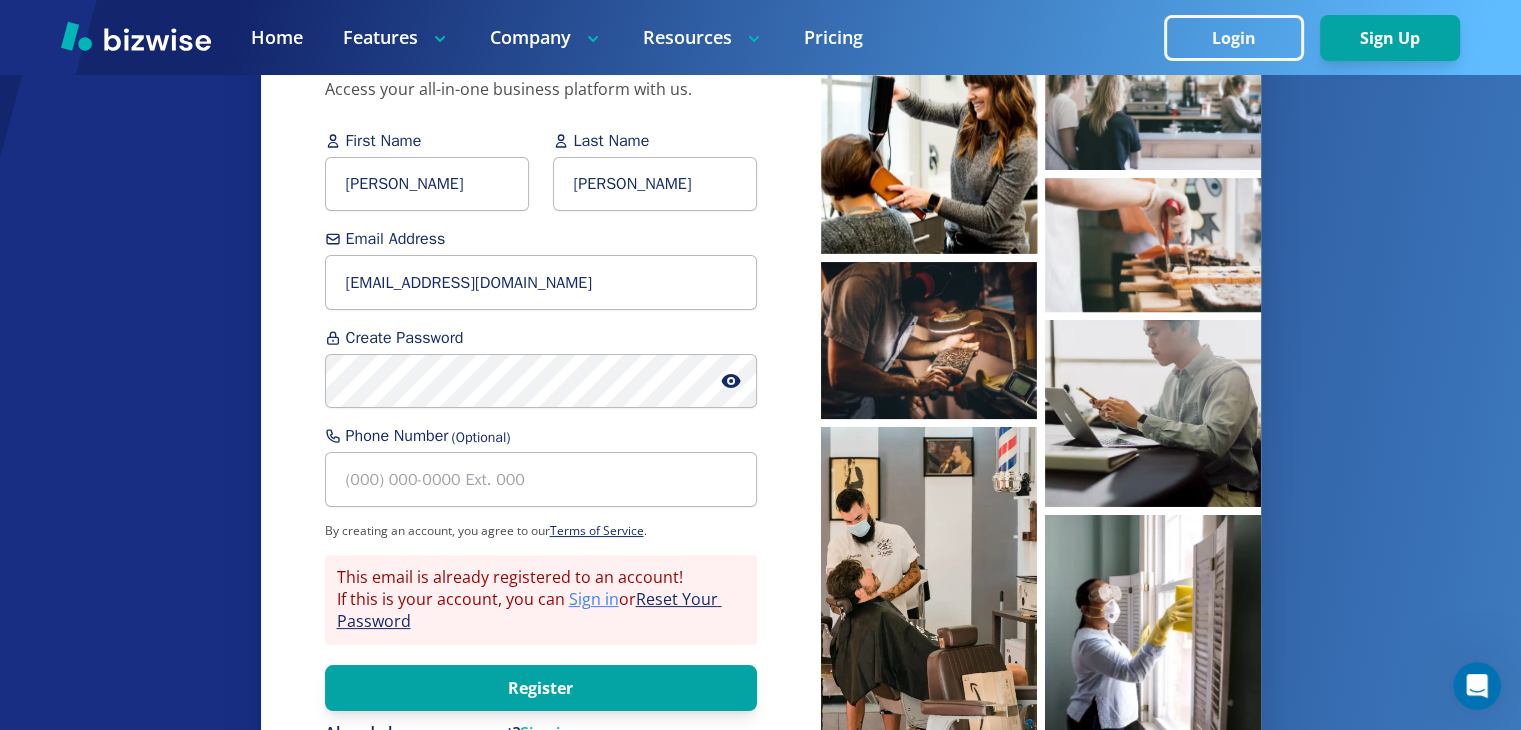 click on "Sign in" at bounding box center [594, 599] 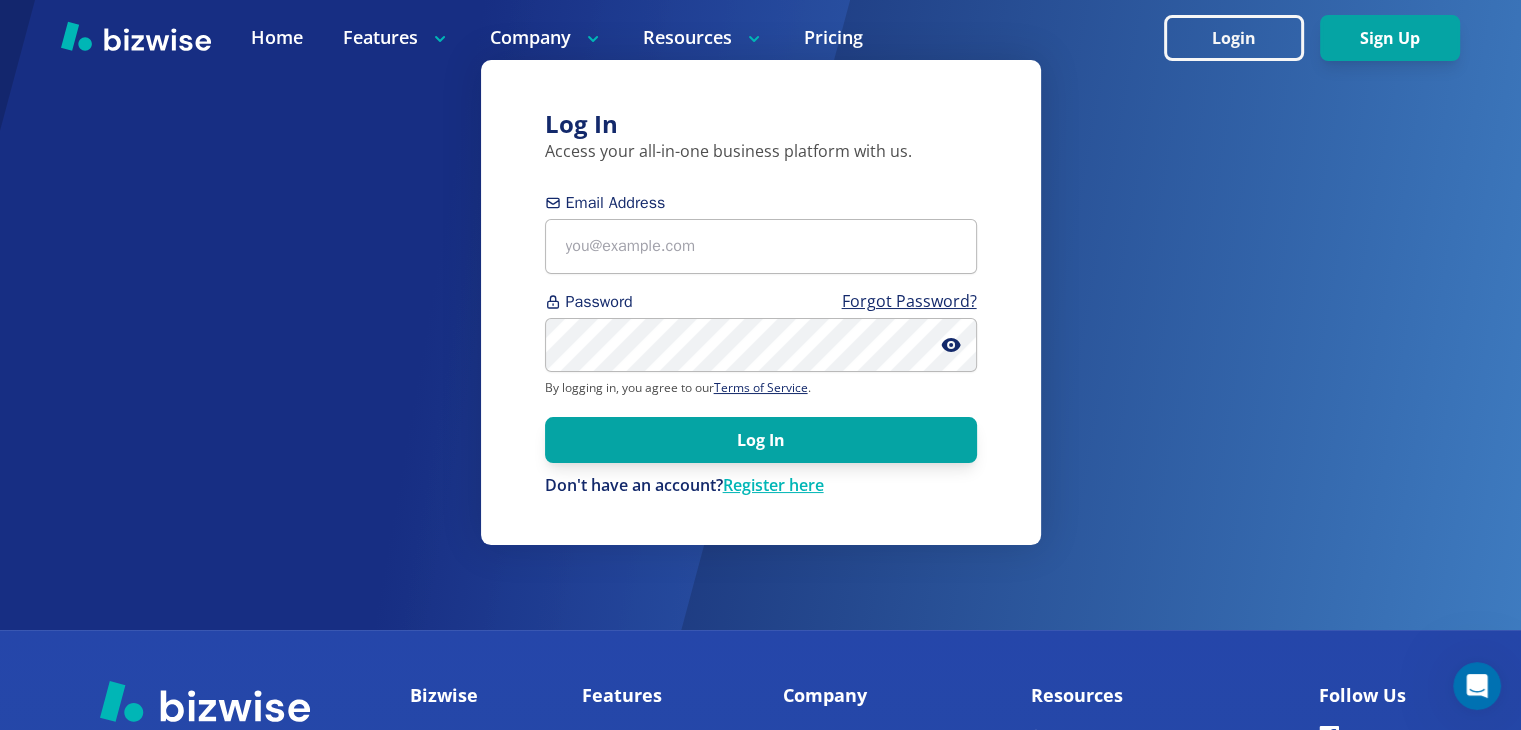 scroll, scrollTop: 0, scrollLeft: 0, axis: both 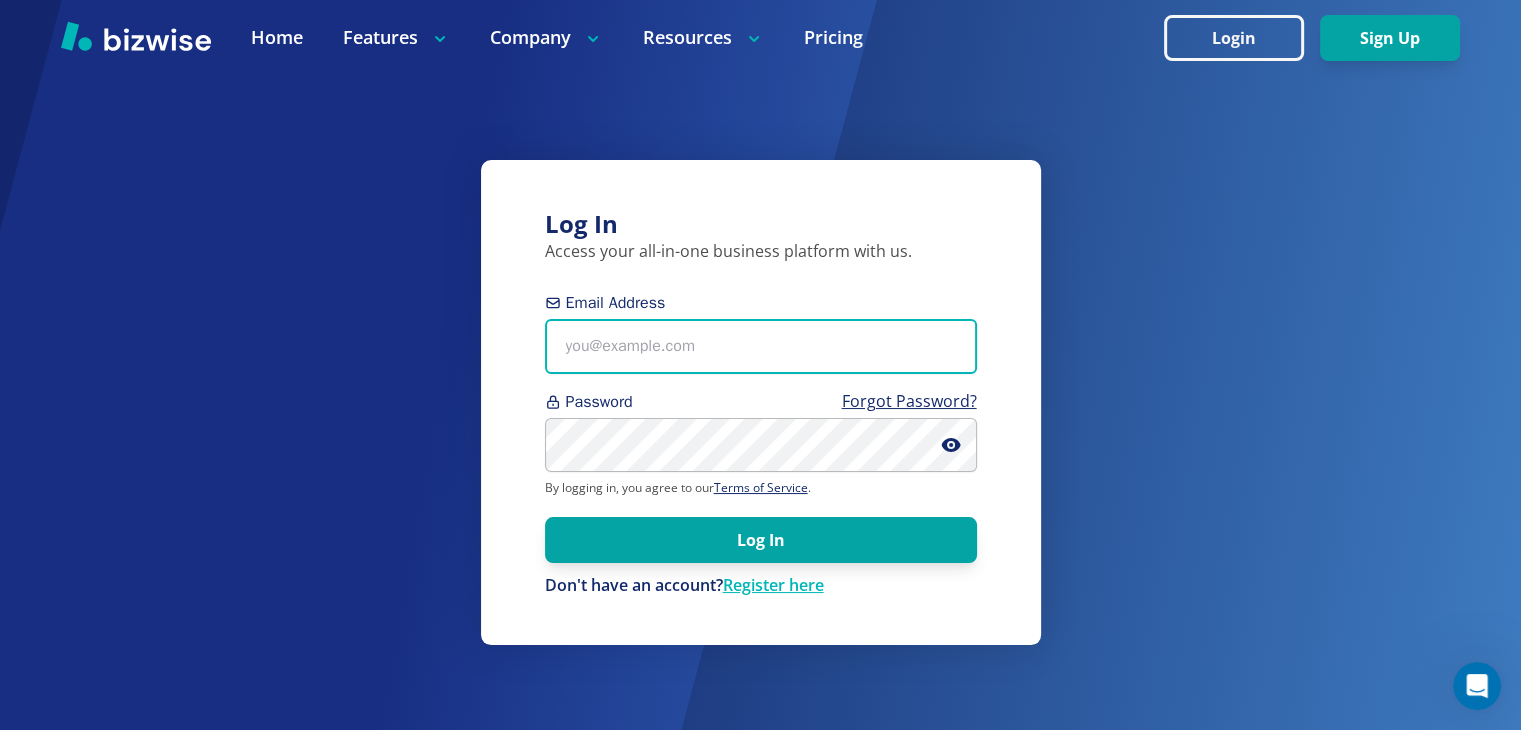 click on "Email Address" at bounding box center (761, 346) 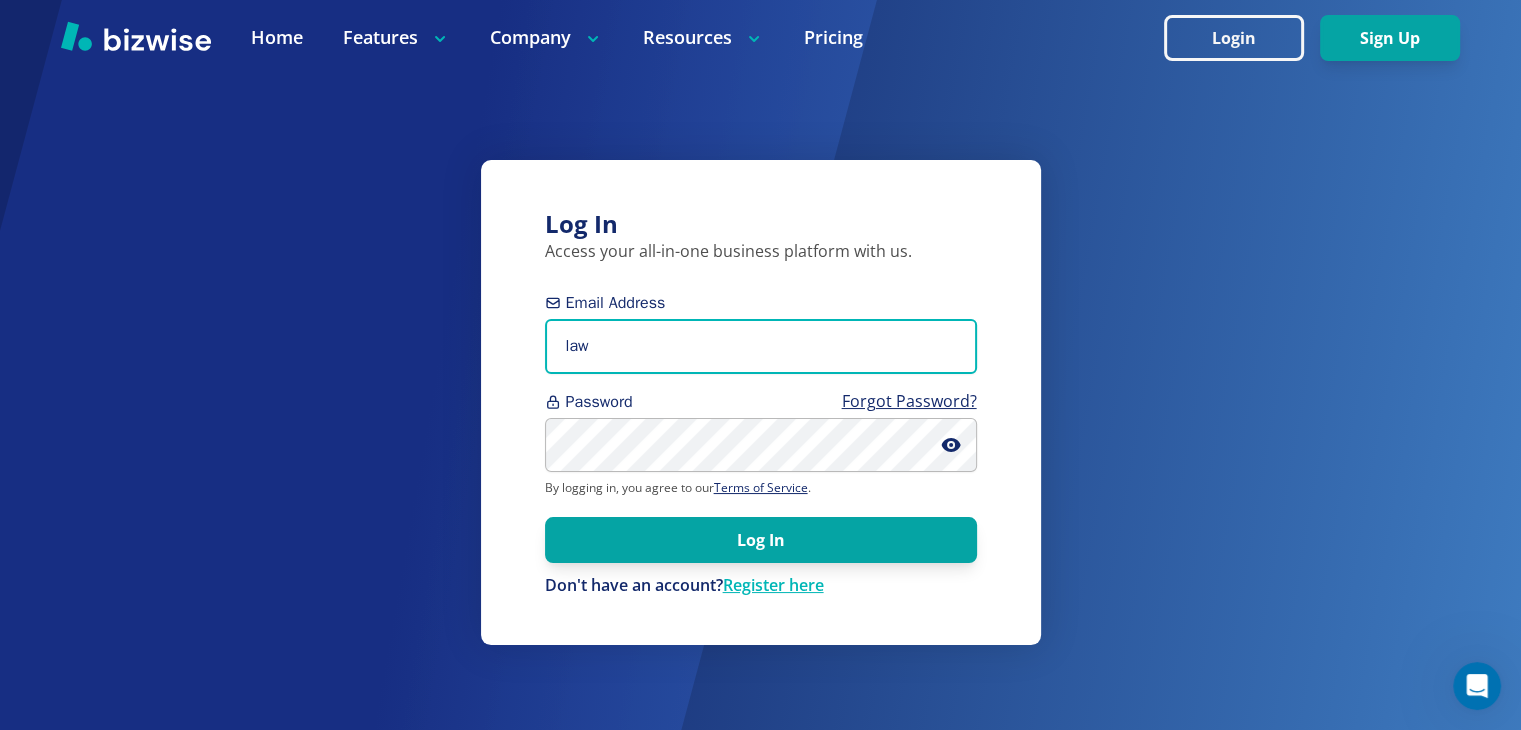type on "[EMAIL_ADDRESS][DOMAIN_NAME]" 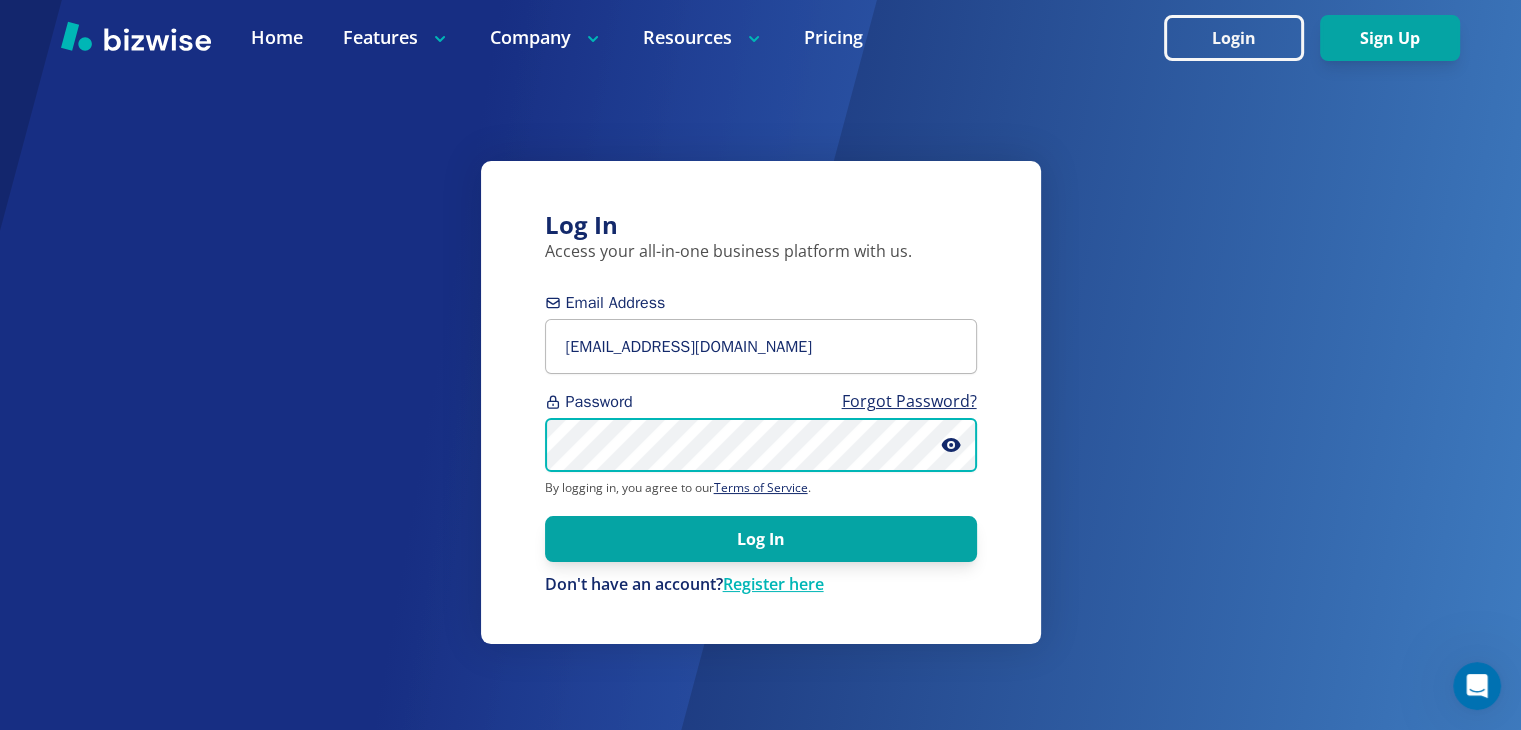 click on "Log In" at bounding box center (761, 539) 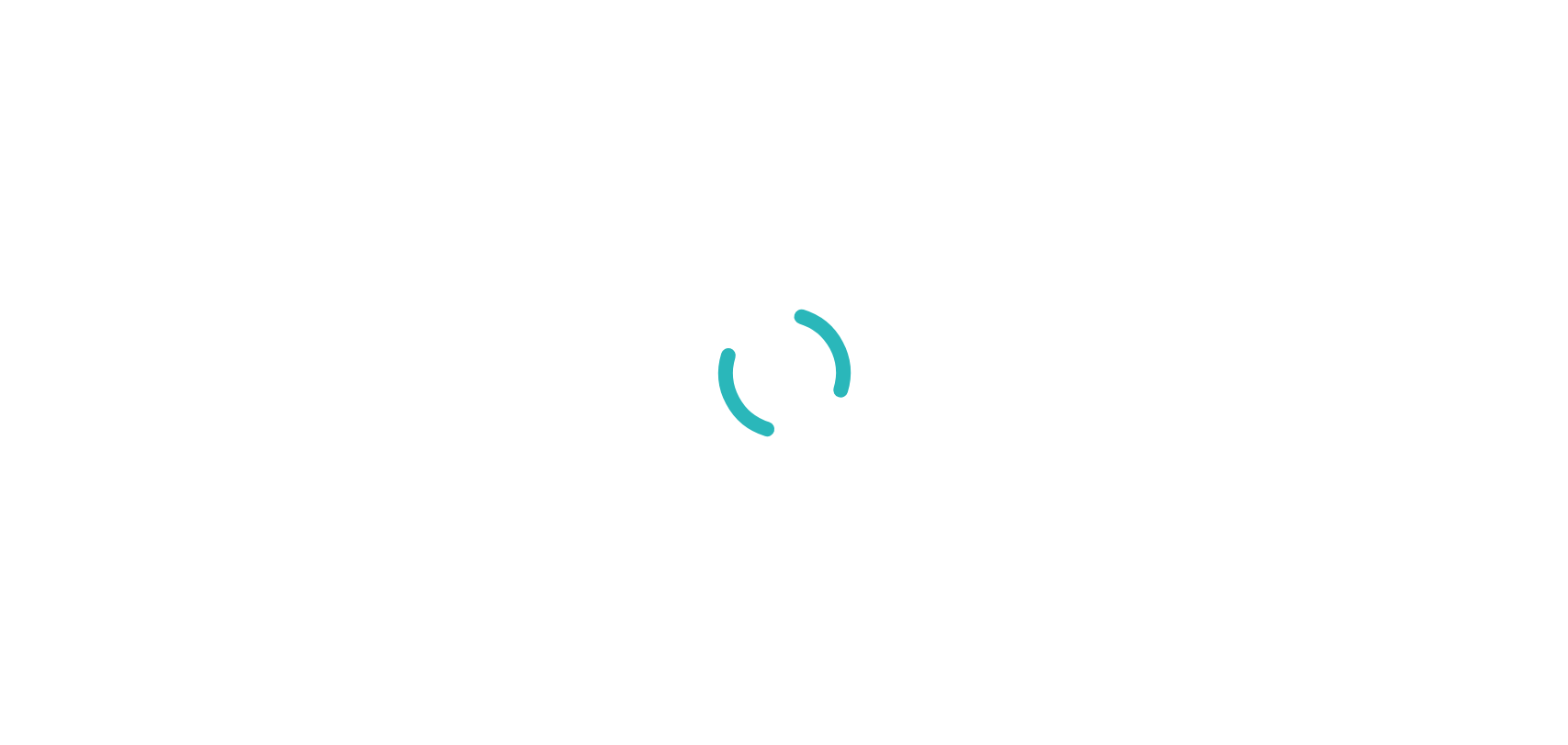 scroll, scrollTop: 0, scrollLeft: 0, axis: both 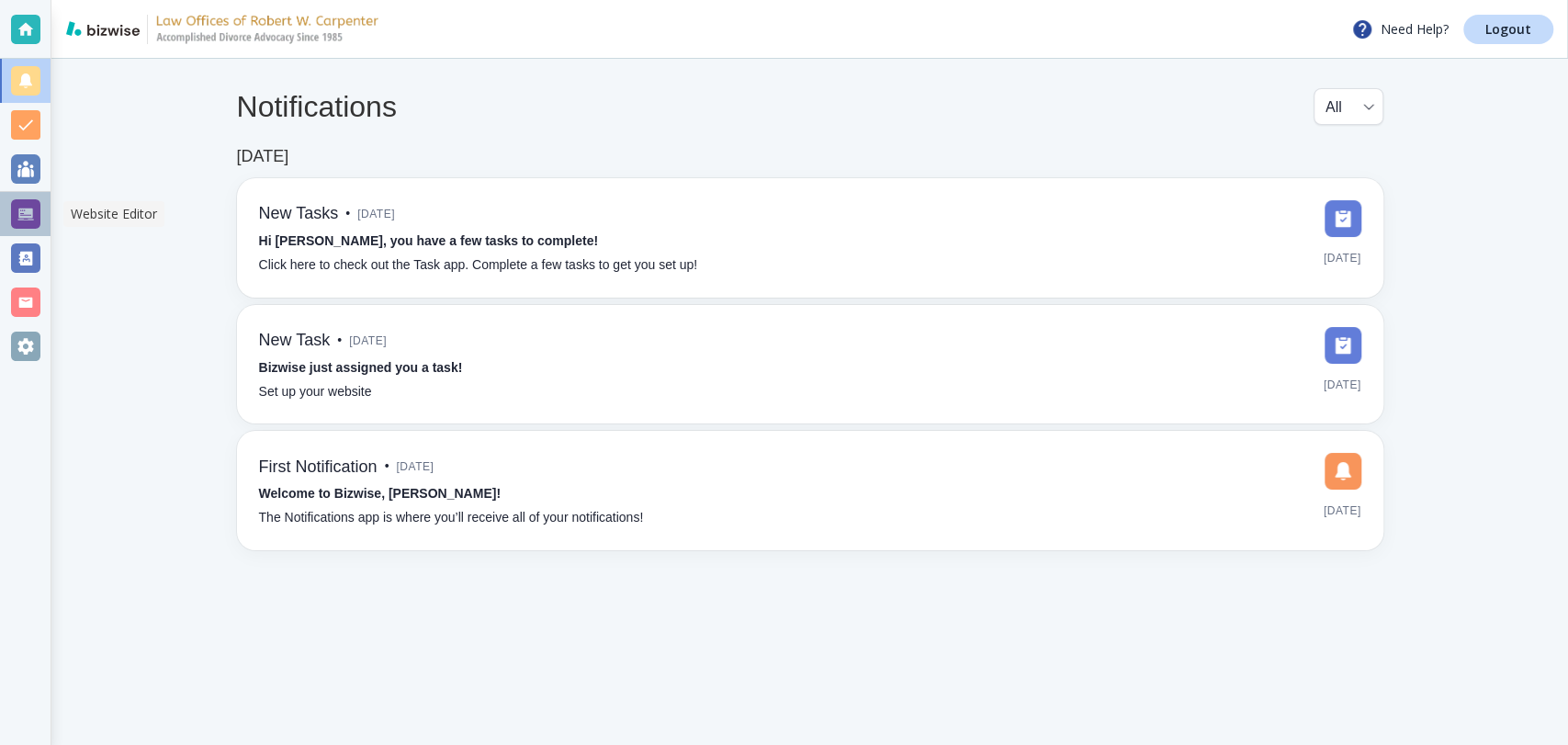 click at bounding box center (26, 214) 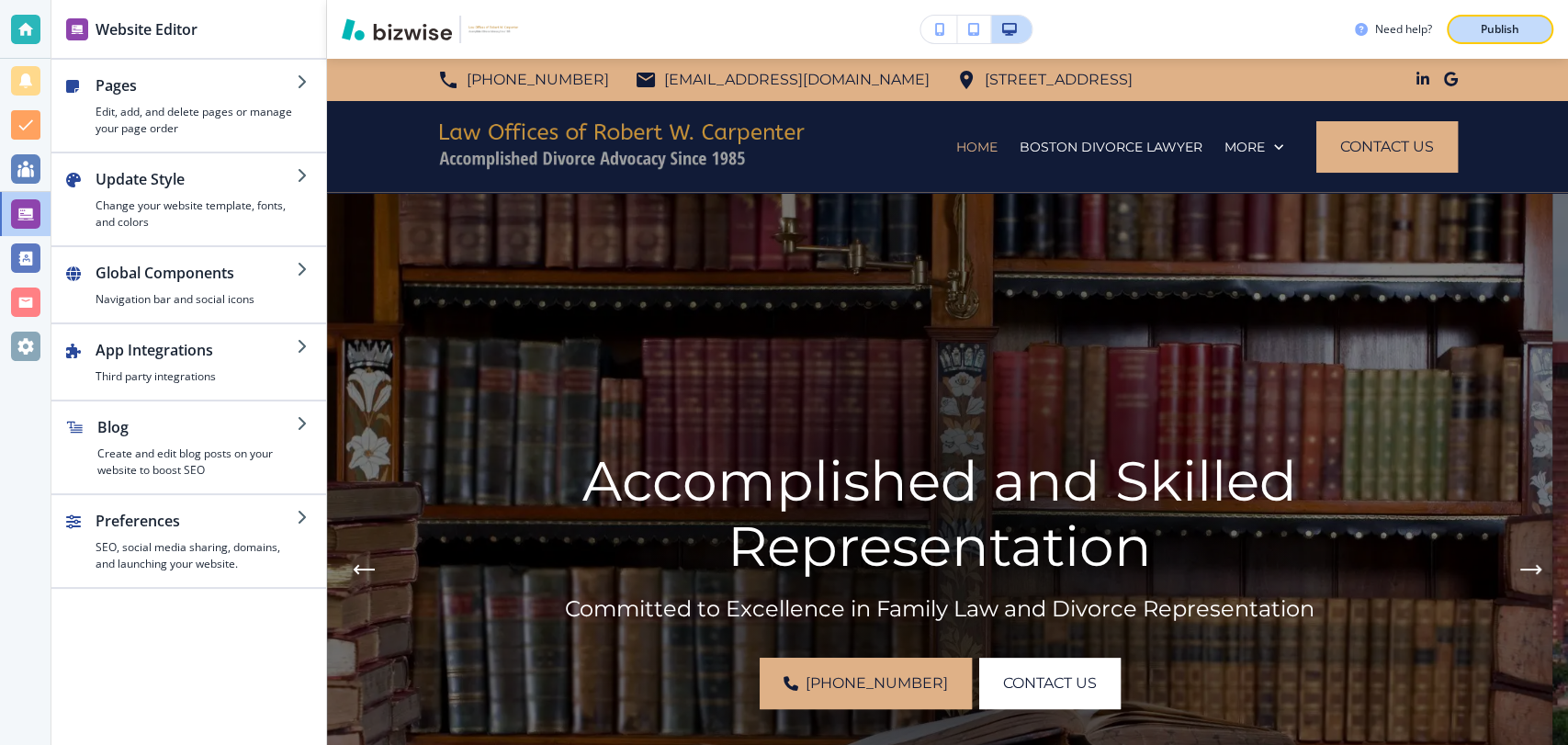 click on "Publish" at bounding box center [1500, 29] 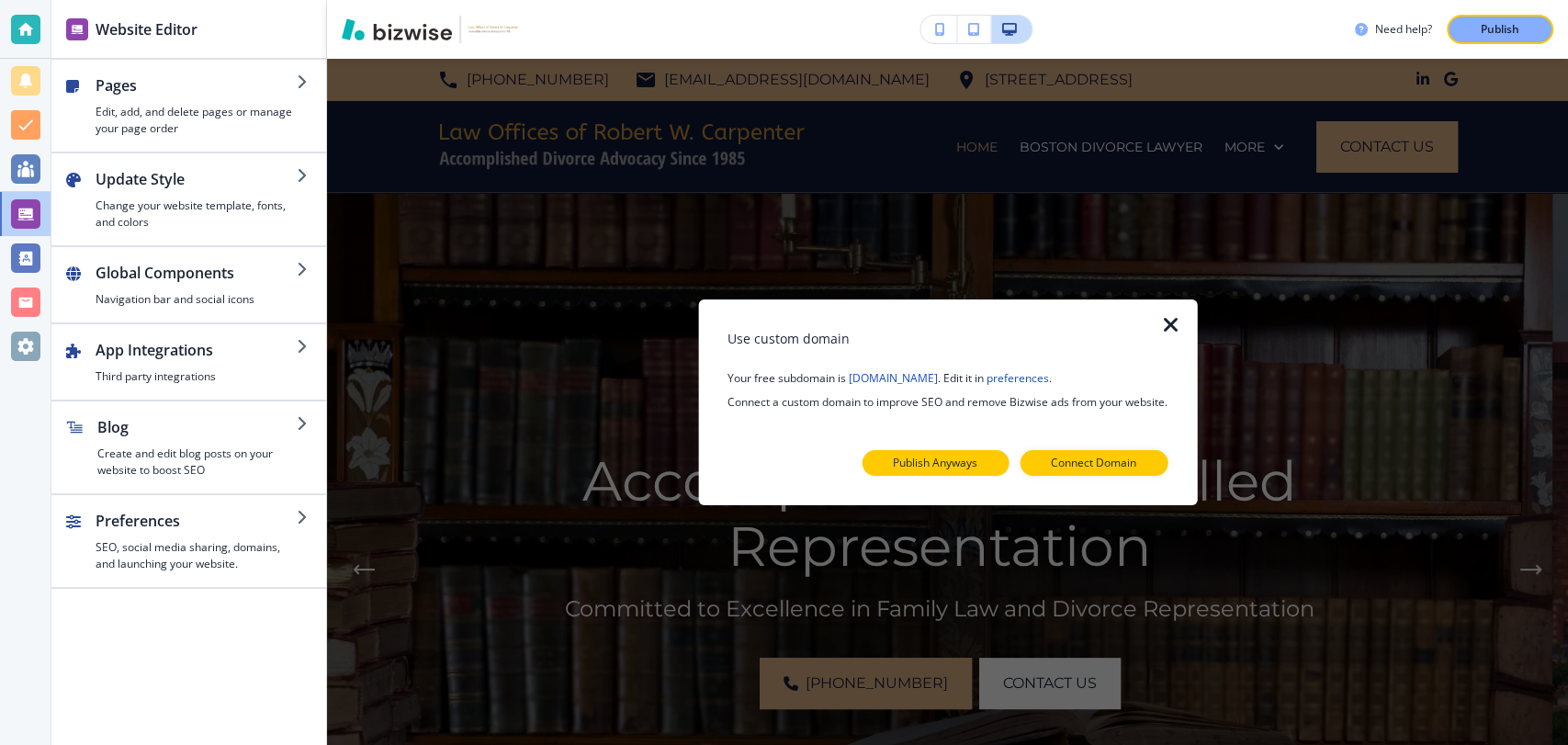 click on "Publish Anyways" at bounding box center [935, 463] 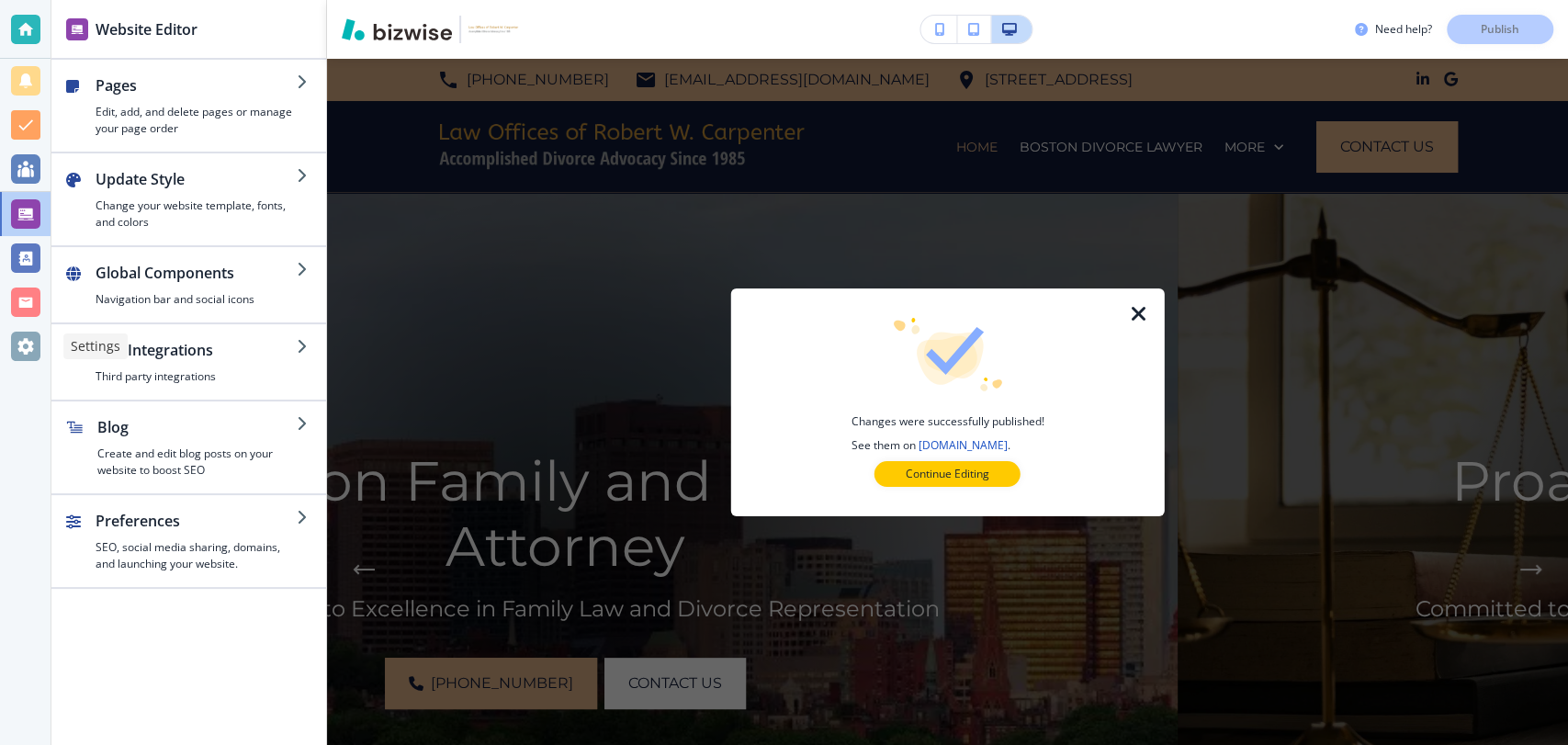 click at bounding box center [26, 346] 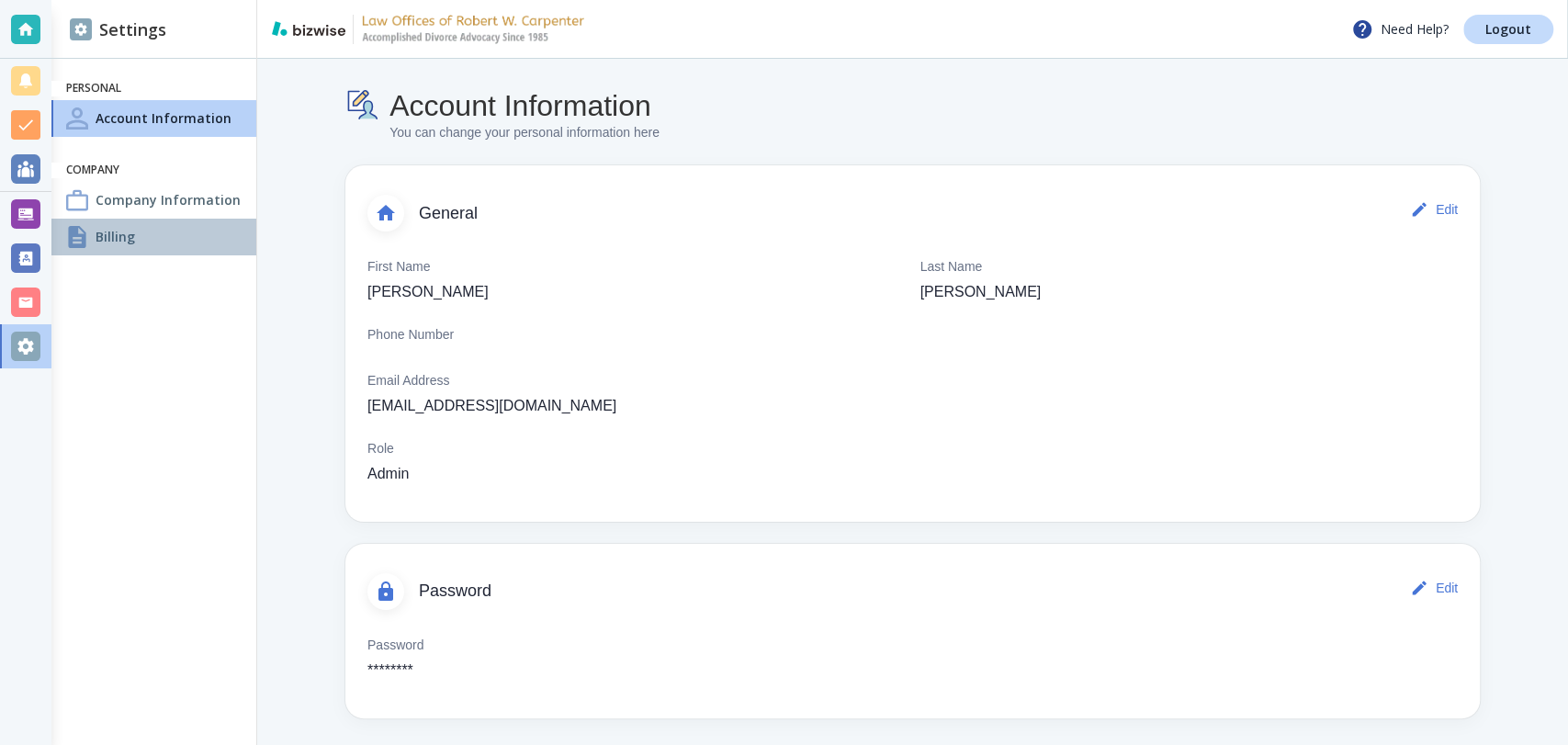 click on "Billing" at bounding box center (153, 237) 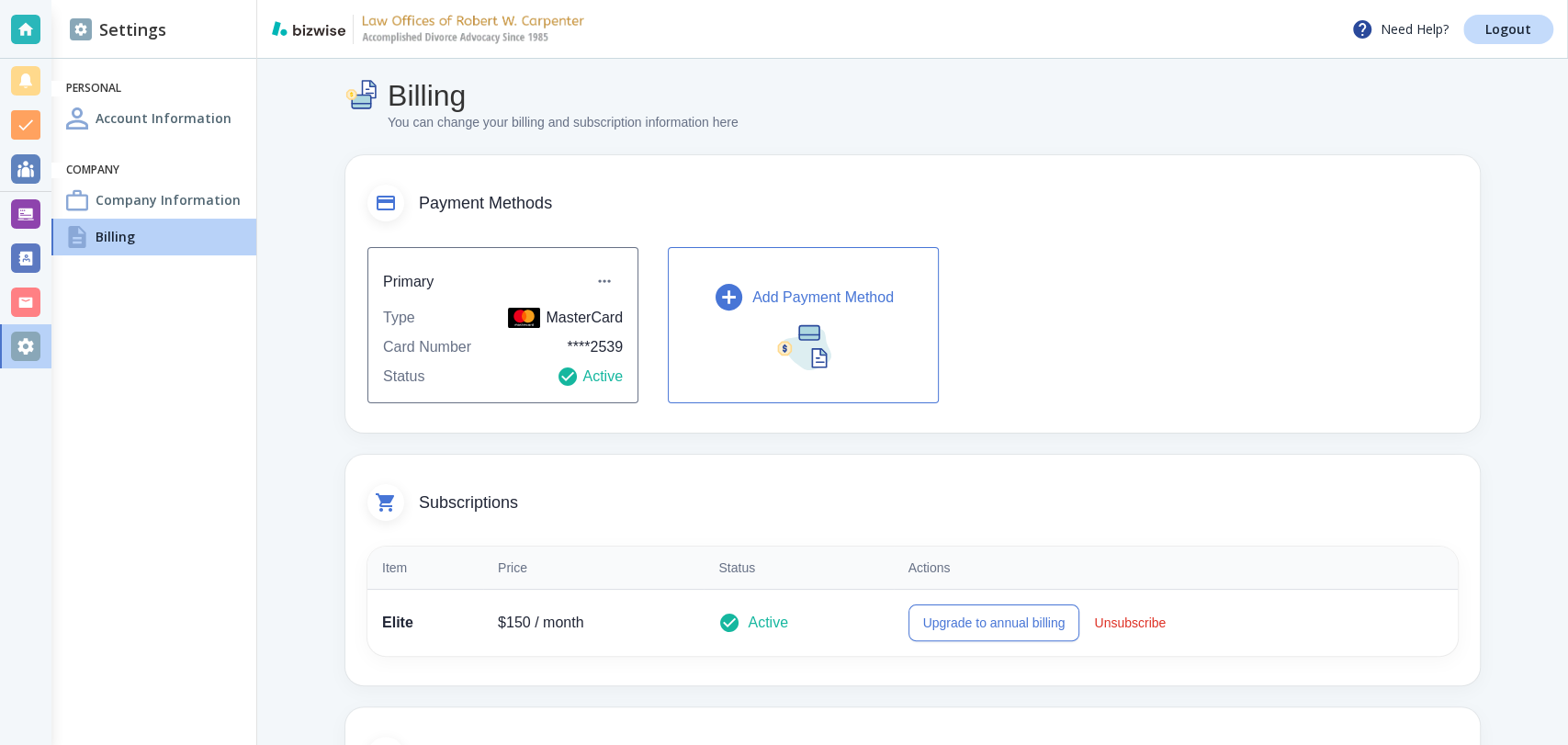 scroll, scrollTop: 0, scrollLeft: 0, axis: both 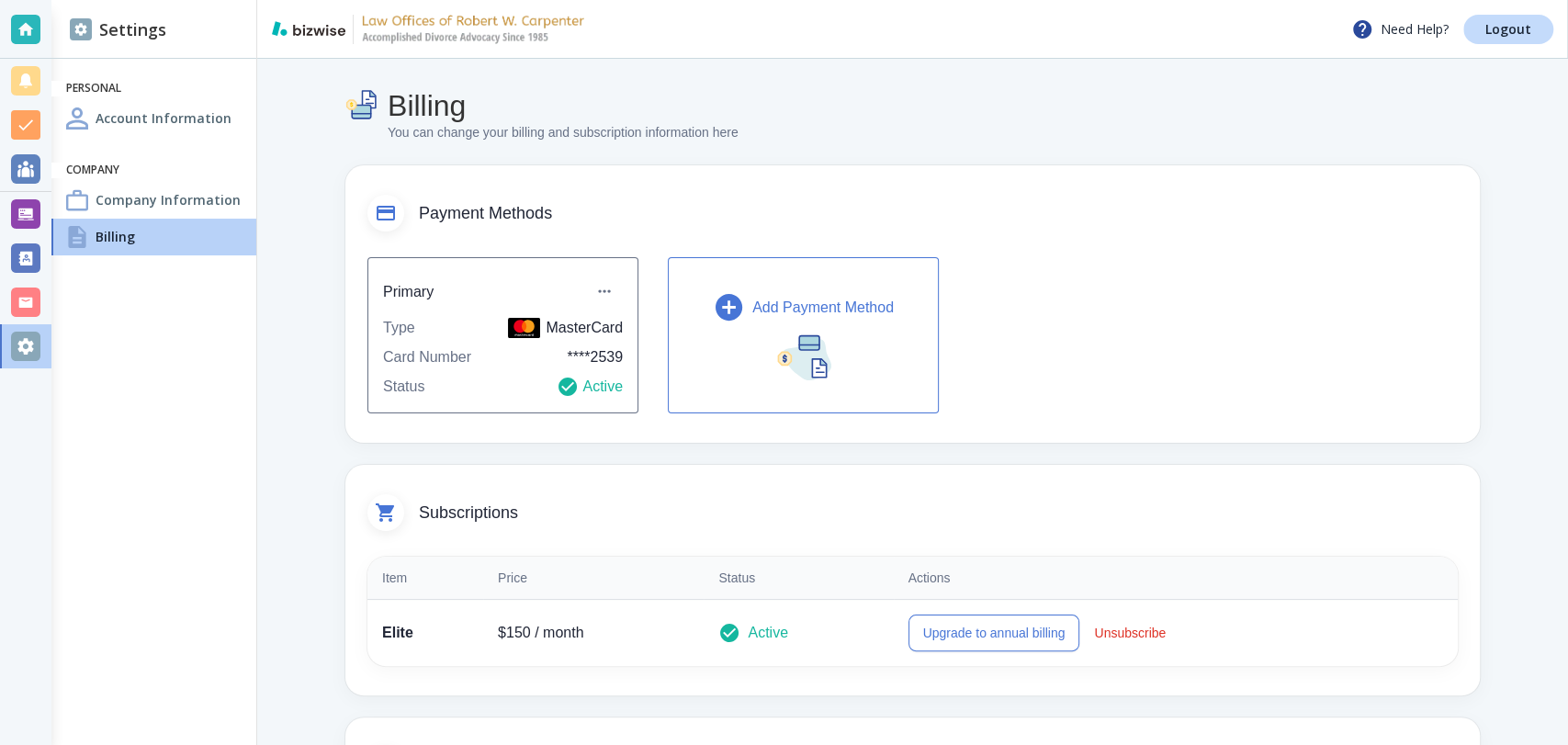 click on "Primary Type MasterCard Card Number **** 2539 Status   Active Add Payment Method" at bounding box center [912, 335] 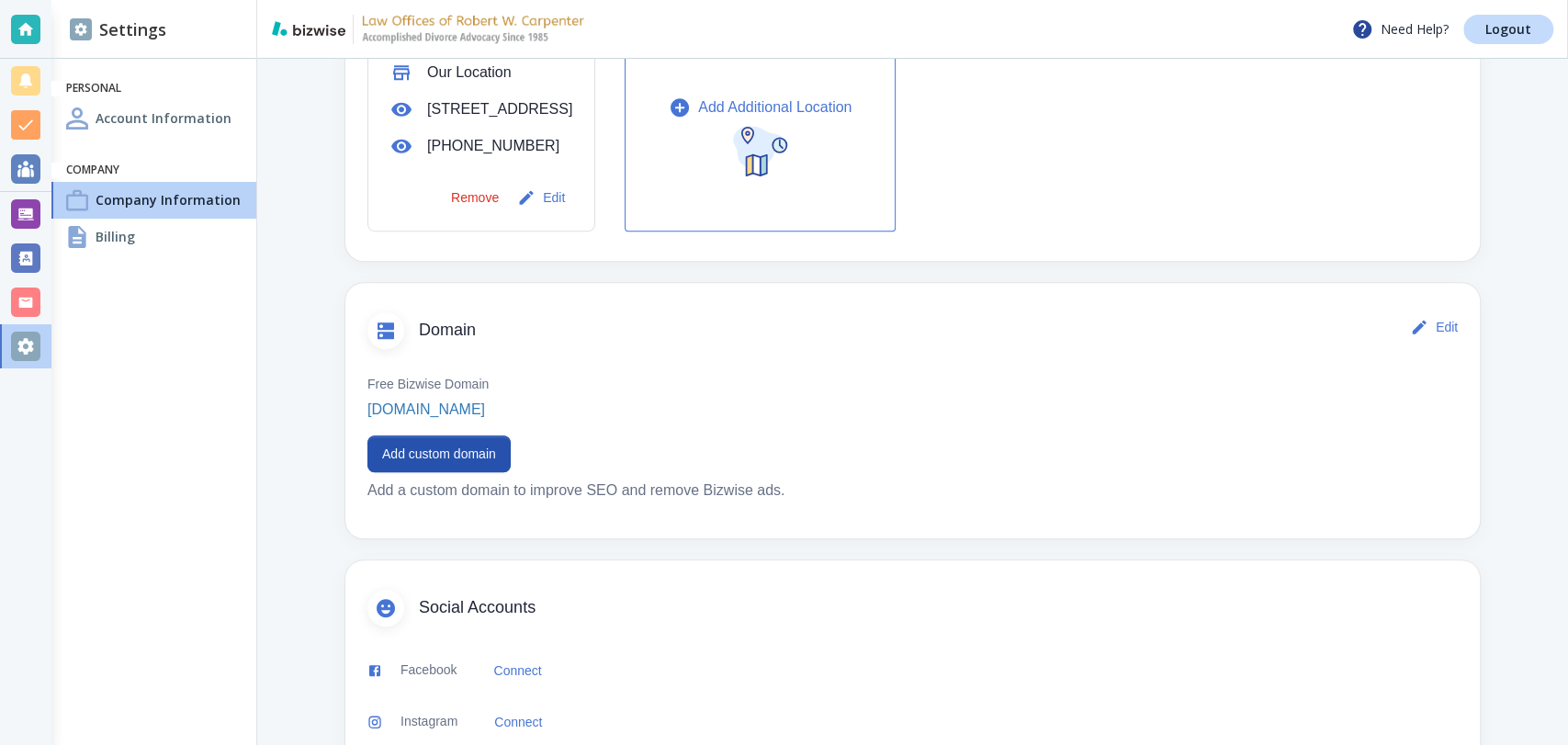 scroll, scrollTop: 714, scrollLeft: 0, axis: vertical 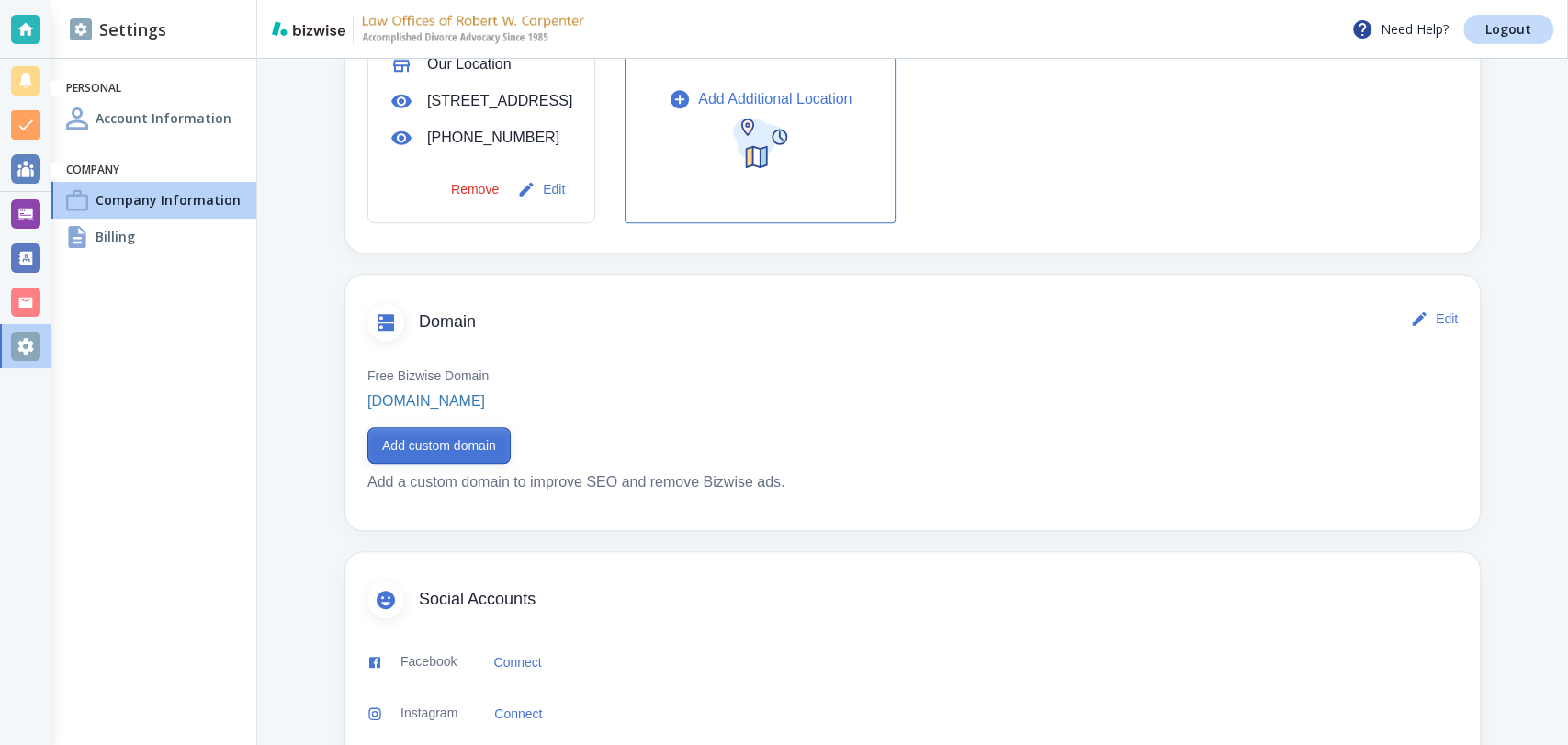 click on "Add custom domain" at bounding box center (439, 446) 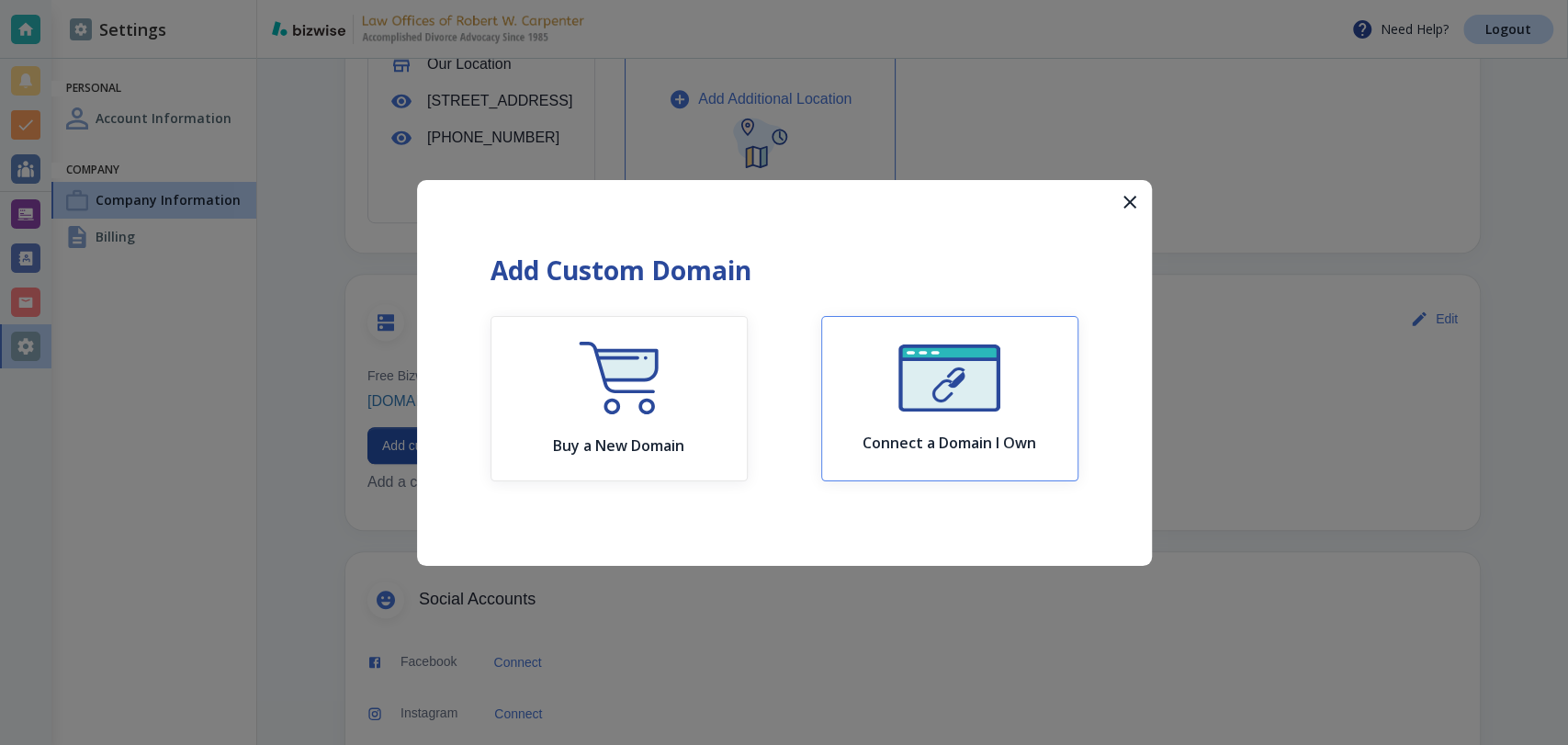 click on "Connect a Domain I Own" at bounding box center [950, 399] 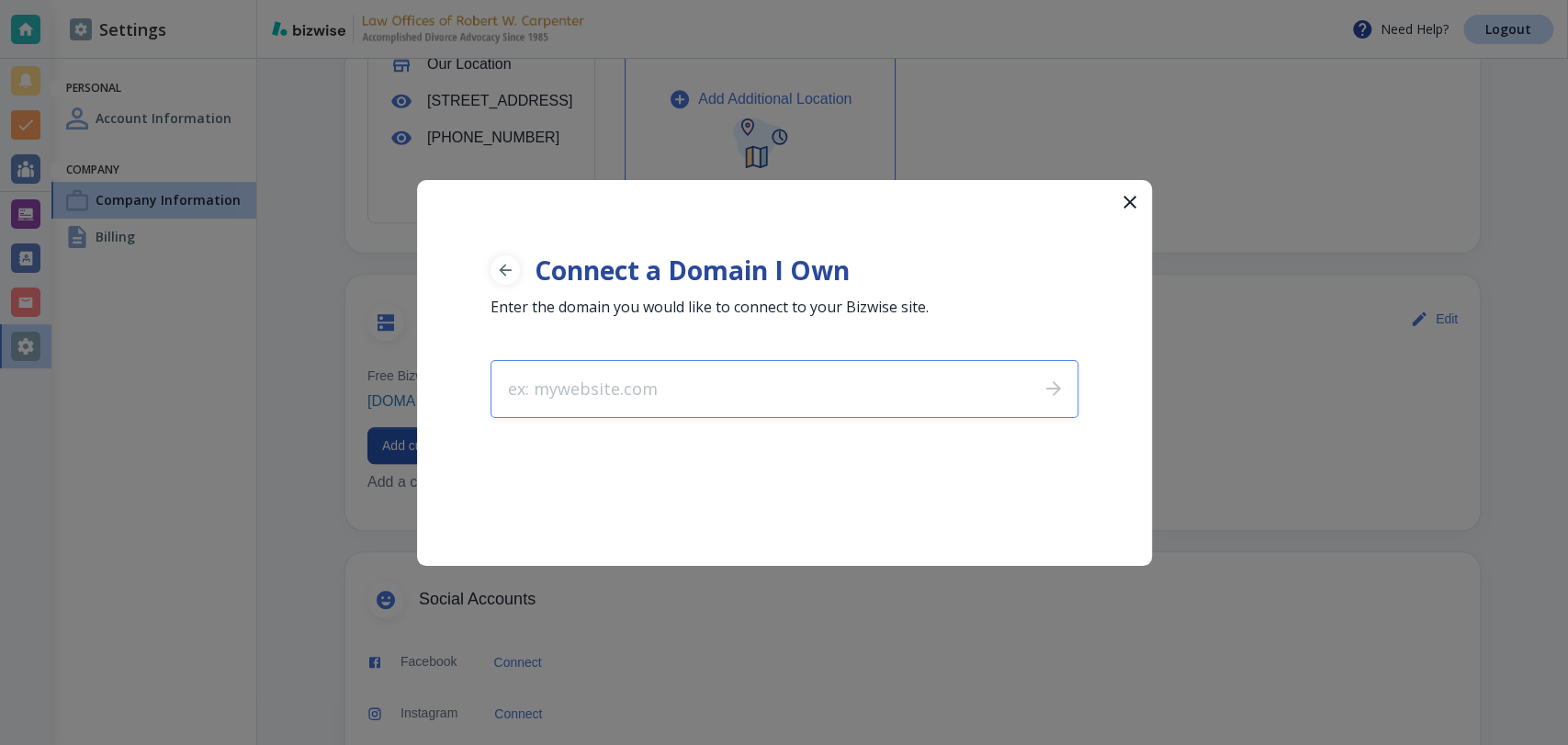 type on "robertcarpenterlaw.com" 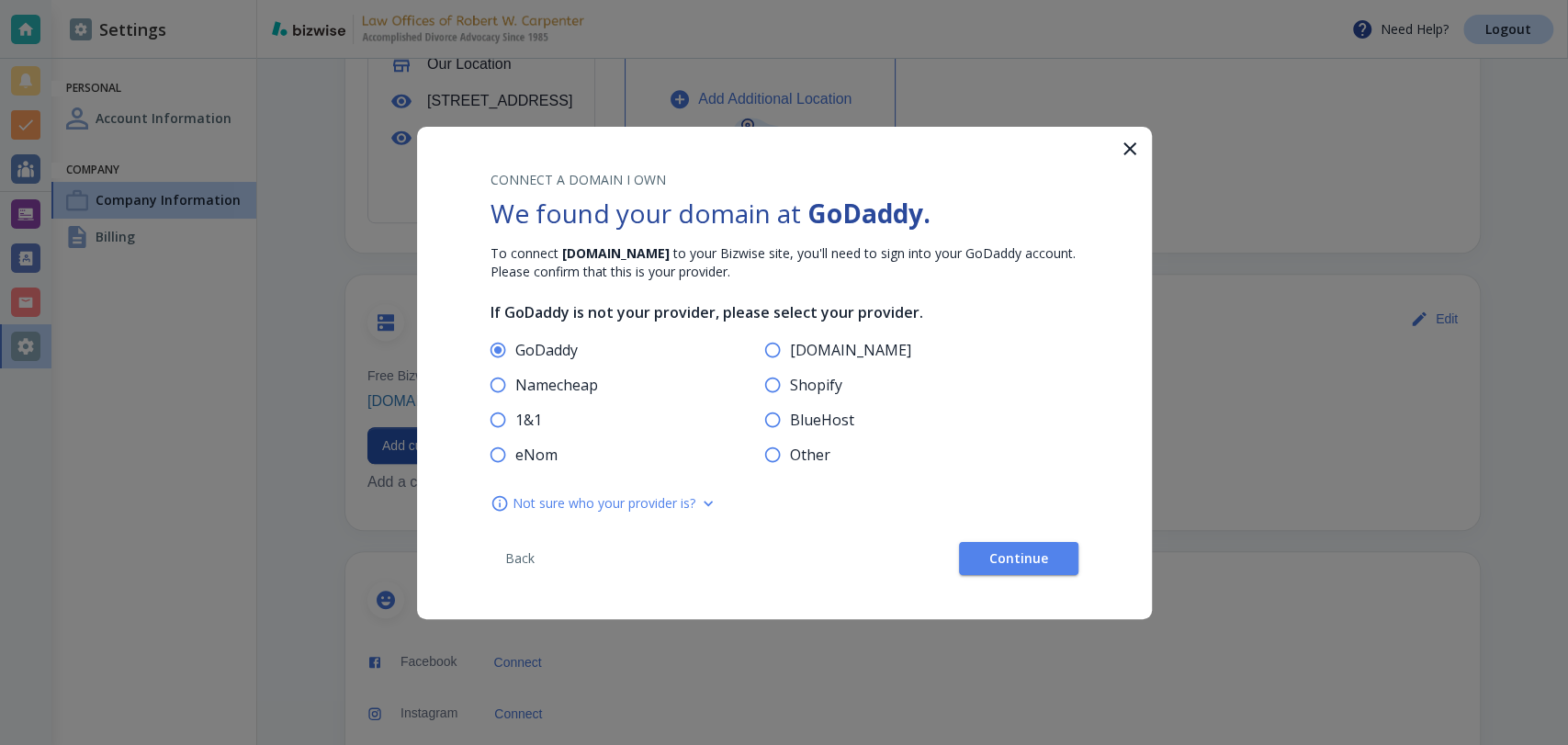 click on "CONNECT A DOMAIN I OWN We found your domain at   GoDaddy . To connect   robertcarpenterlaw.com   to your Bizwise site, you'll need to sign into your   GoDaddy   account. Please confirm that this is your provider. If   GoDaddy   is not your provider, please select your provider. GoDaddy Namecheap 1&1 eNom Register.com Shopify BlueHost Other Not sure who your provider is? Your provider is the company that you purchased your domain from. Search your email for your domain's purchase receipt. The name of your provider should appear in the confirmation email. You can also visit   whois.com   and enter your domain name to find out who your provider is. If you need more assistance,   contact our support team. Back Continue" at bounding box center [784, 373] 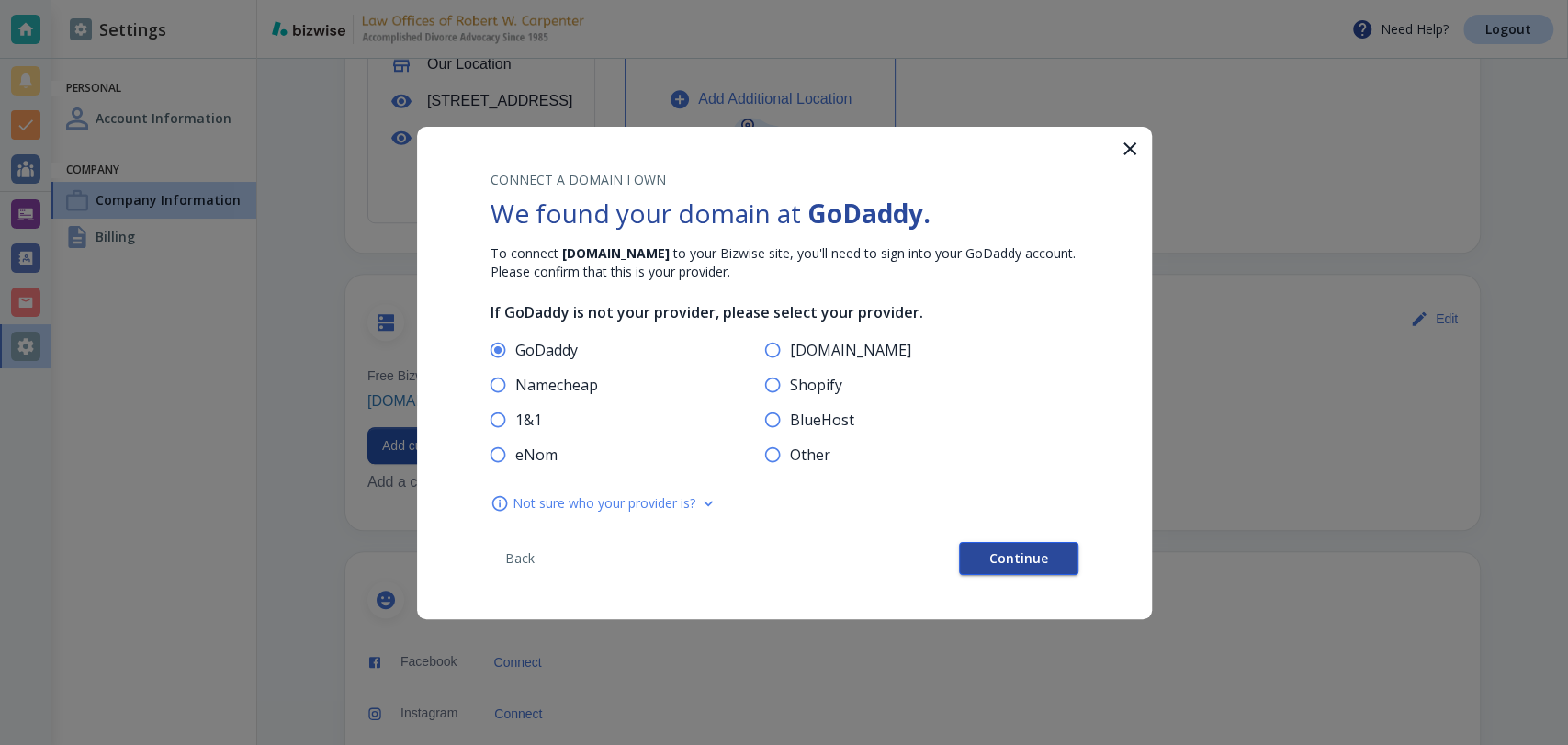 click on "Continue" at bounding box center (1019, 559) 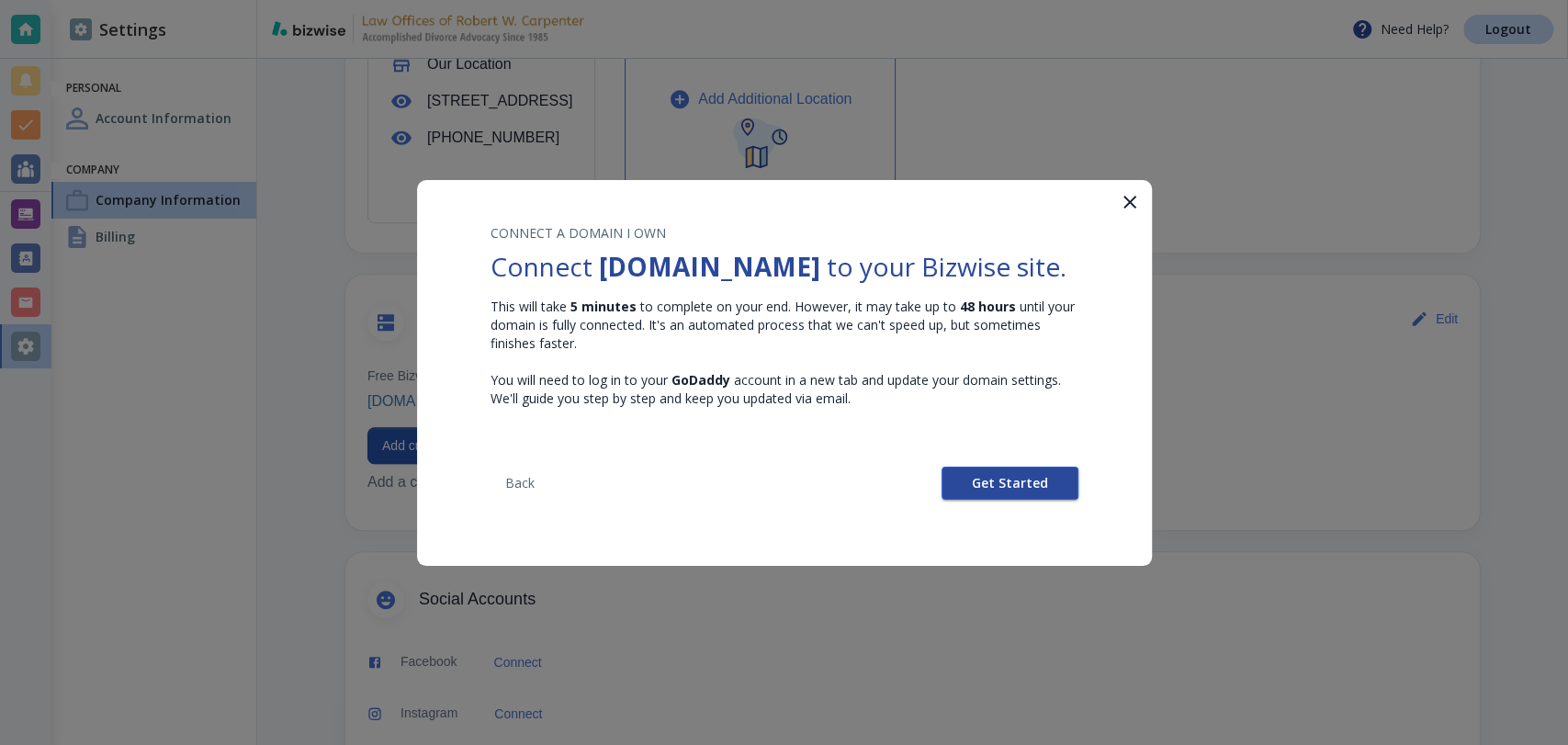 click on "Get Started" at bounding box center [1010, 483] 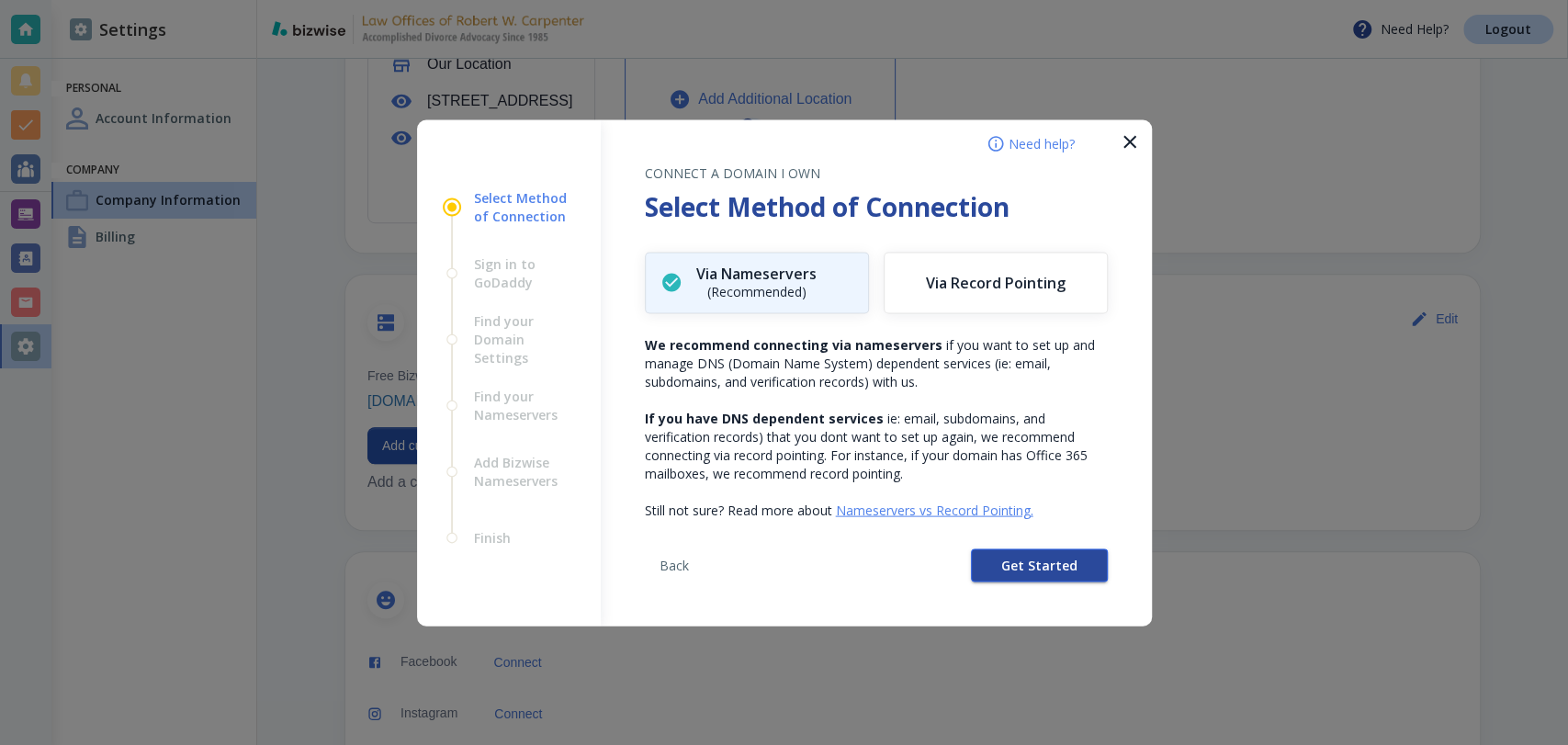 click on "Get Started" at bounding box center [1039, 565] 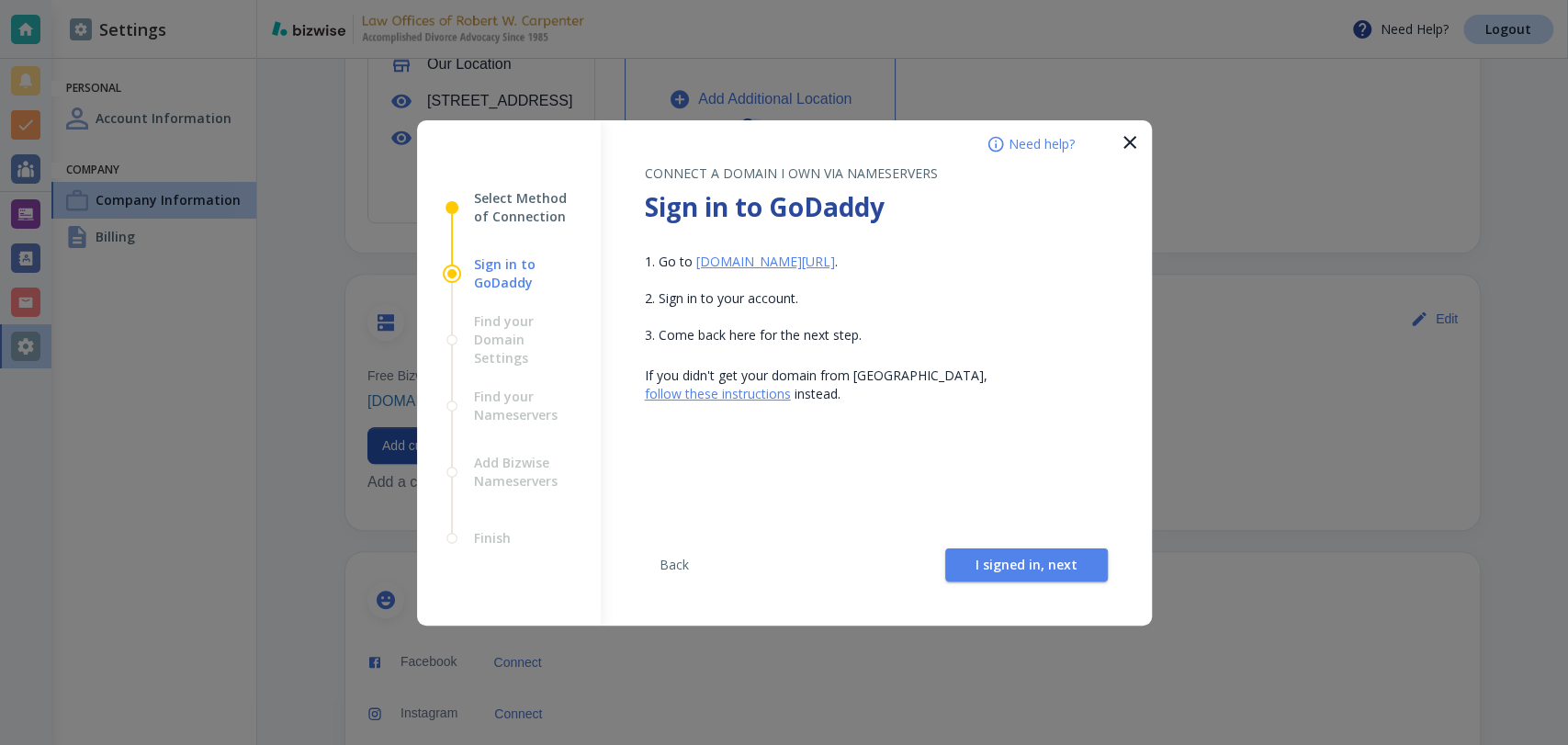 click 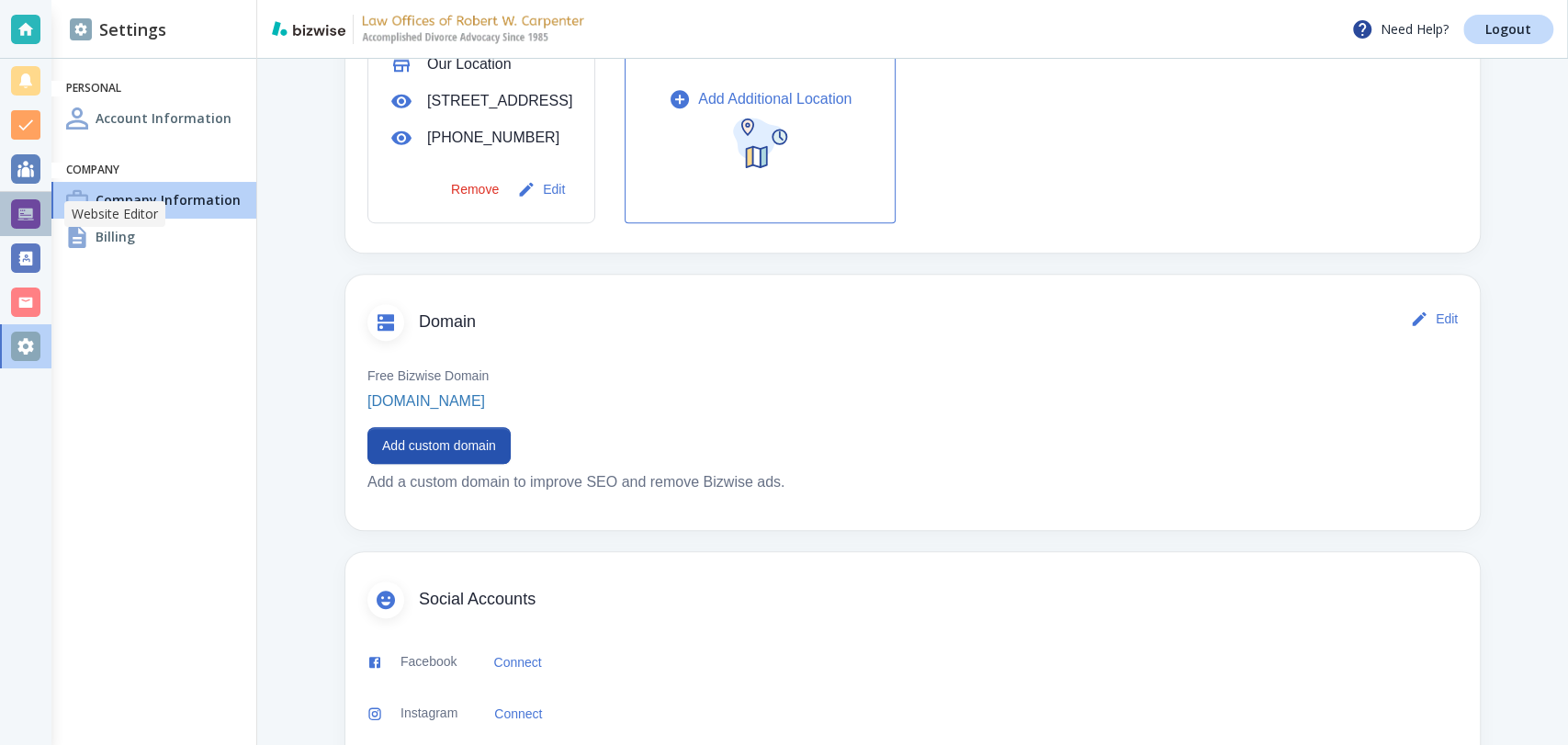 click at bounding box center [26, 214] 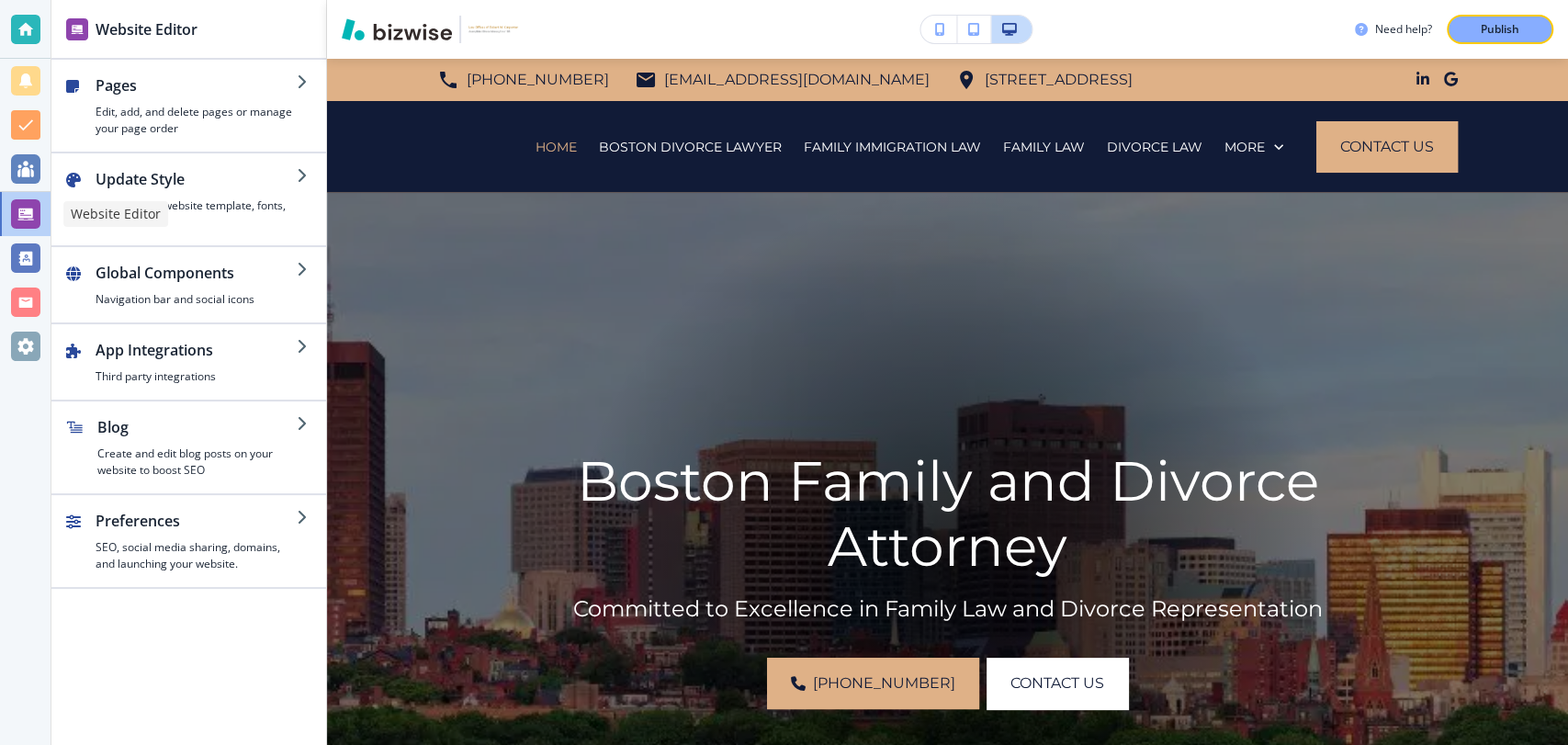 scroll, scrollTop: 0, scrollLeft: 0, axis: both 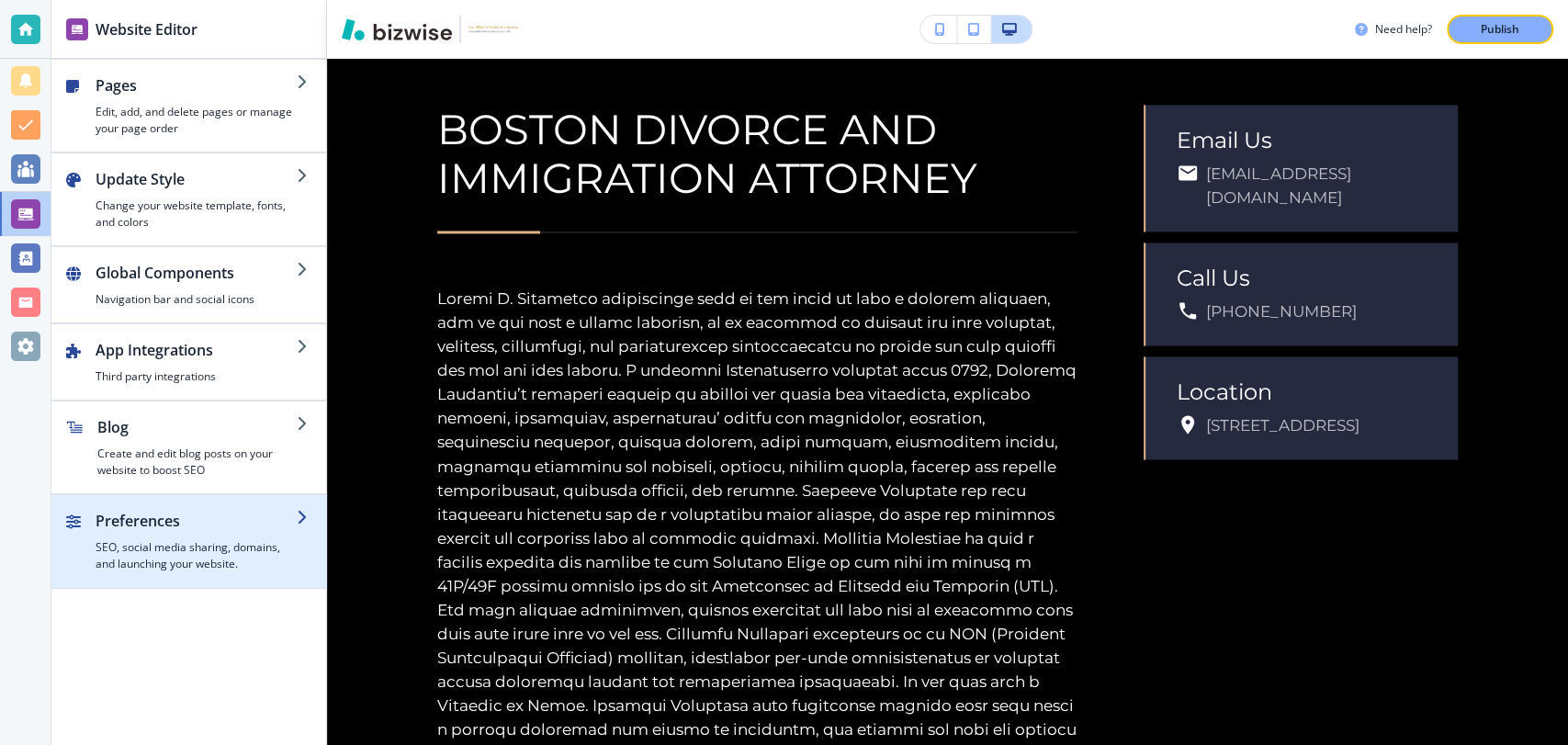 click on "SEO, social media sharing, domains, and launching your website." at bounding box center [196, 556] 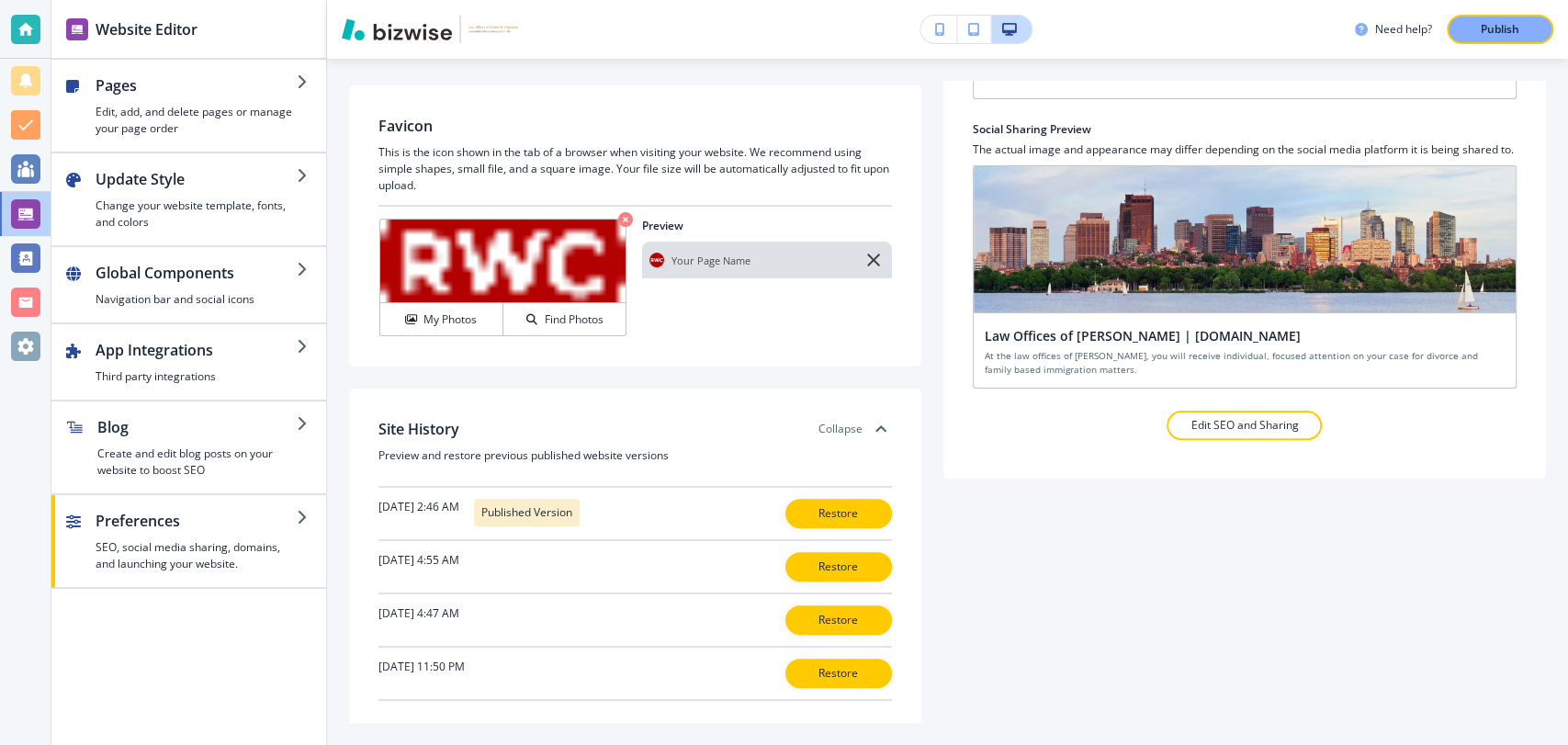 scroll, scrollTop: 250, scrollLeft: 0, axis: vertical 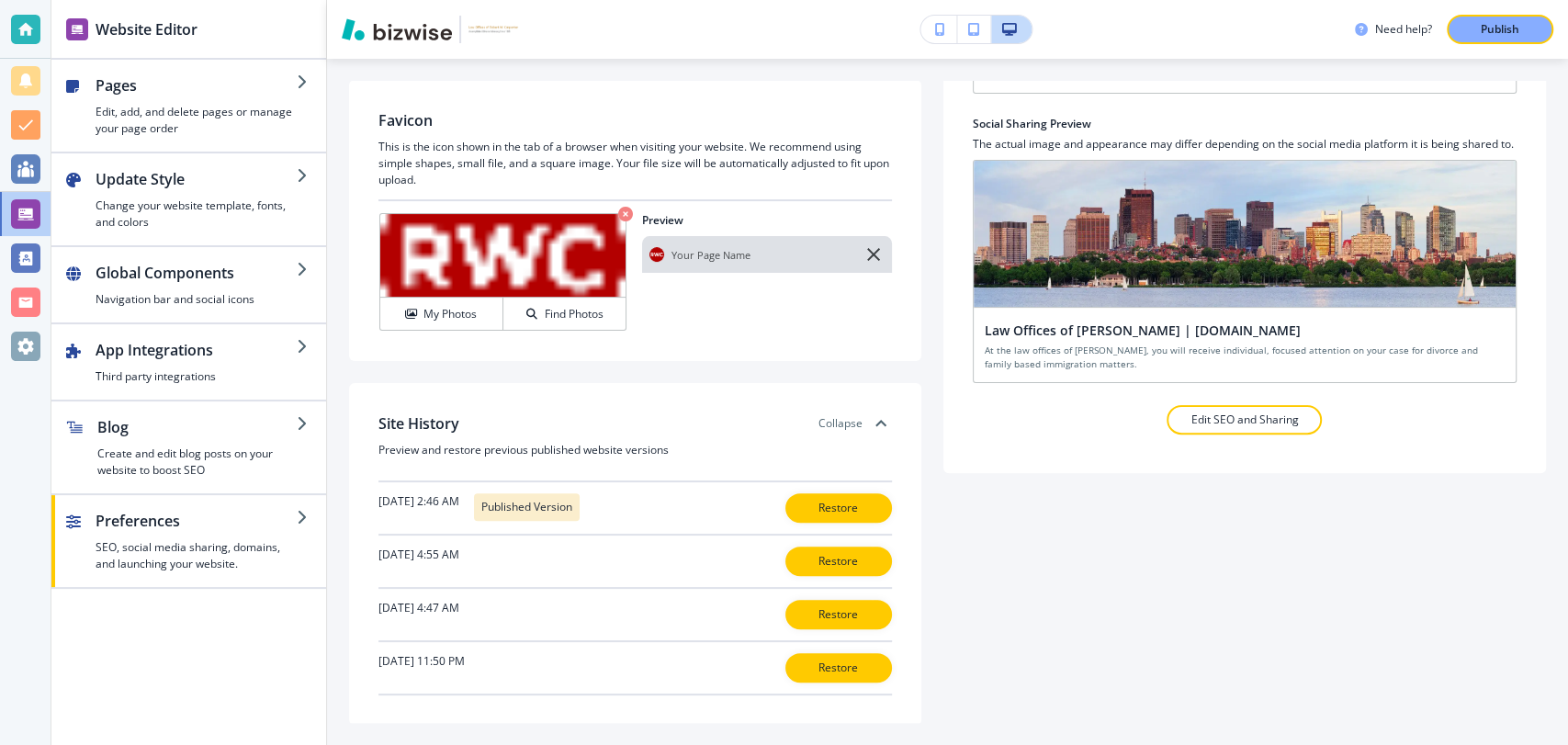 click on "Domains Free Bizwise Domain robertcarpenterlaw-1.bizwise.com EDIT Add a custom domain to improve SEO and remove Bizwise ads. Add Custom Domain Favicon This is the icon shown in the tab of a browser when visiting your website. We recommend using simple shapes, small file, and a square image. Your file size will be automatically adjusted to fit upon upload. Crop My Photos Find Photos Preview Your Page Name Site History Collapse Preview and restore previous published website versions July 9th, 2025 at 2:46 AM Published Version Restore June 11th, 2025 at 4:55 AM Restore June 11th, 2025 at 4:47 AM Restore March 12th, 2025 at 11:50 PM Restore SEO and Social Media Sharing Customize and optimize how your website will appear in search results and social media sharing. Search Results Preview robertcarpenterlaw-1.bizwise.com Law Offices of Robert W. Carpenter | RobertCarpenterLaw.Net Social Sharing Preview The actual image and appearance may differ depending on the social media platform it is being shared to." at bounding box center [947, 401] 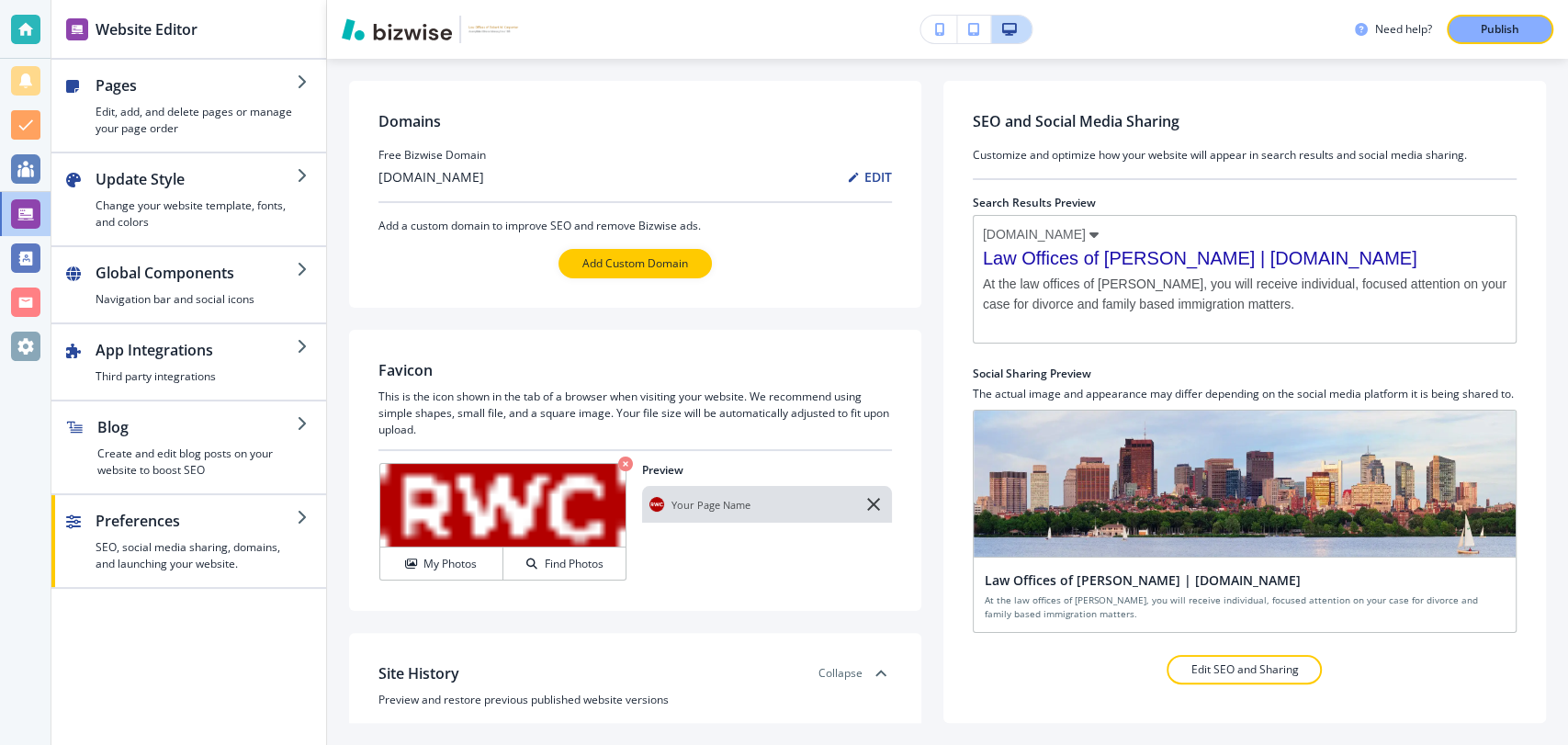scroll, scrollTop: 0, scrollLeft: 0, axis: both 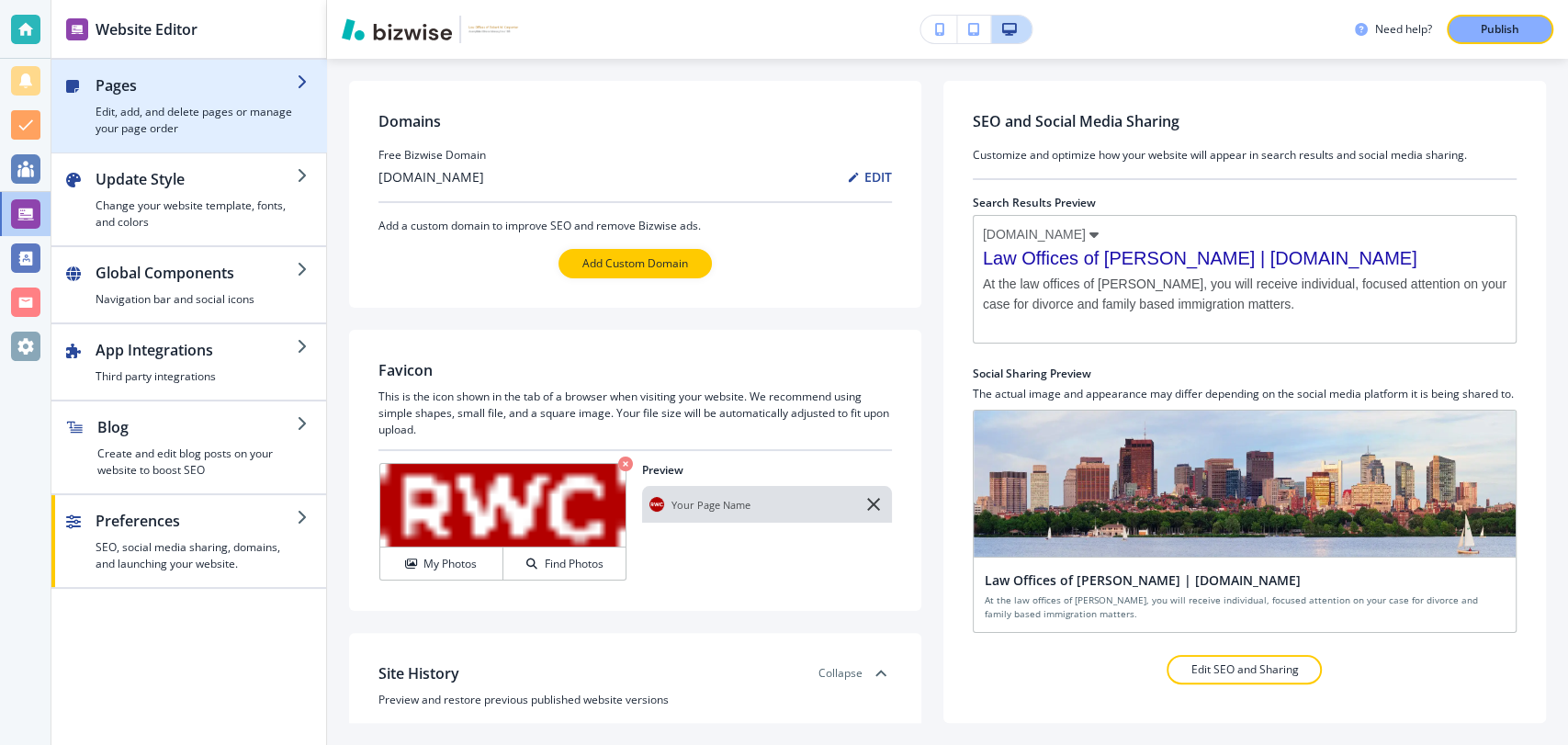 click on "Edit, add, and delete pages or manage your page order" at bounding box center (196, 120) 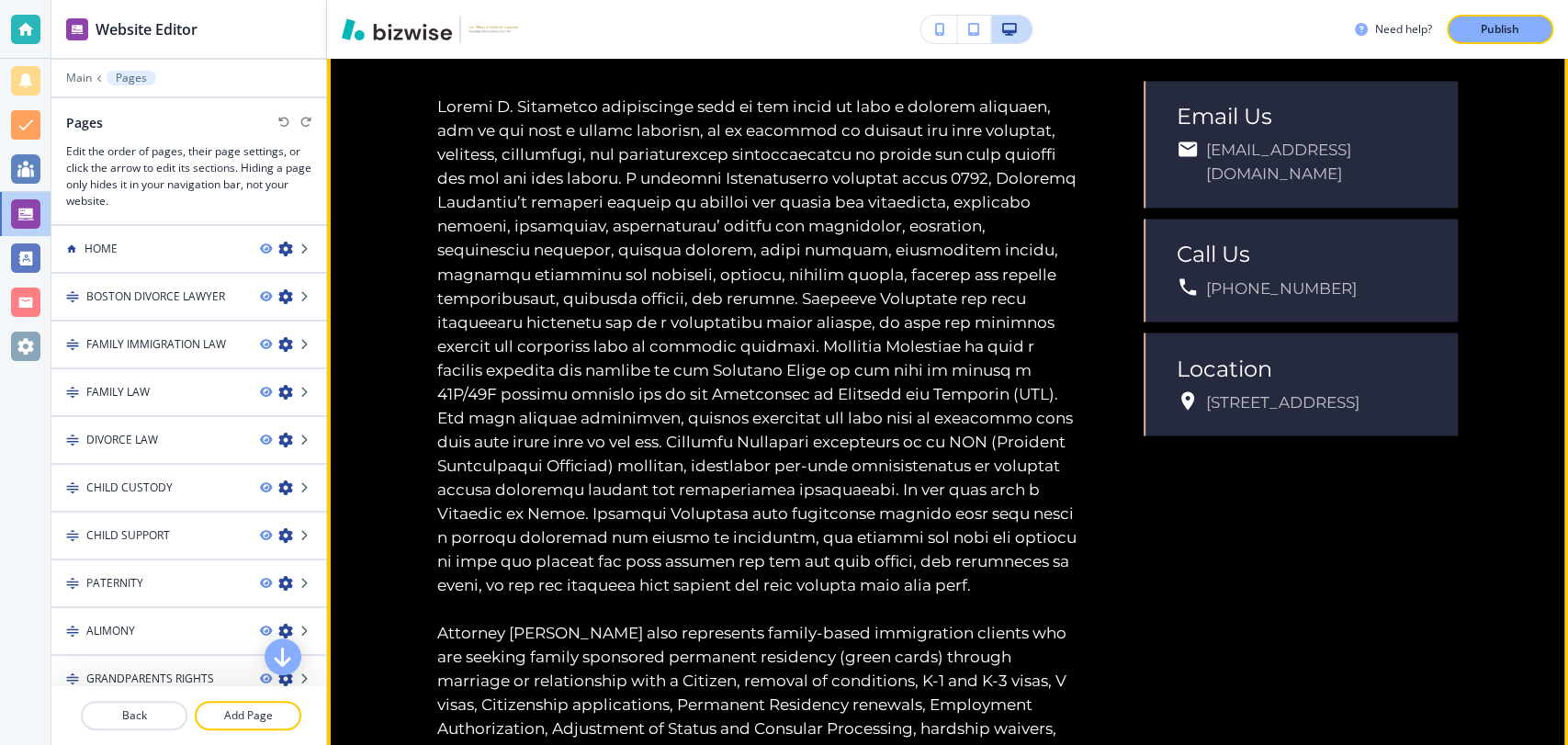 scroll, scrollTop: 2041, scrollLeft: 0, axis: vertical 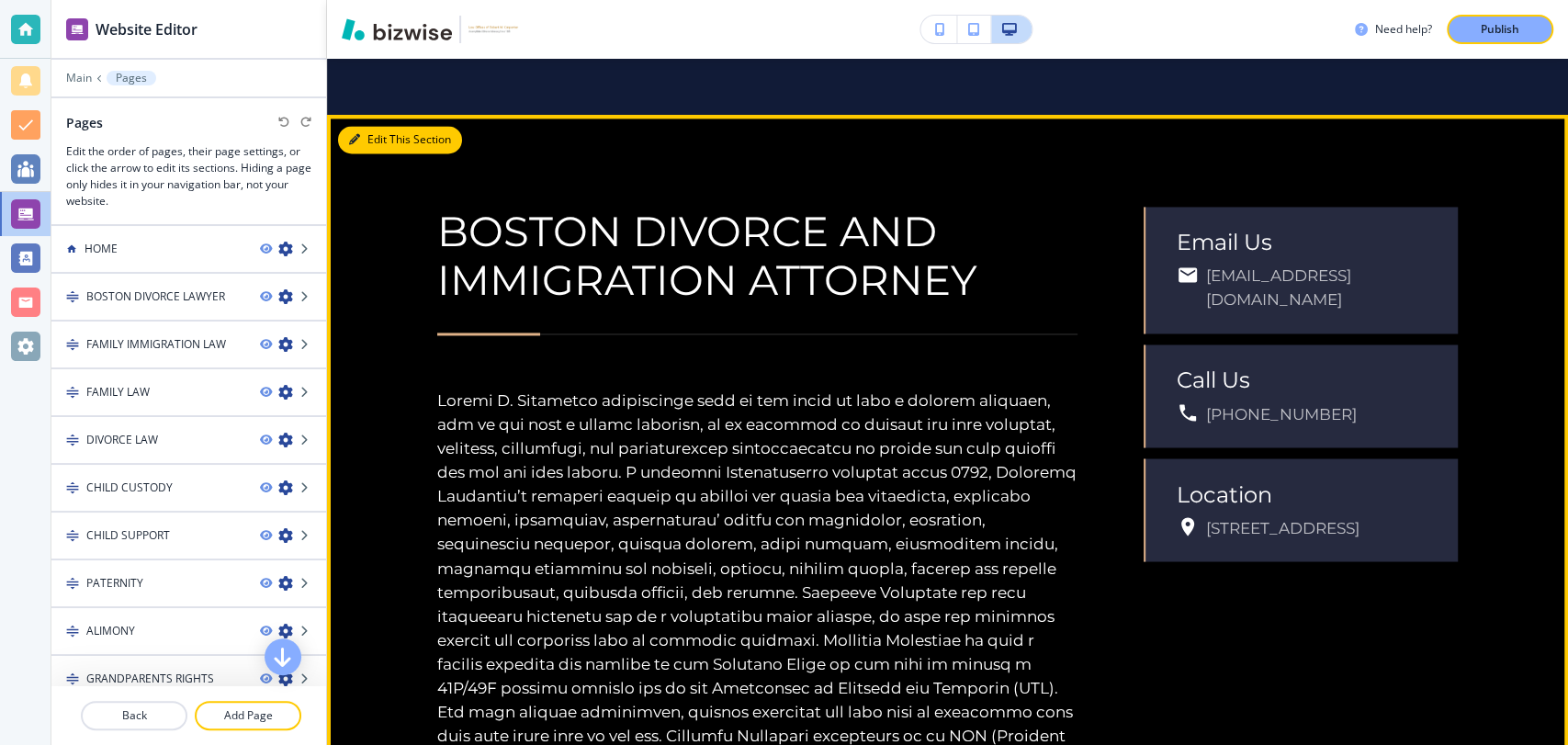 click on "Edit This Section" at bounding box center (400, 140) 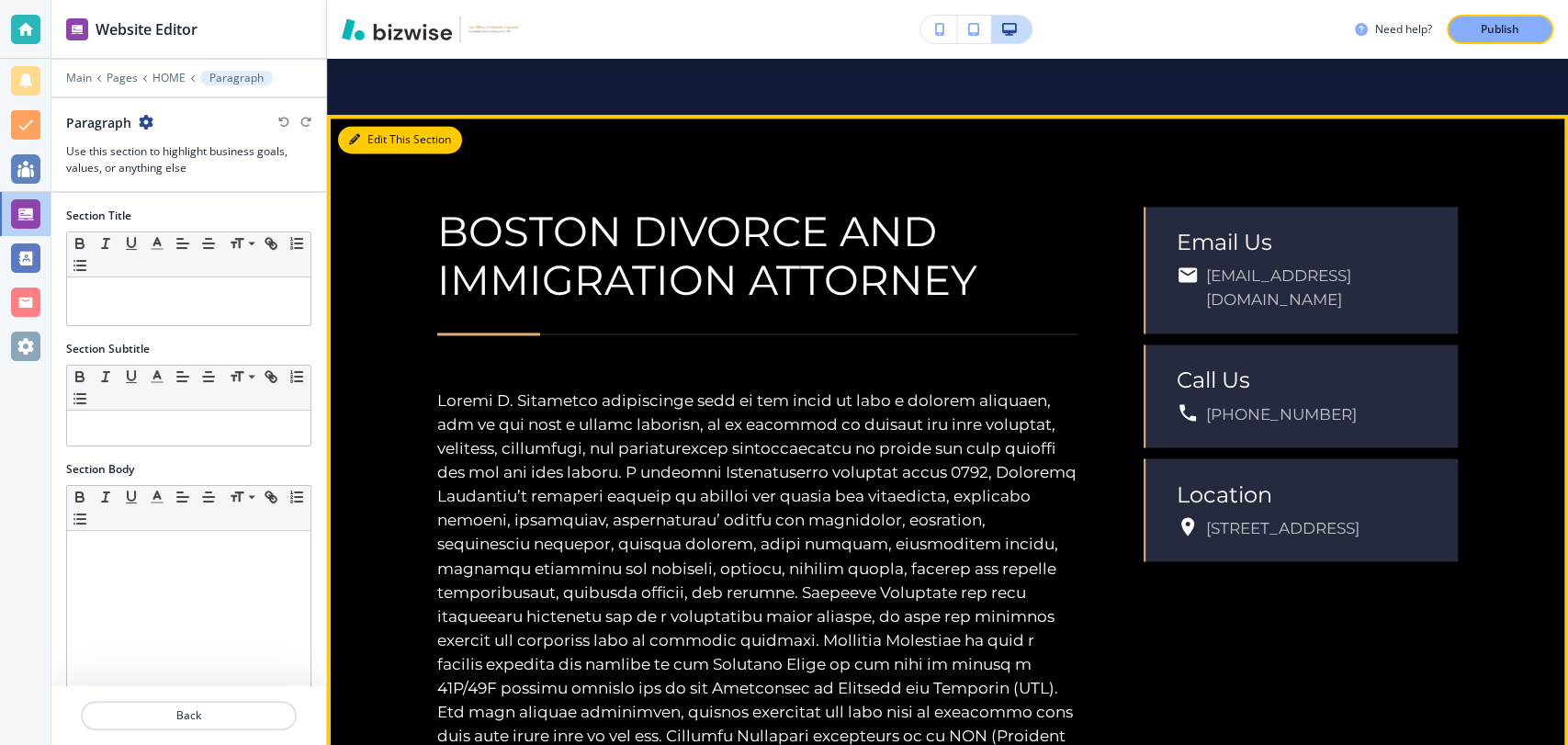 scroll, scrollTop: 1894, scrollLeft: 0, axis: vertical 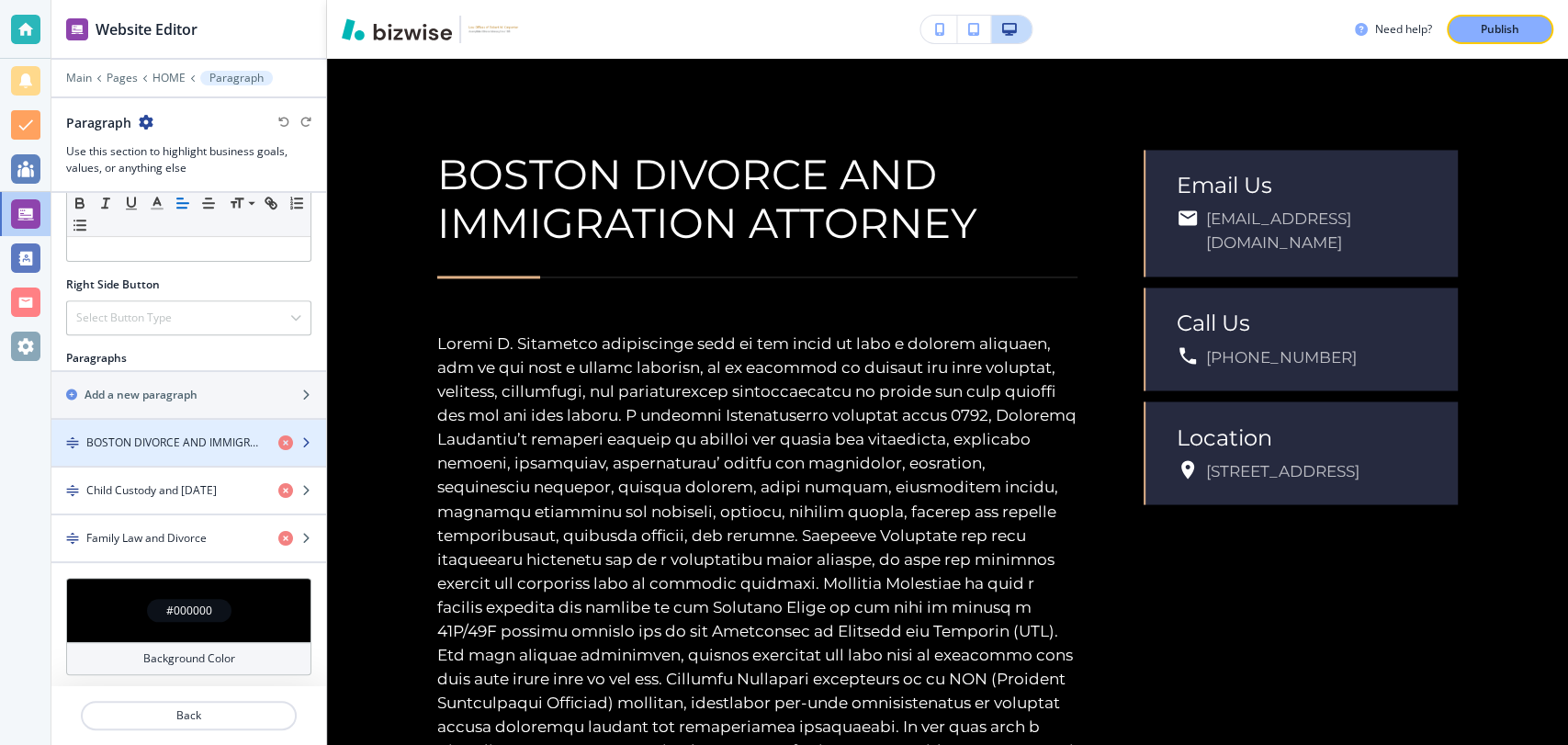 click at bounding box center (188, 458) 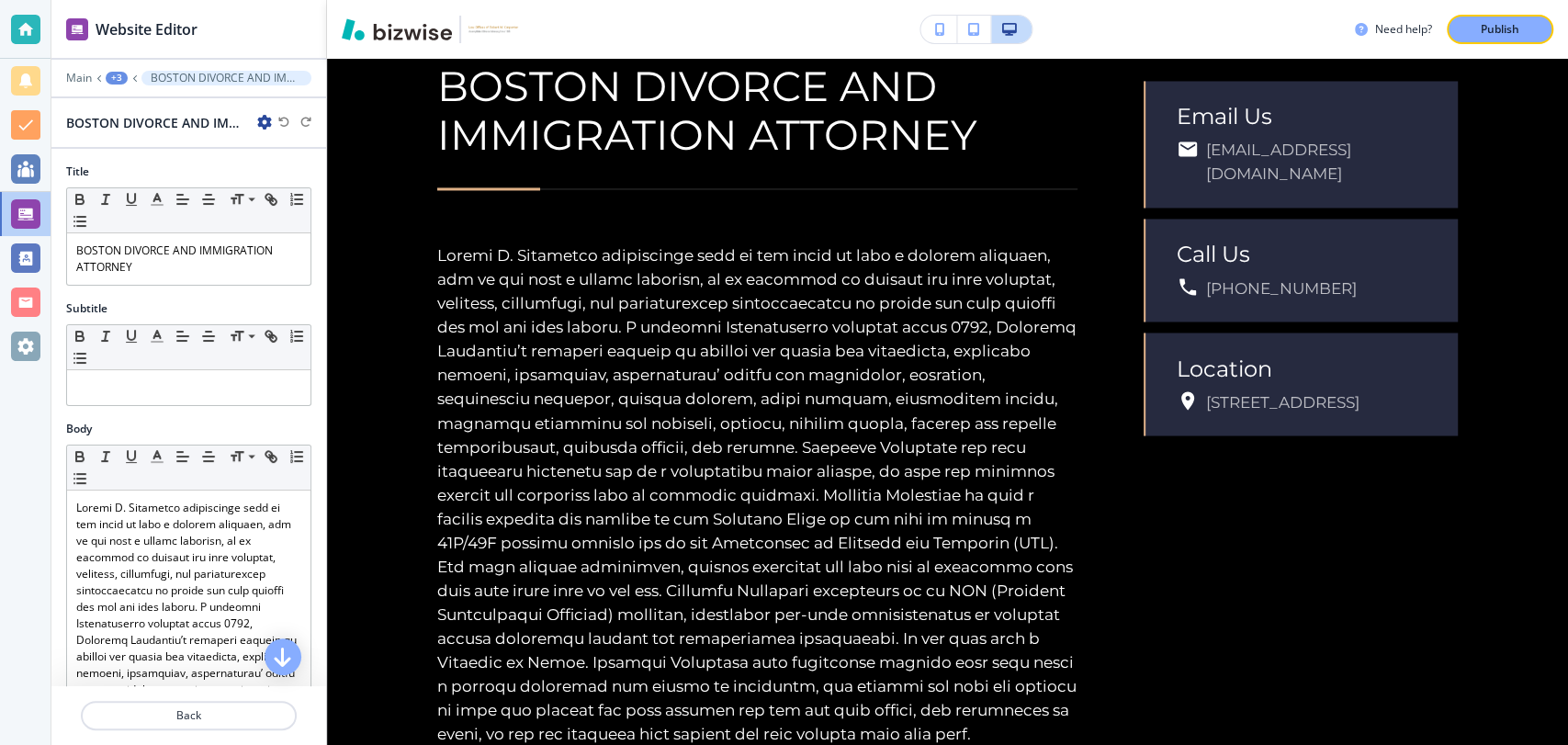 scroll, scrollTop: 1985, scrollLeft: 0, axis: vertical 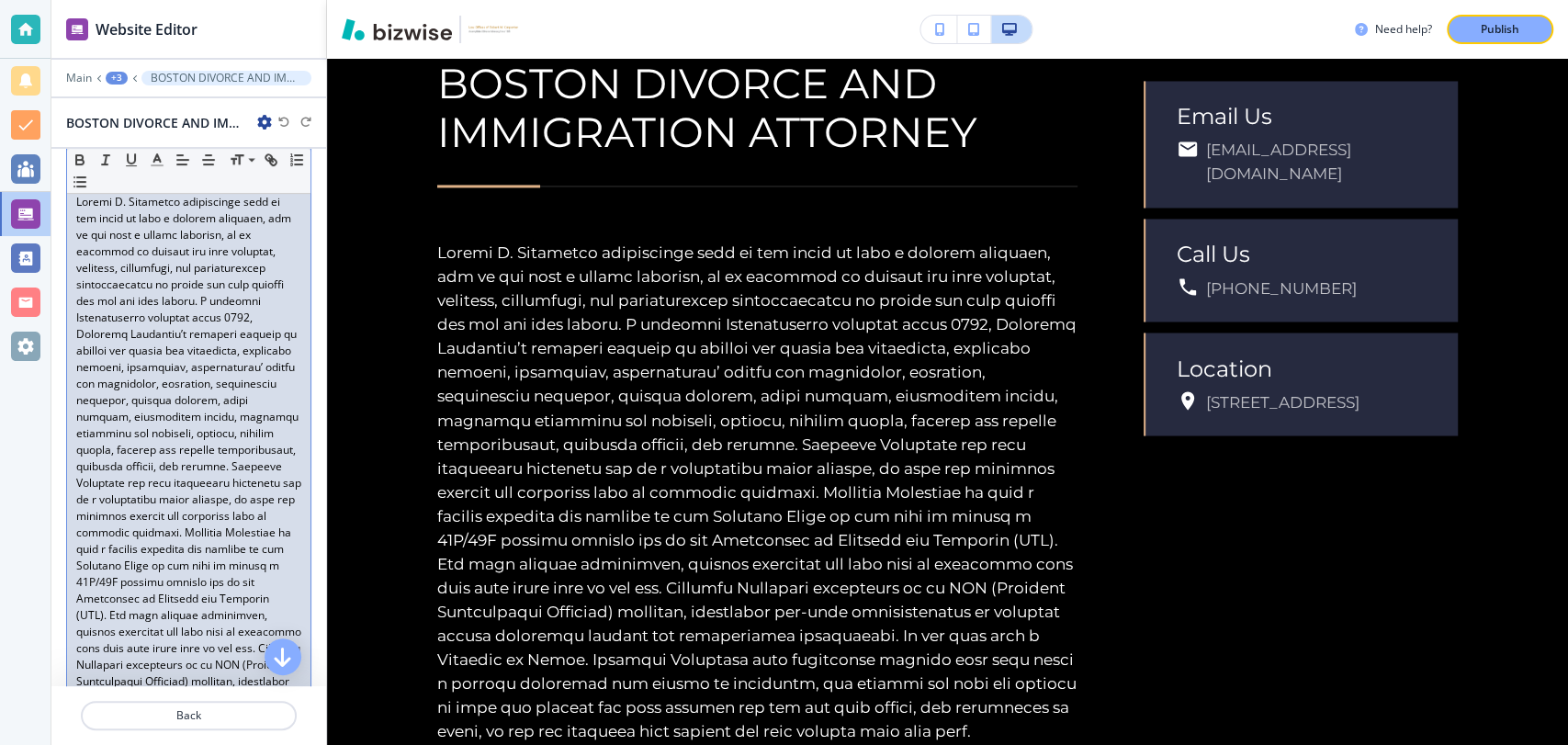 click at bounding box center (188, 533) 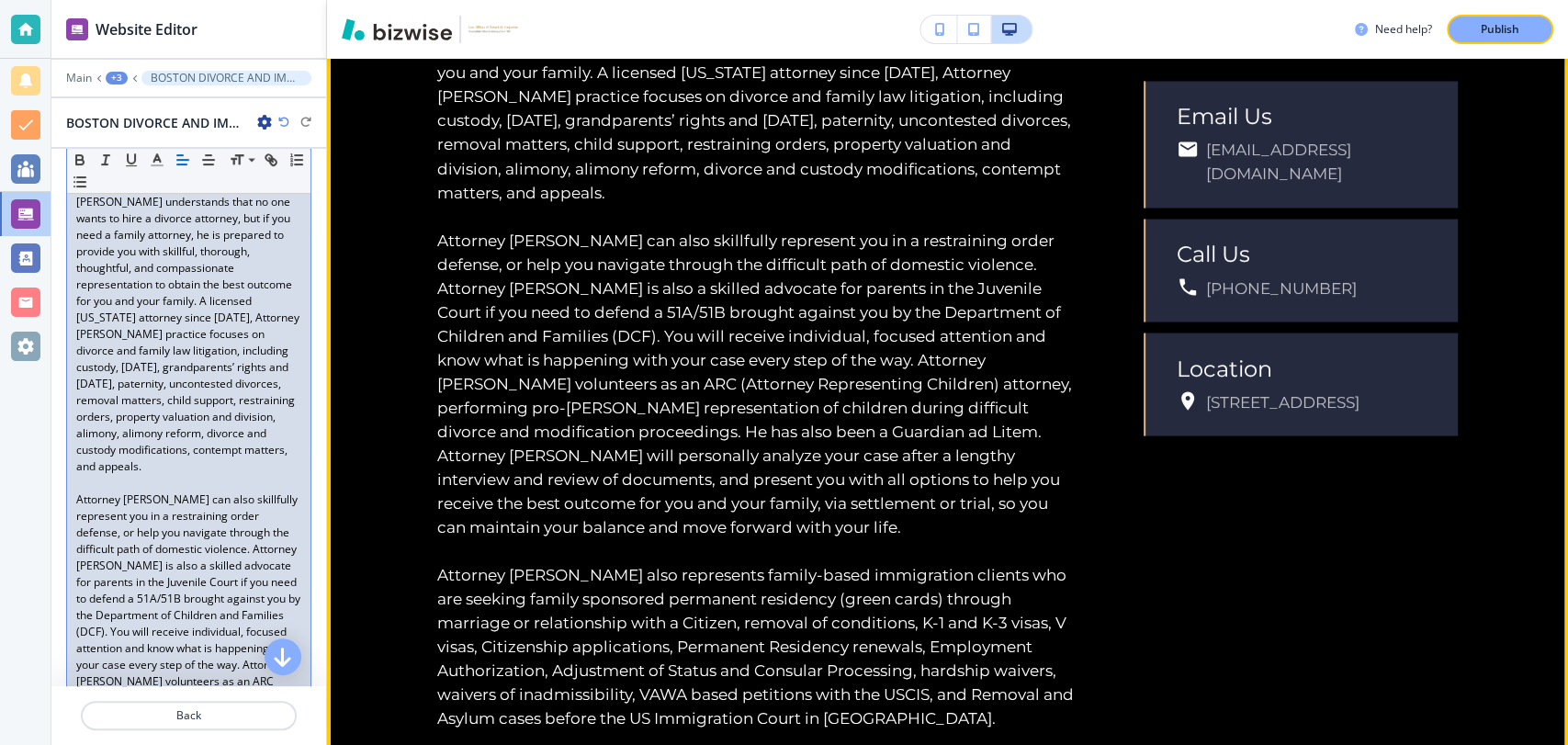scroll, scrollTop: 2292, scrollLeft: 0, axis: vertical 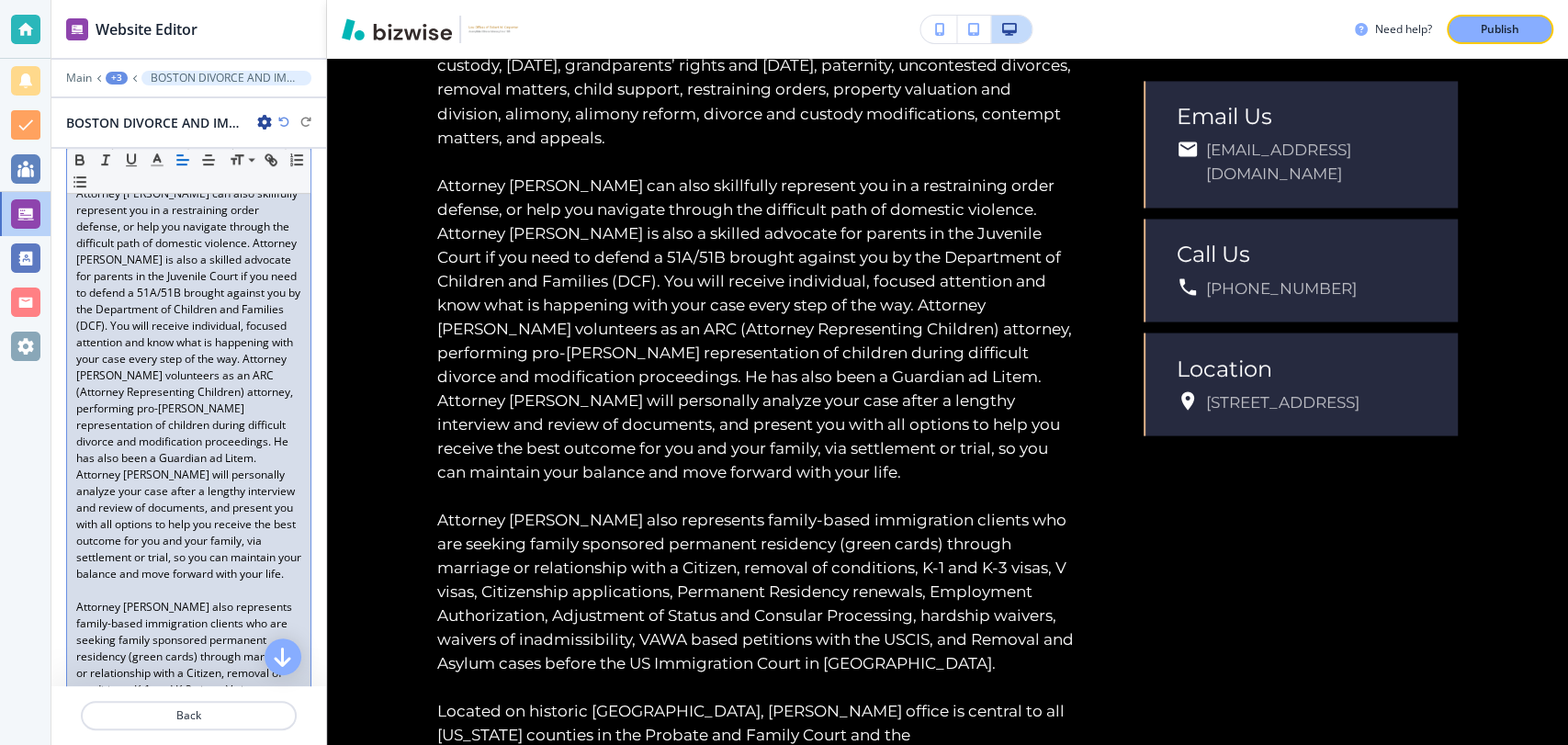 click on "Attorney Carpenter can also skillfully represent you in a restraining order defense, or help you navigate through the difficult path of domestic violence. Attorney Carpenter is also a skilled advocate for parents in the Juvenile Court if you need to defend a 51A/51B brought against you by the Department of Children and Families (DCF). You will receive individual, focused attention and know what is happening with your case every step of the way. Attorney Carpenter volunteers as an ARC (Attorney Representing Children) attorney, performing pro-bono representation of children during difficult divorce and modification proceedings. He has also been a Guardian ad Litem. Attorney Carpenter will personally analyze your case after a lengthy interview and review of documents, and present you with all options to help you receive the best outcome for you and your family, via settlement or trial, so you can maintain your balance and move forward with your life." at bounding box center [188, 384] 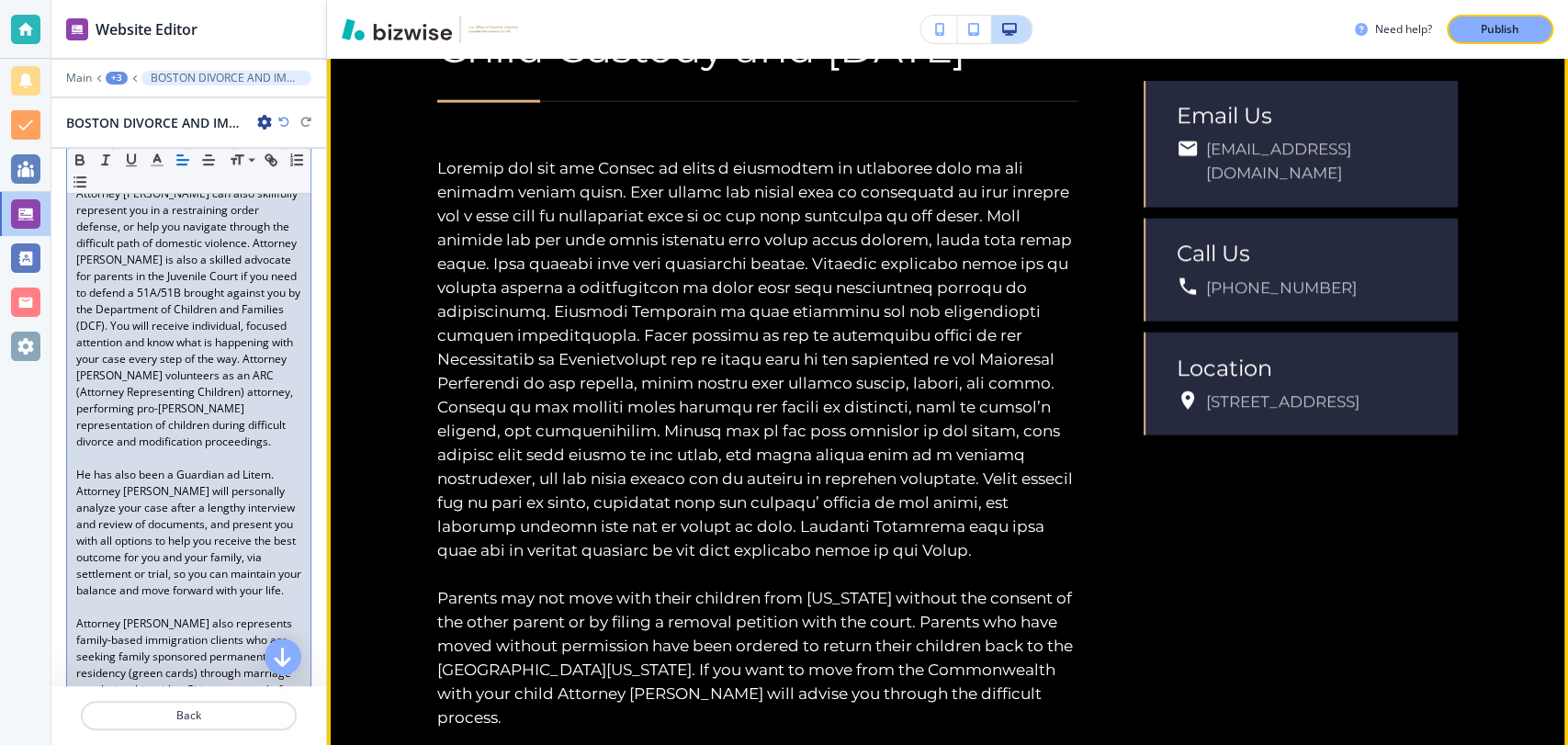 scroll, scrollTop: 3211, scrollLeft: 0, axis: vertical 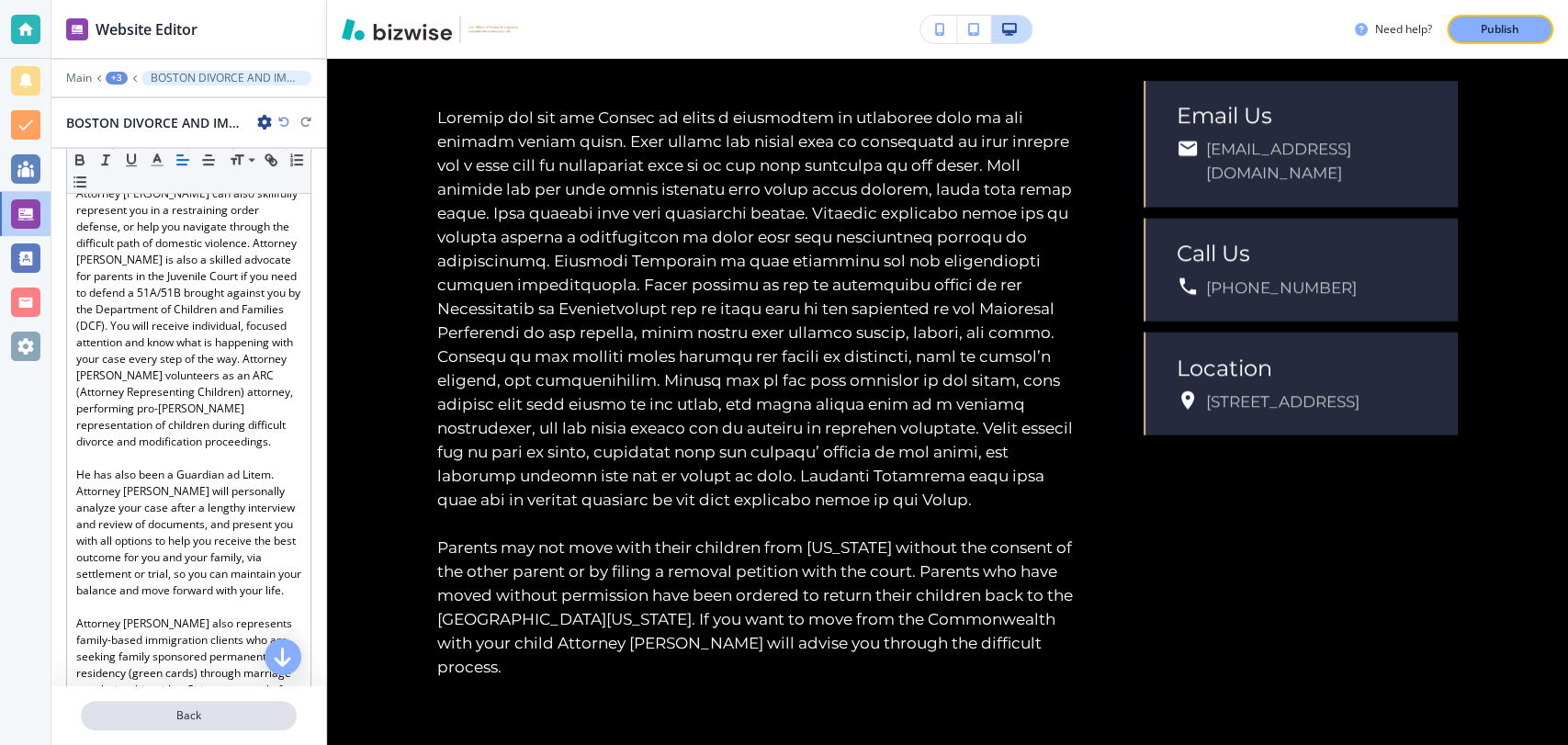 click on "Back" at bounding box center [188, 716] 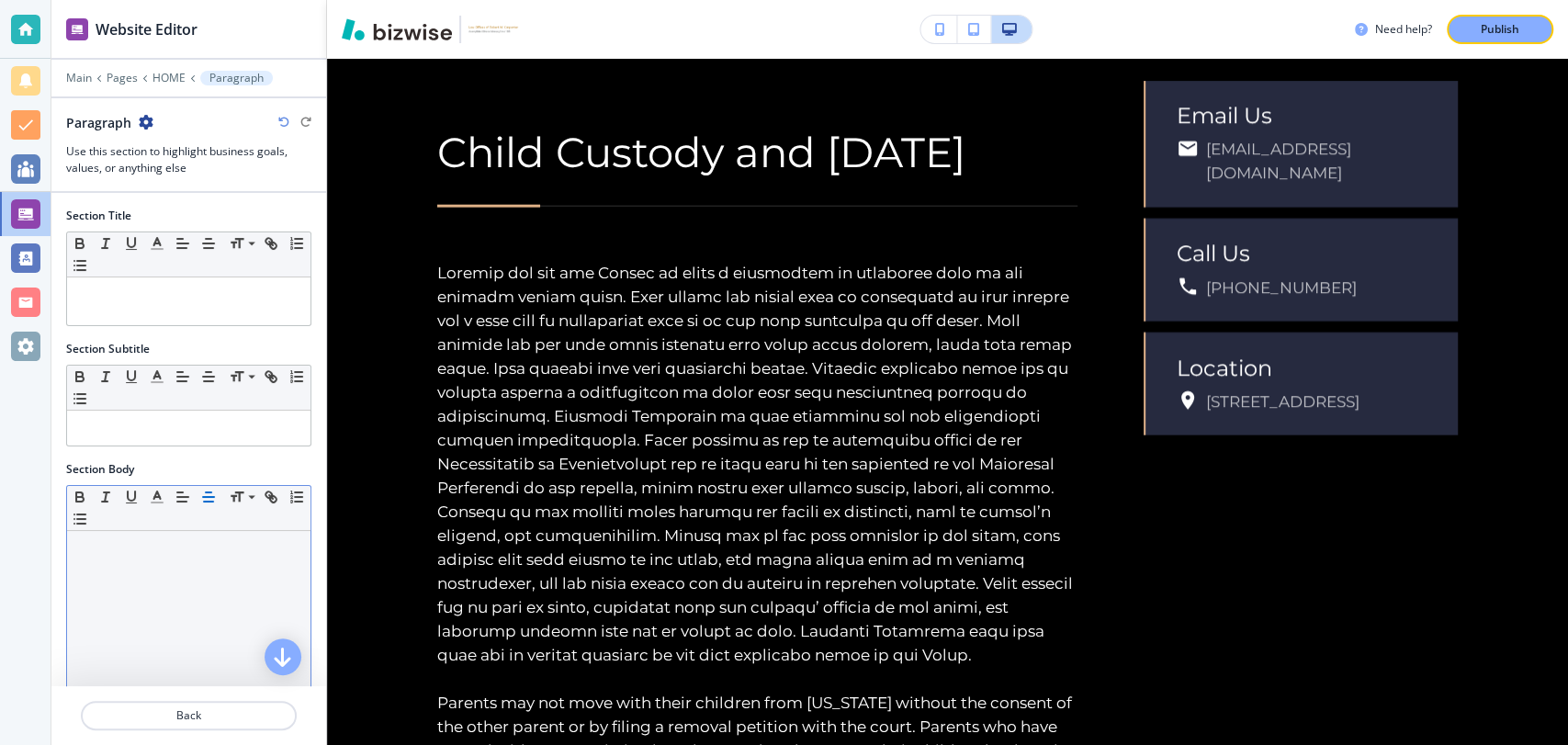 scroll, scrollTop: 2603, scrollLeft: 0, axis: vertical 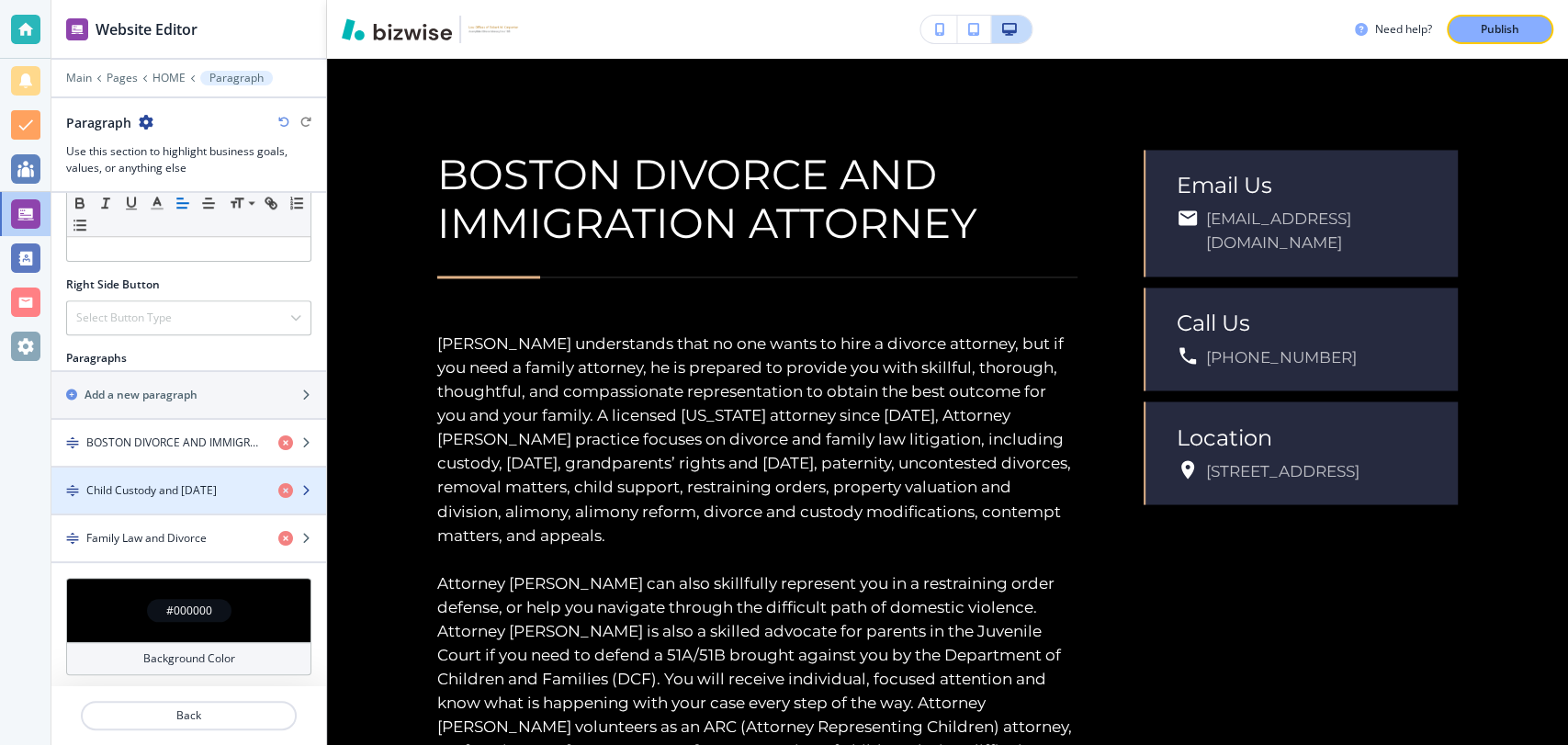 click at bounding box center [188, 475] 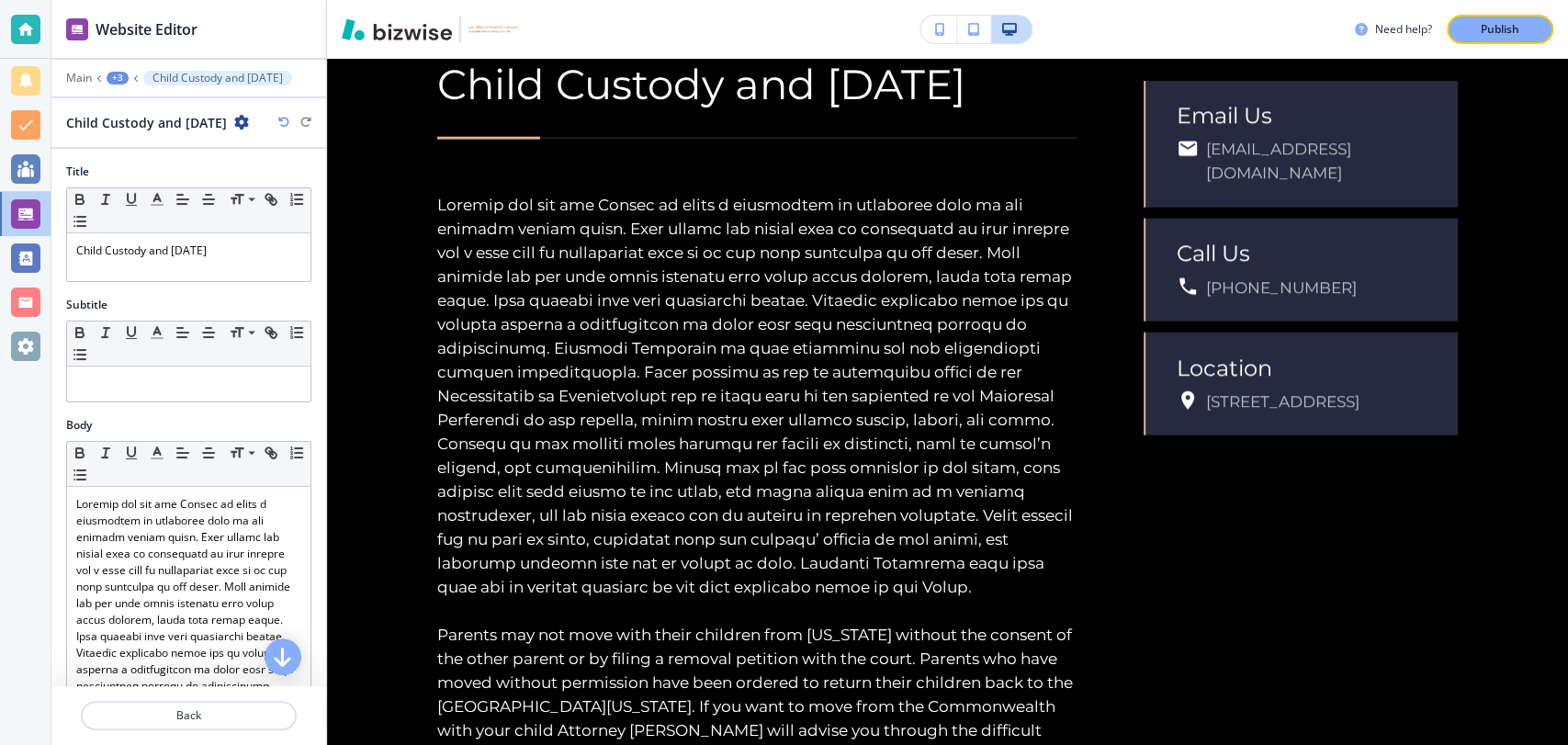scroll, scrollTop: 3124, scrollLeft: 0, axis: vertical 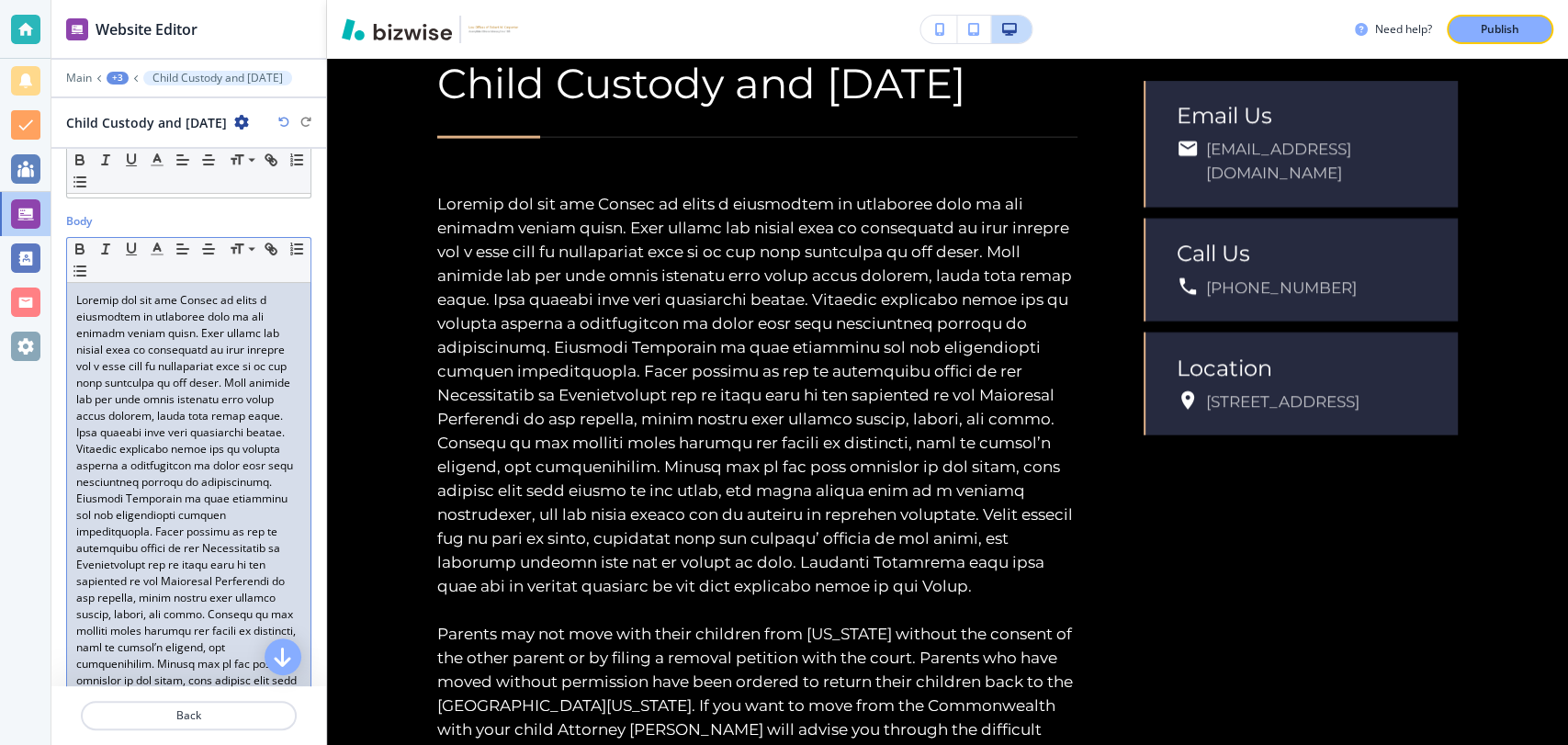 click at bounding box center [188, 565] 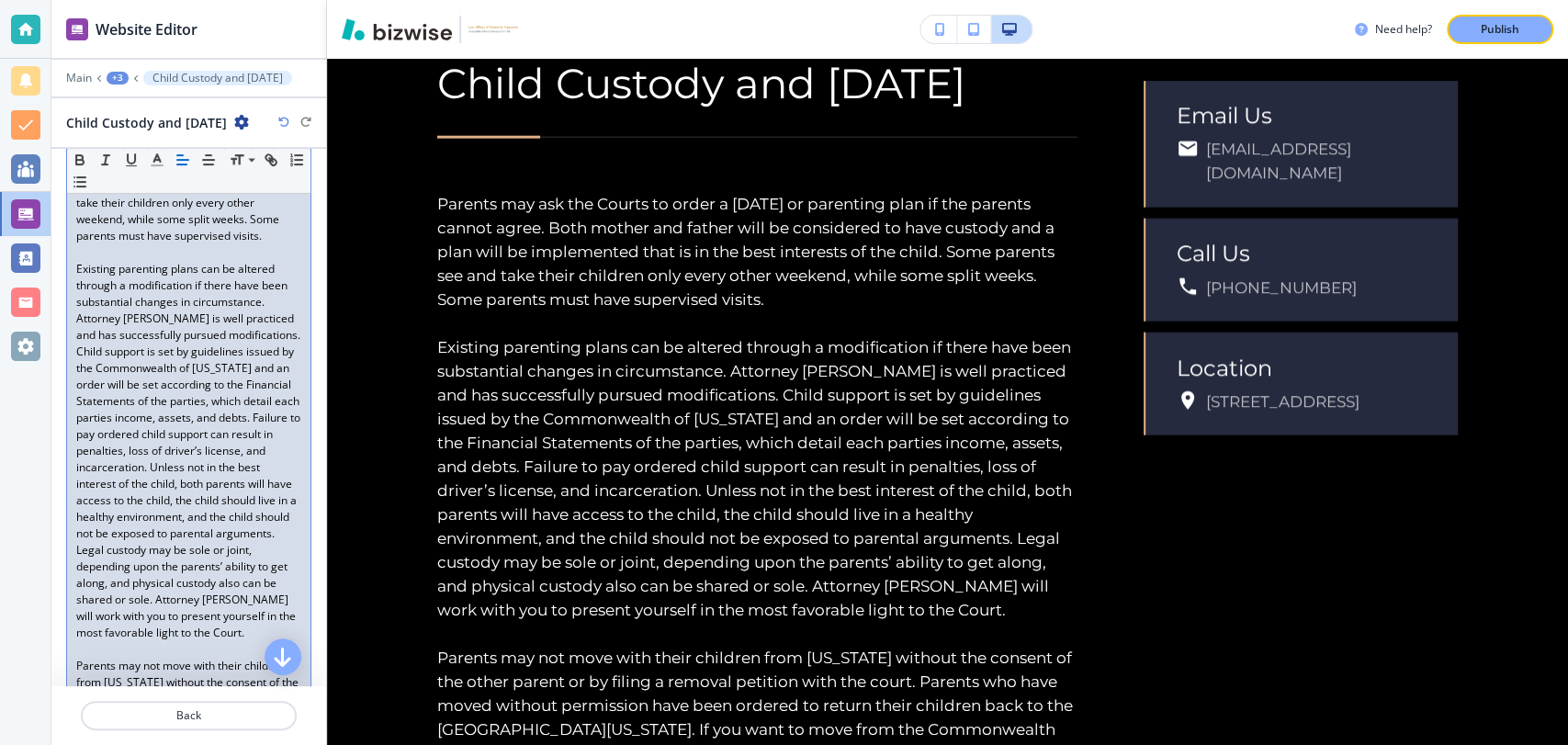 scroll, scrollTop: 408, scrollLeft: 0, axis: vertical 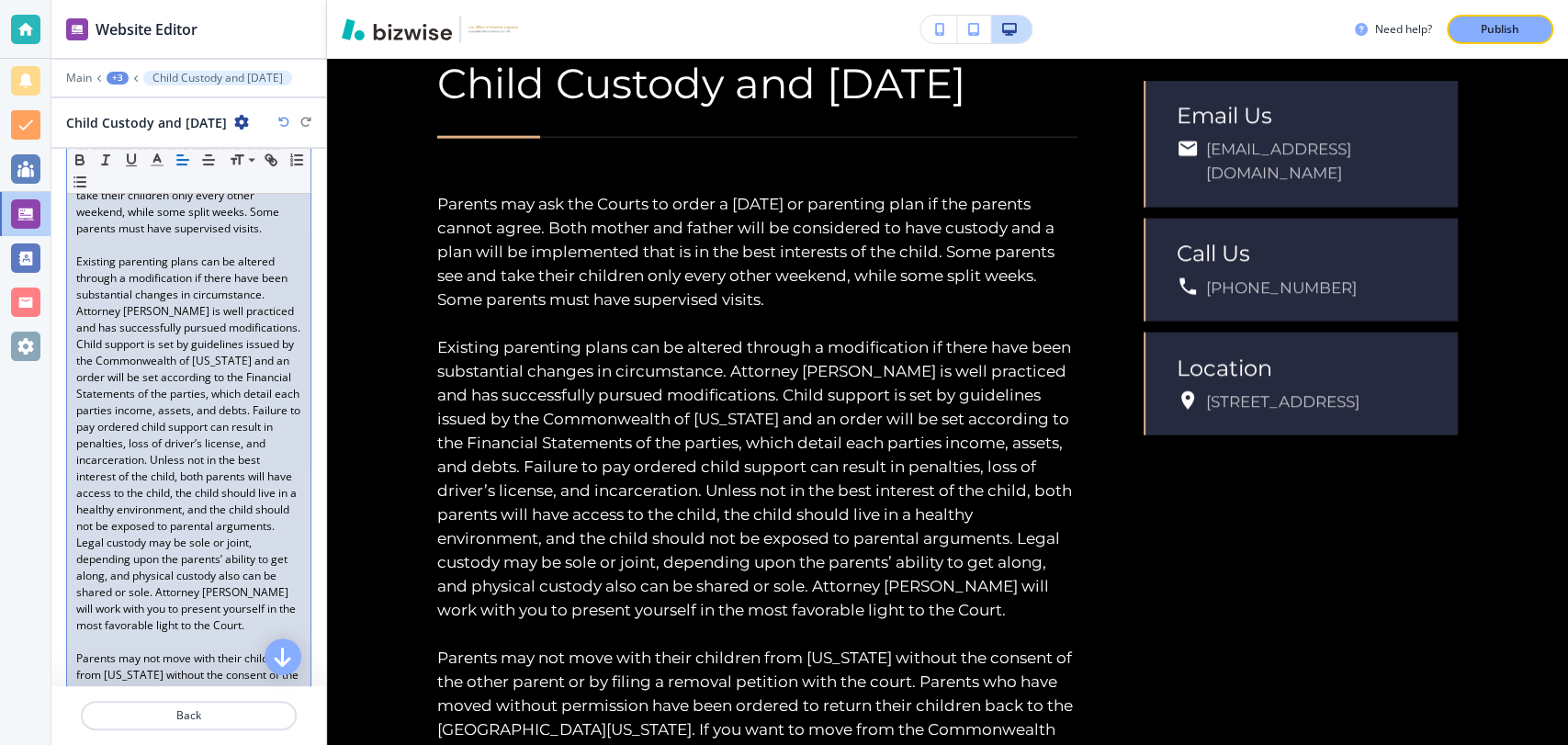 click on "Existing parenting plans can be altered through a modification if there have been substantial changes in circumstance. Attorney Carpenter is well practiced and has successfully pursued modifications. Child support is set by guidelines issued by the Commonwealth of Massachusetts and an order will be set according to the Financial Statements of the parties, which detail each parties income, assets, and debts. Failure to pay ordered child support can result in penalties, loss of driver’s license, and incarceration. Unless not in the best interest of the child, both parents will have access to the child, the child should live in a healthy environment, and the child should not be exposed to parental arguments. Legal custody may be sole or joint, depending upon the parents’ ability to get along, and physical custody also can be shared or sole. Attorney Carpenter will work with you to present yourself in the most favorable light to the Court." at bounding box center (188, 444) 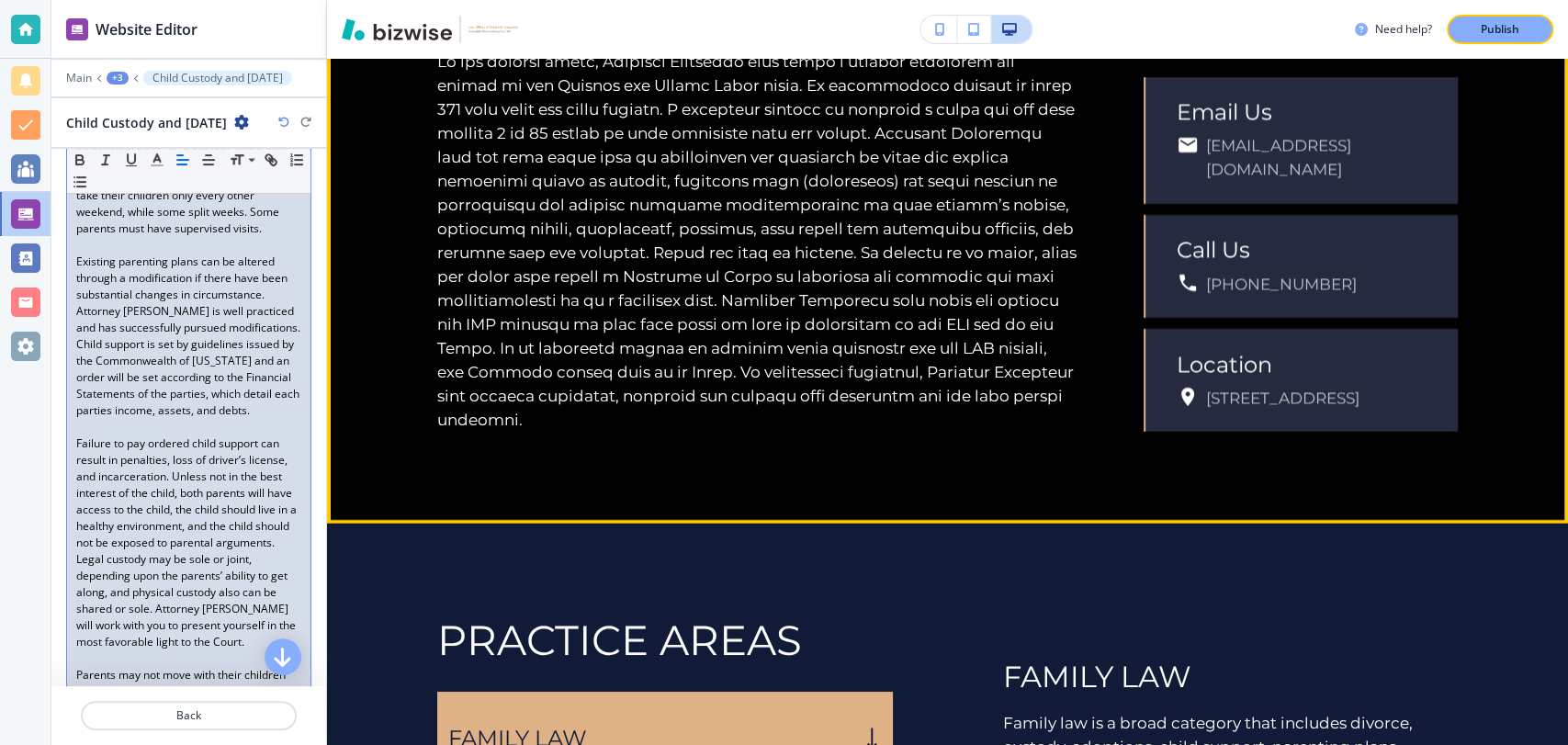 scroll, scrollTop: 4145, scrollLeft: 0, axis: vertical 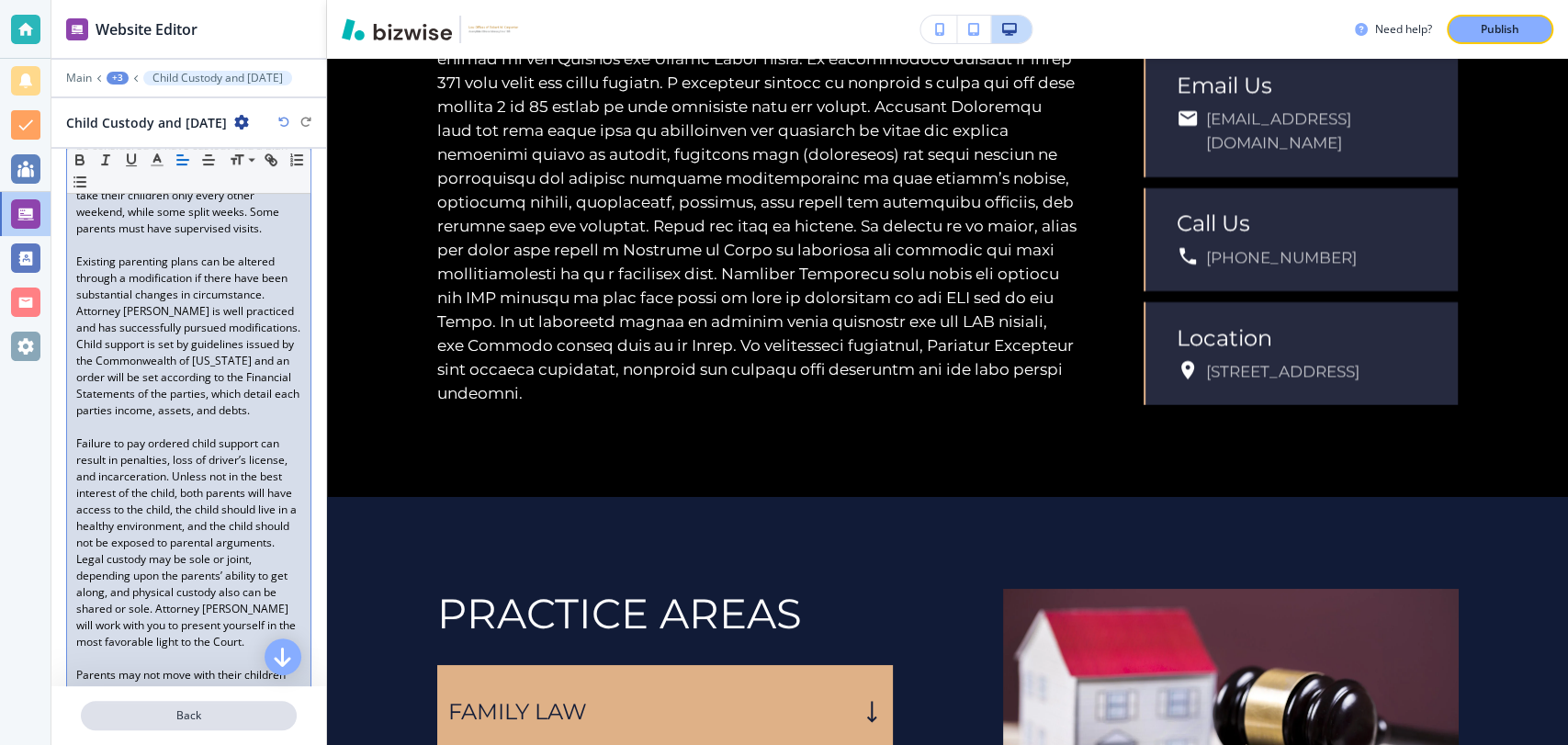 click on "Back" at bounding box center (188, 716) 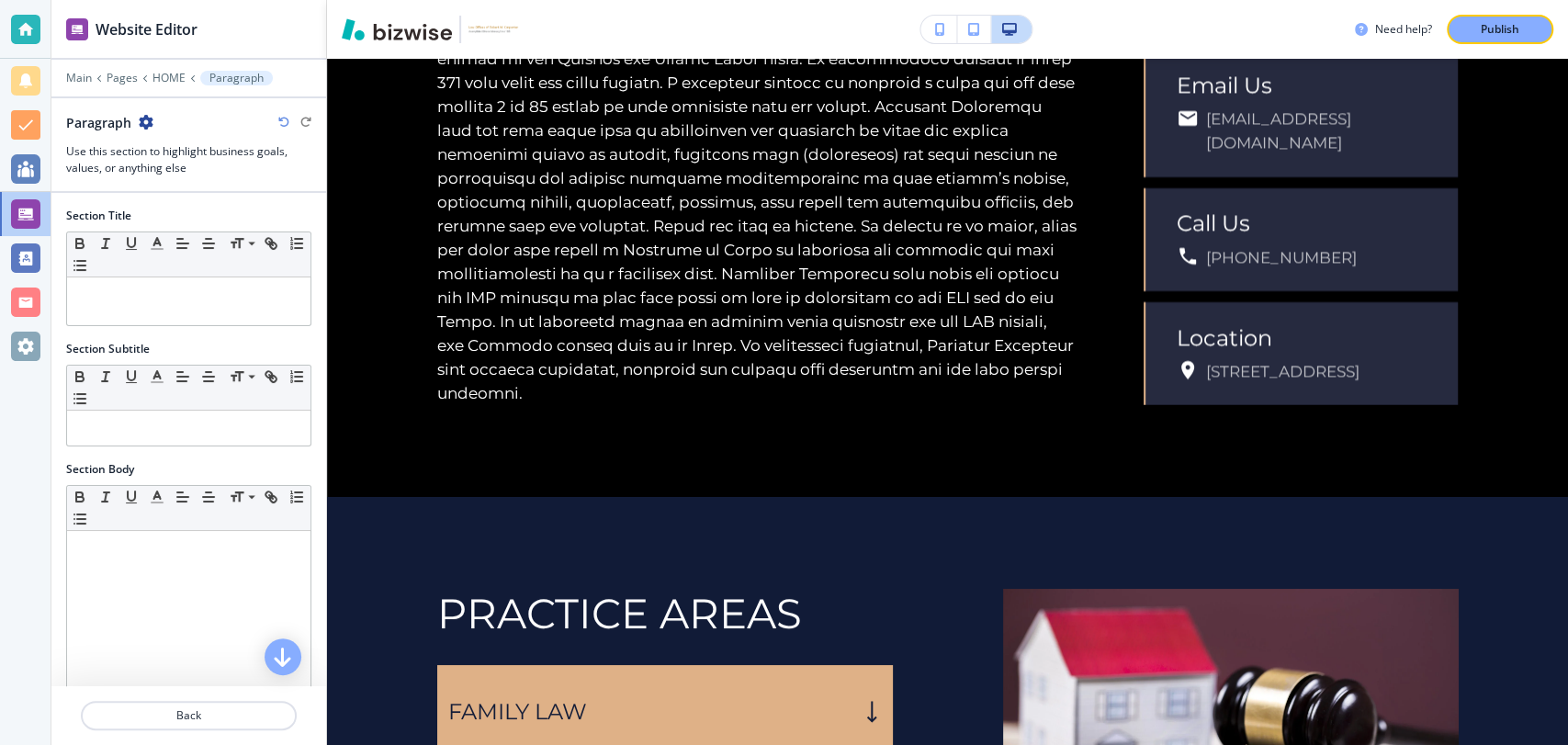 scroll, scrollTop: 3925, scrollLeft: 0, axis: vertical 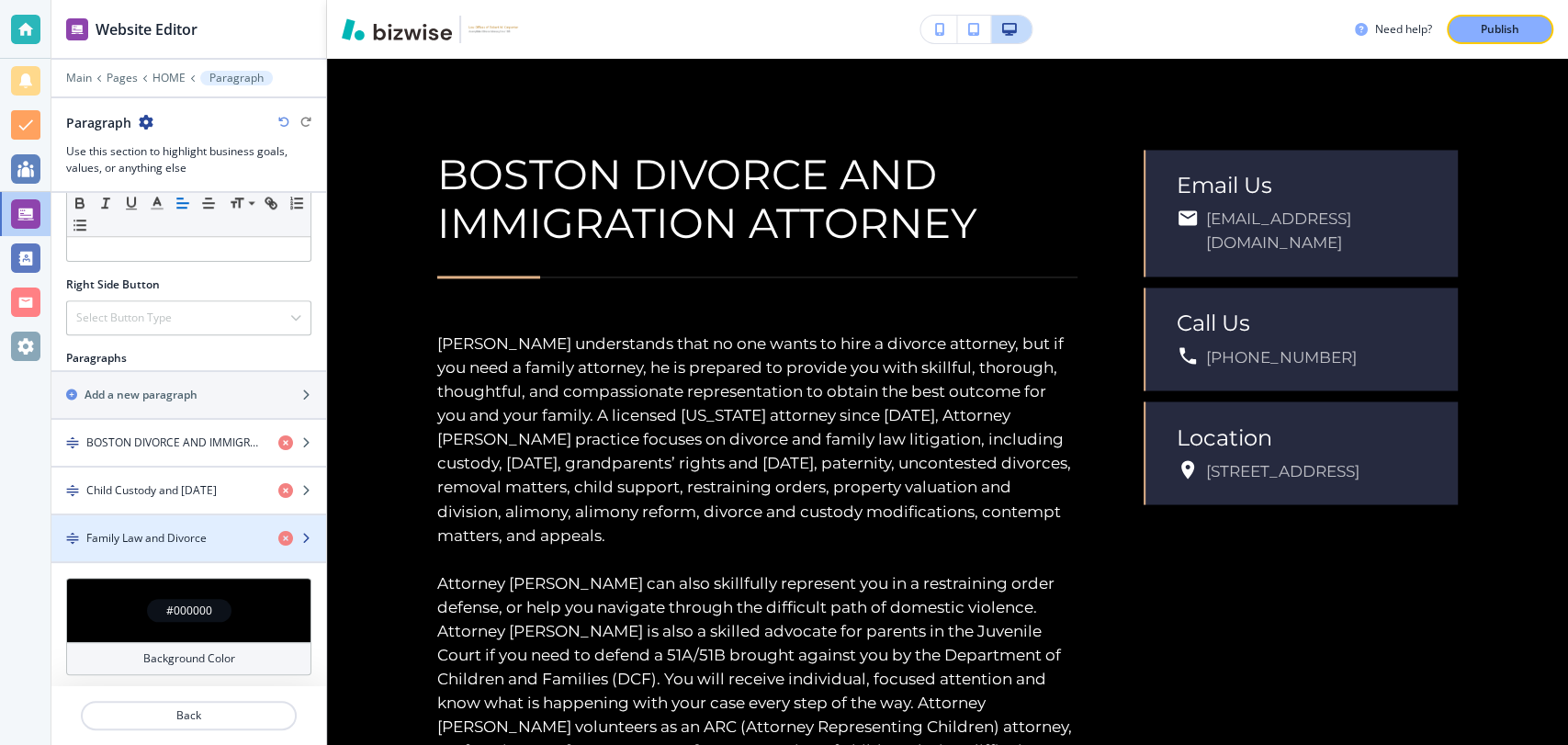click at bounding box center (188, 554) 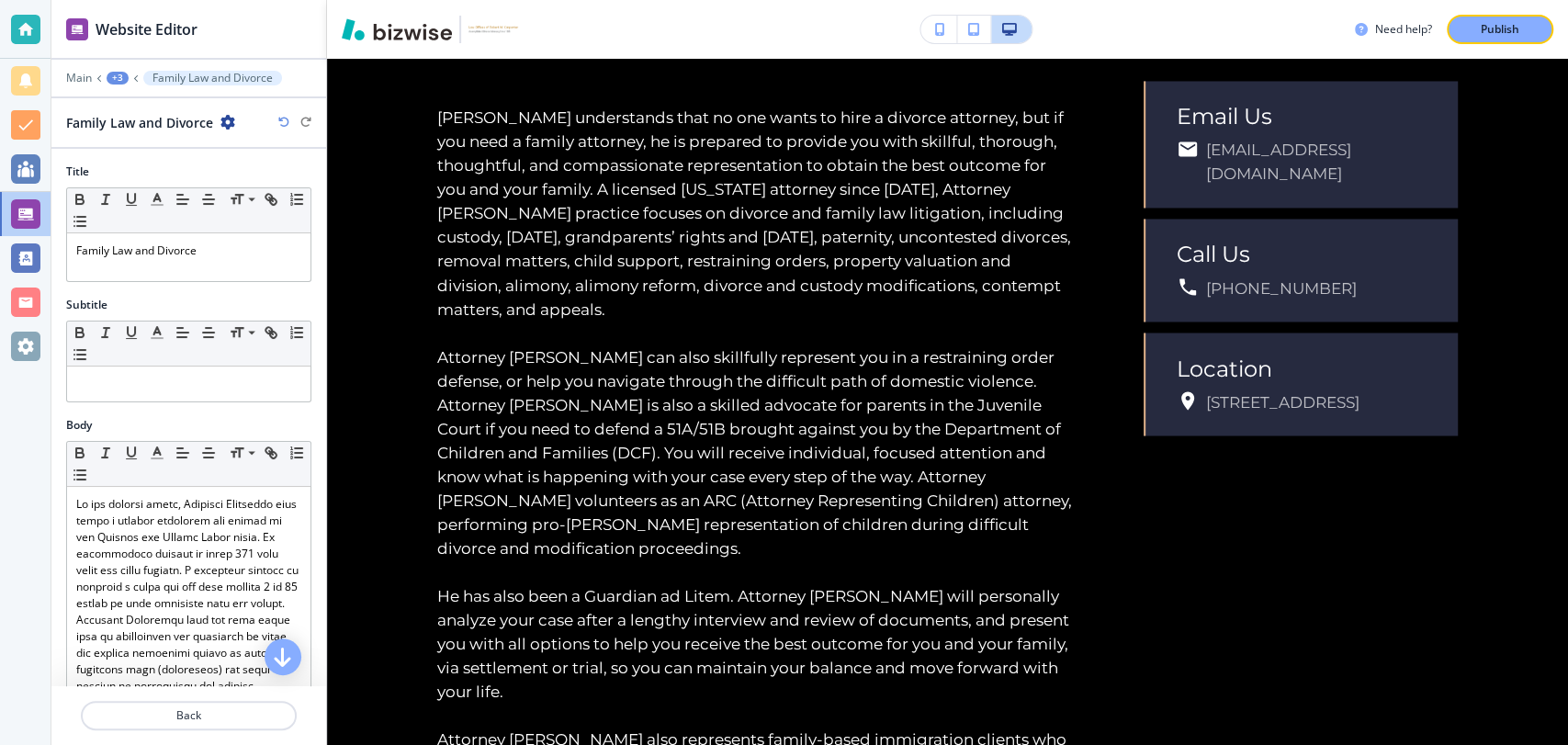 scroll, scrollTop: 2388, scrollLeft: 0, axis: vertical 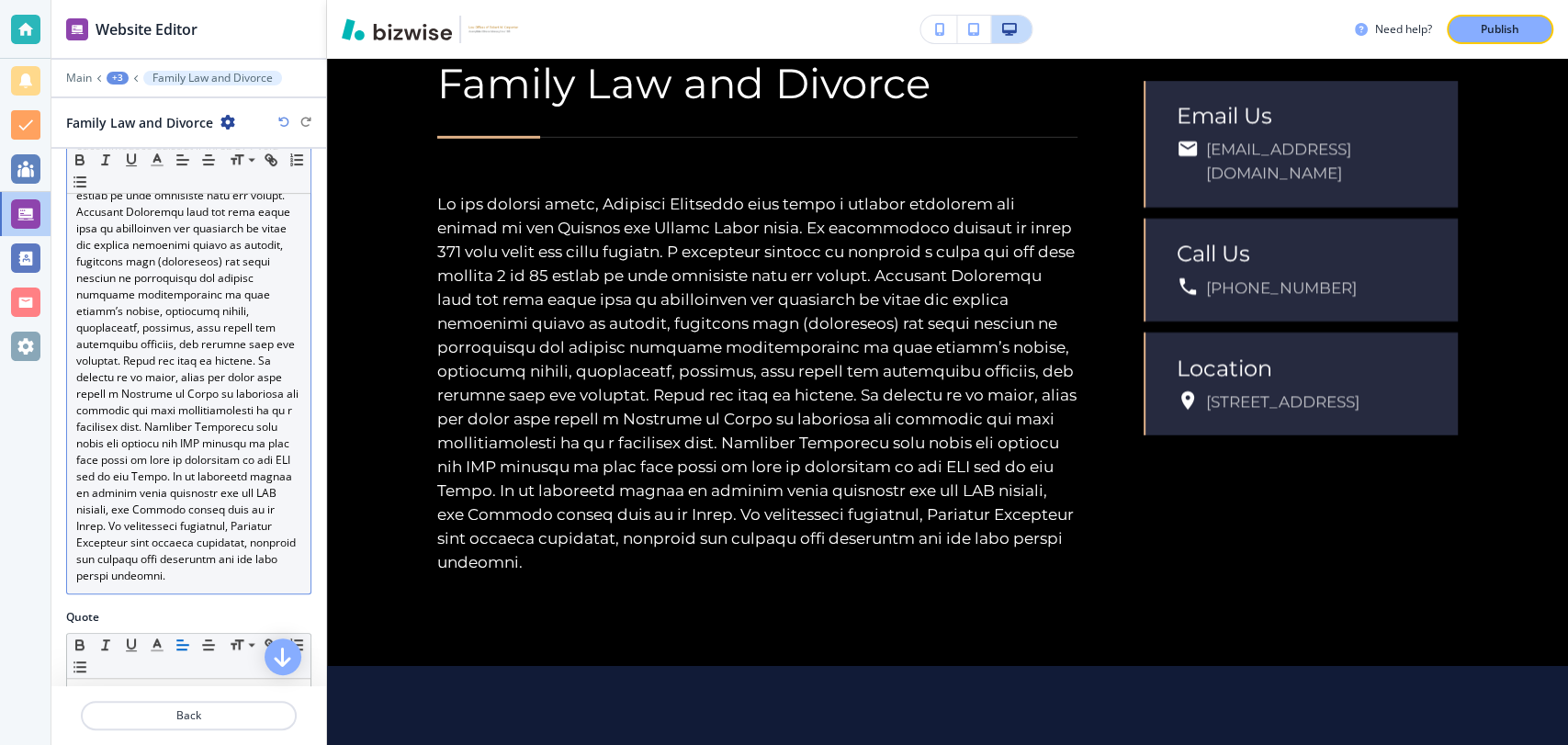 click at bounding box center (188, 336) 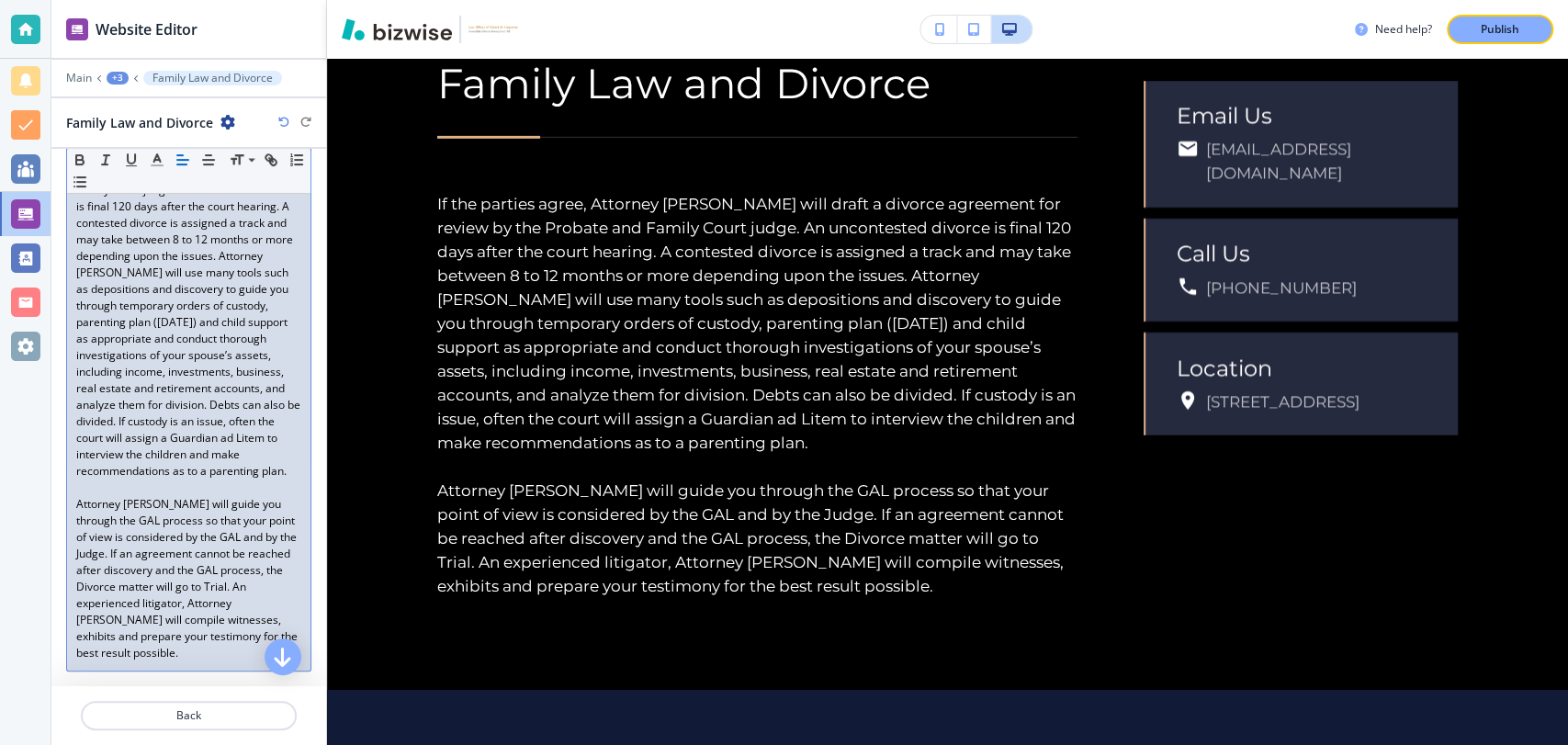 scroll, scrollTop: 306, scrollLeft: 0, axis: vertical 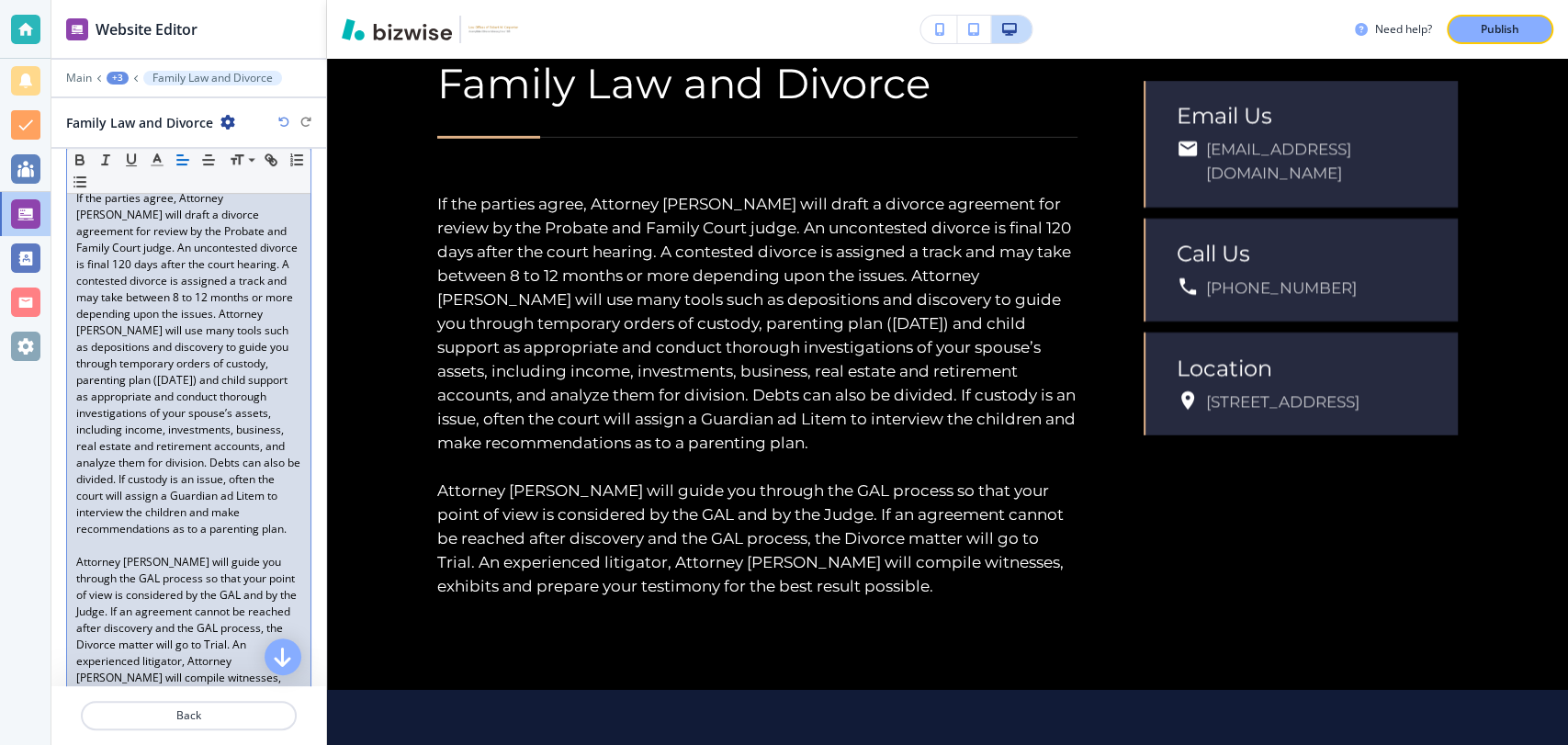 click on "If the parties agree, Attorney Carpenter will draft a divorce agreement for review by the Probate and Family Court judge. An uncontested divorce is final 120 days after the court hearing. A contested divorce is assigned a track and may take between 8 to 12 months or more depending upon the issues. Attorney Carpenter will use many tools such as depositions and discovery to guide you through temporary orders of custody, parenting plan (visitation) and child support as appropriate and conduct thorough investigations of your spouse’s assets, including income, investments, business, real estate and retirement accounts, and analyze them for division. Debts can also be divided. If custody is an issue, often the court will assign a Guardian ad Litem to interview the children and make recommendations as to a parenting plan." at bounding box center (188, 364) 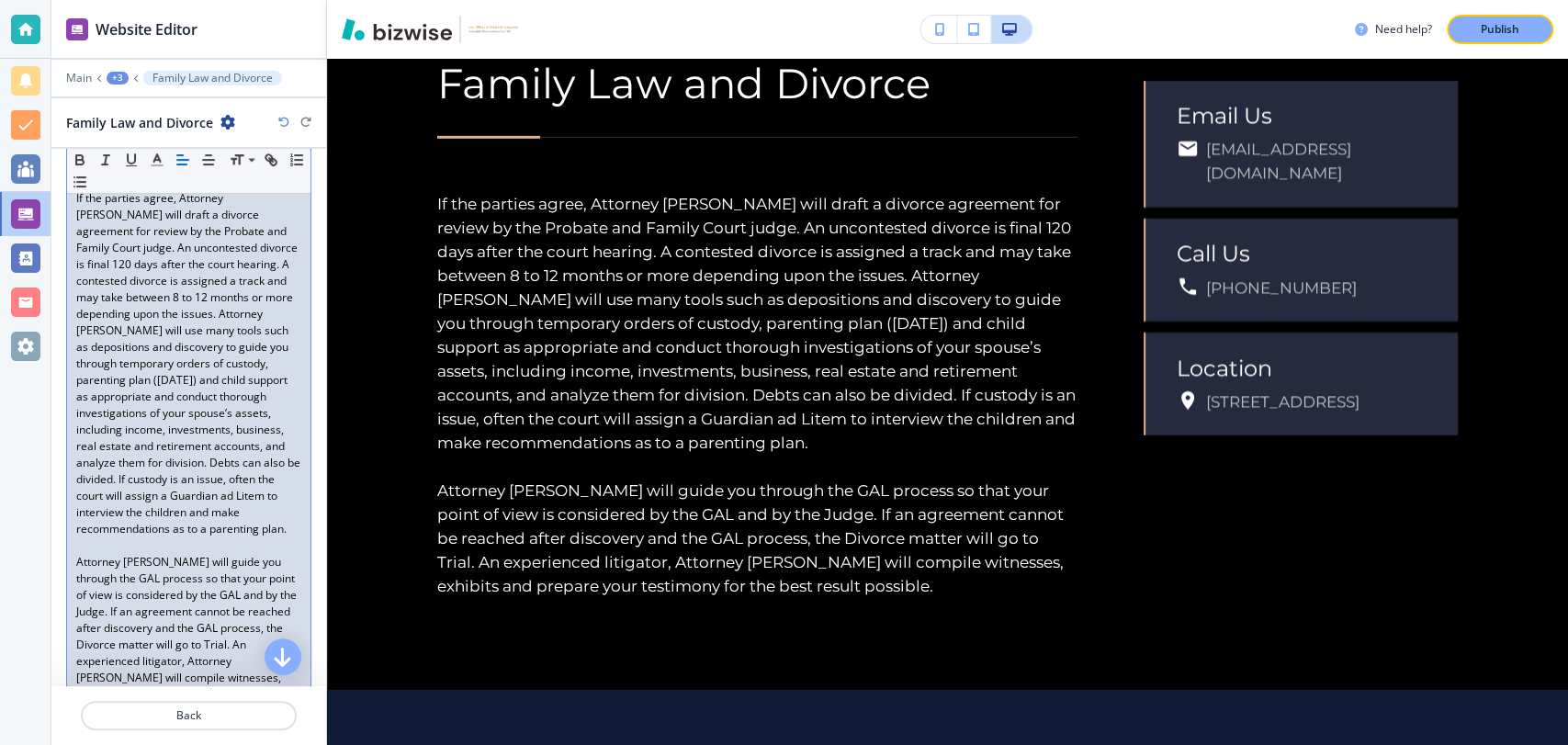 type 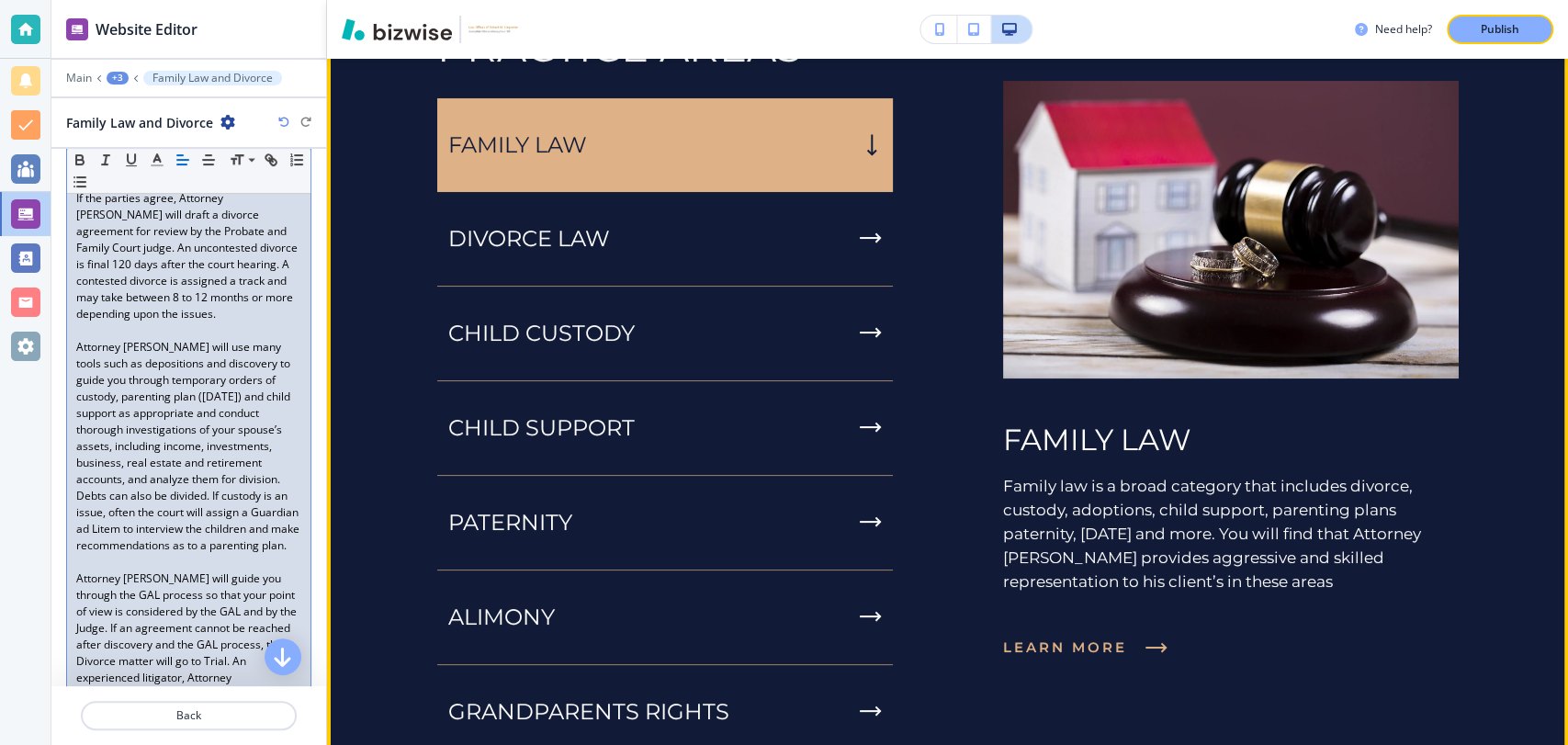 scroll, scrollTop: 5099, scrollLeft: 0, axis: vertical 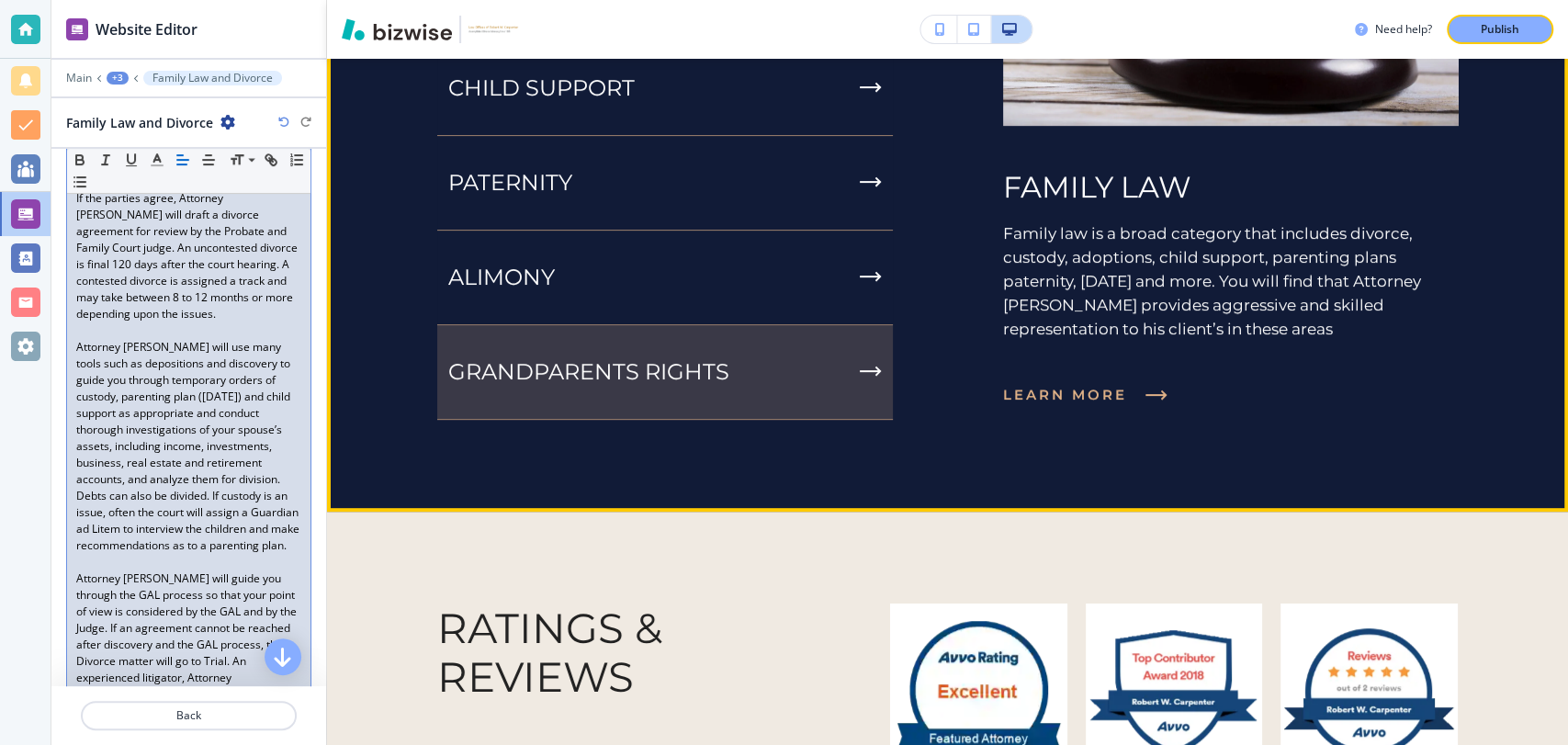 click on "GRANDPARENTS RIGHTS" at bounding box center (665, 372) 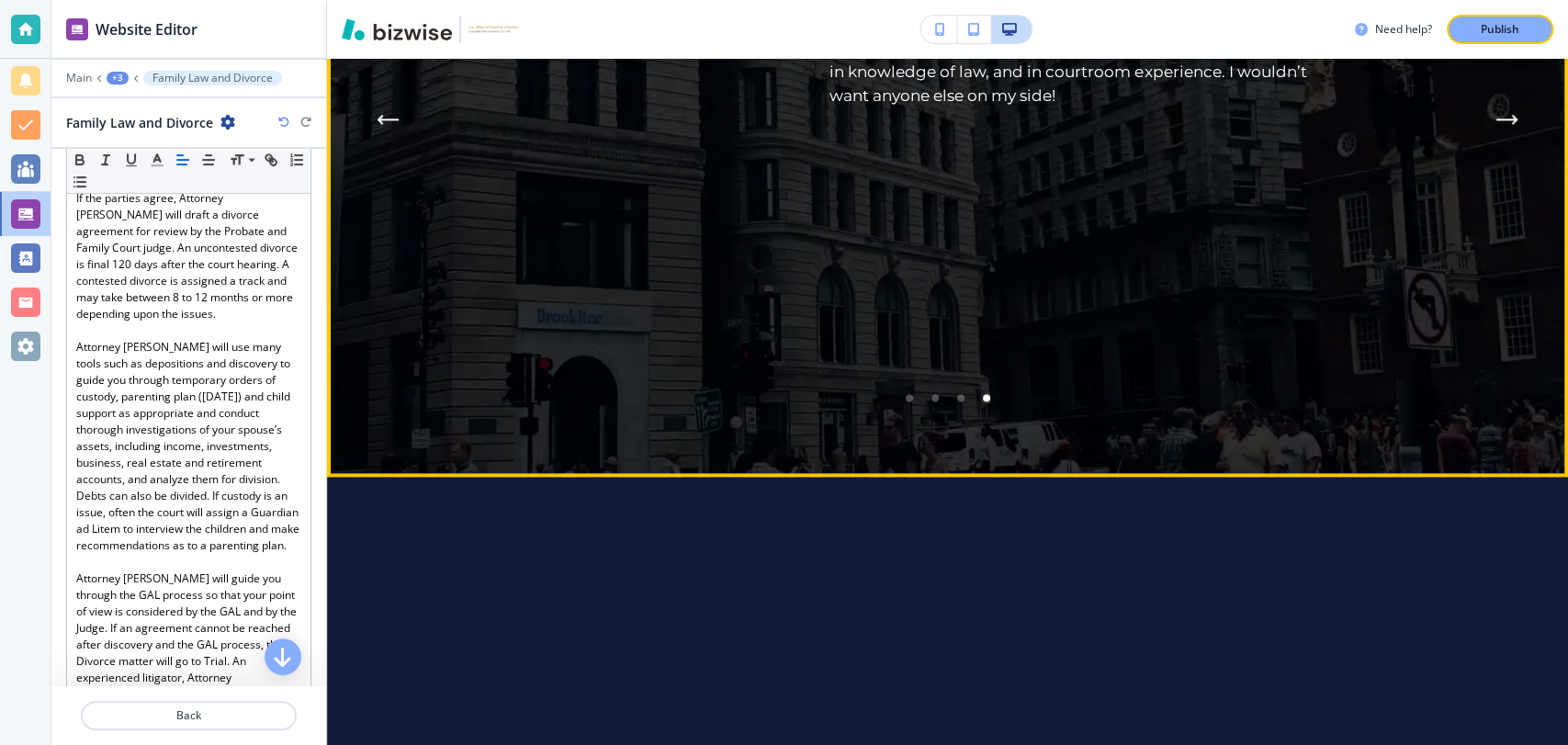 scroll, scrollTop: 6630, scrollLeft: 0, axis: vertical 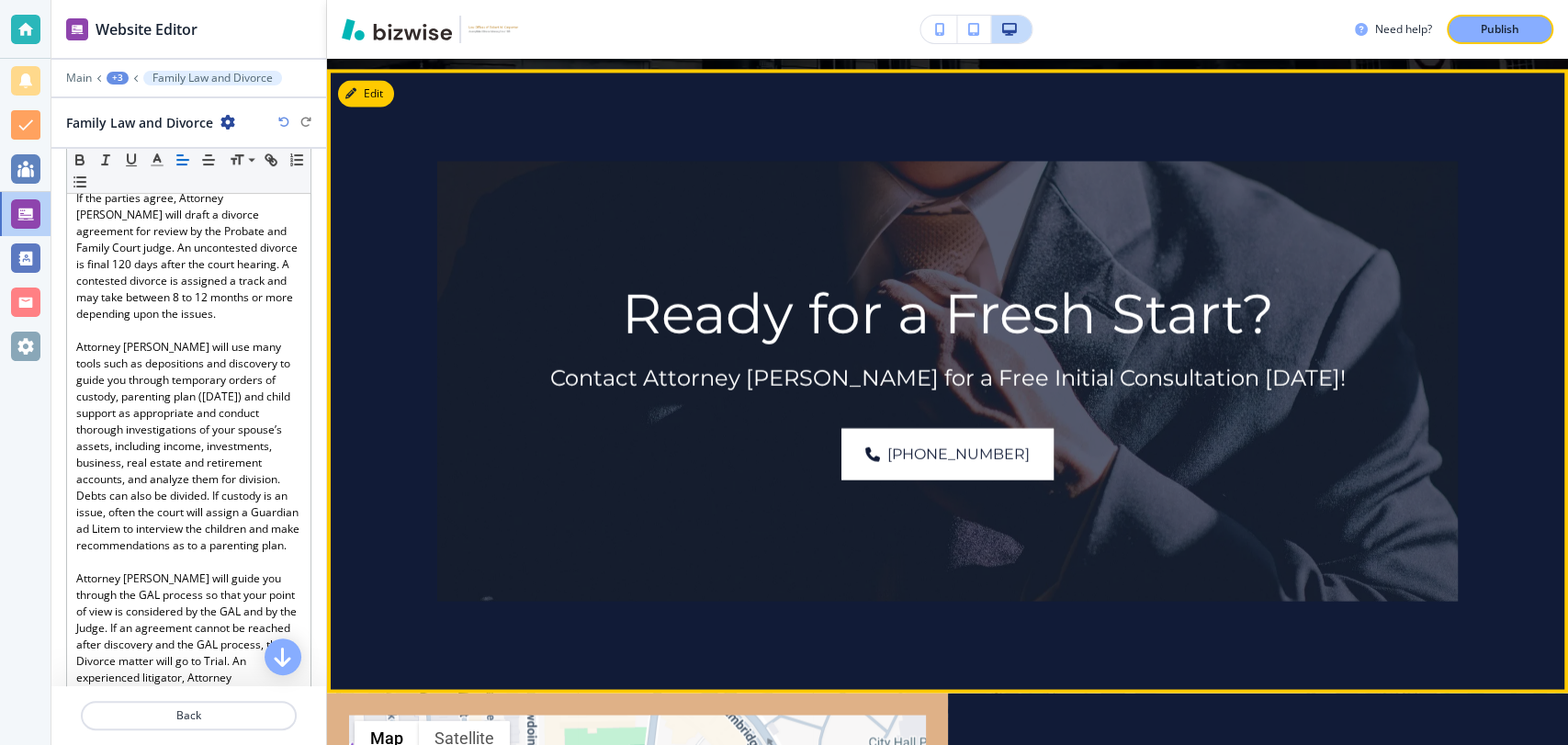 click at bounding box center (947, 380) 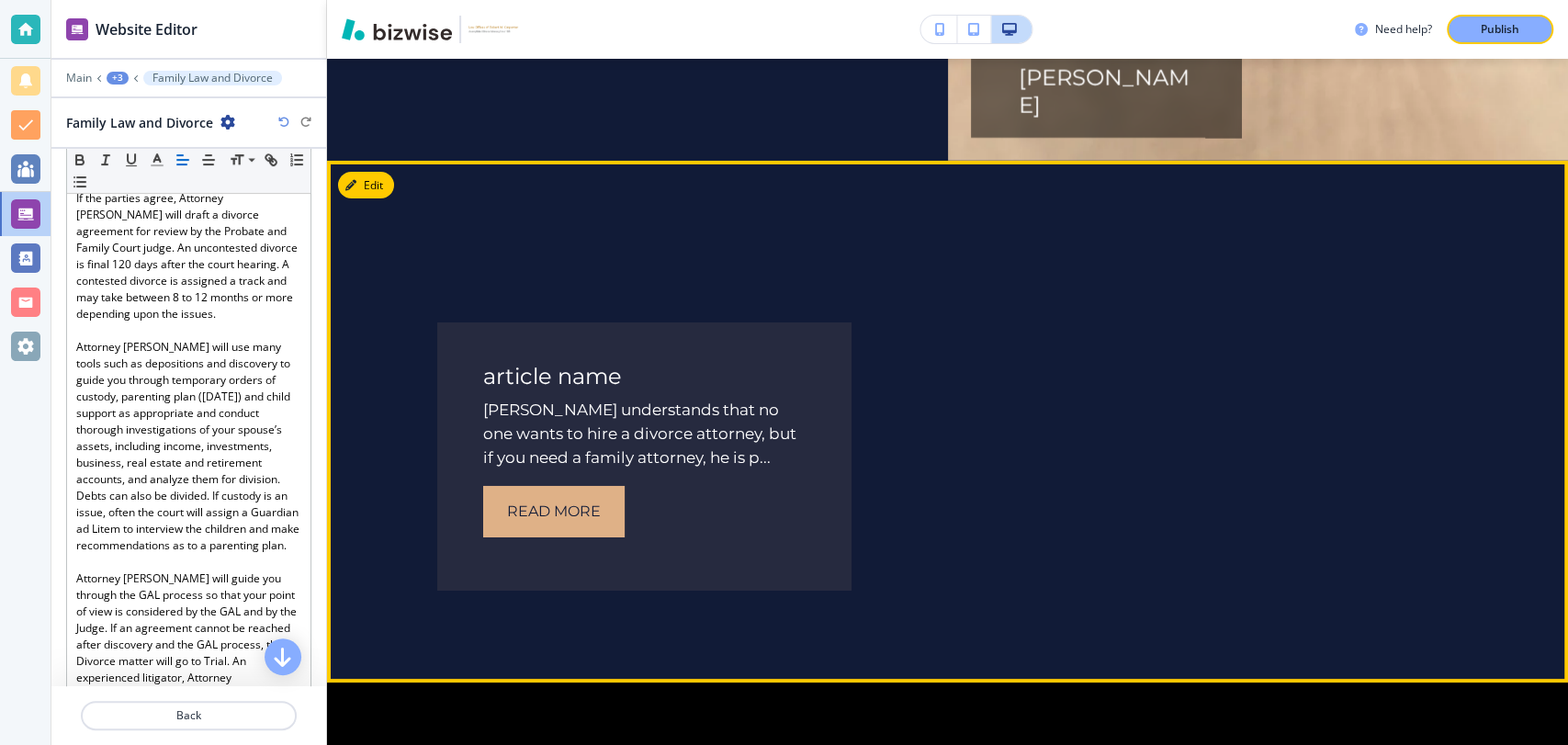 scroll, scrollTop: 8774, scrollLeft: 0, axis: vertical 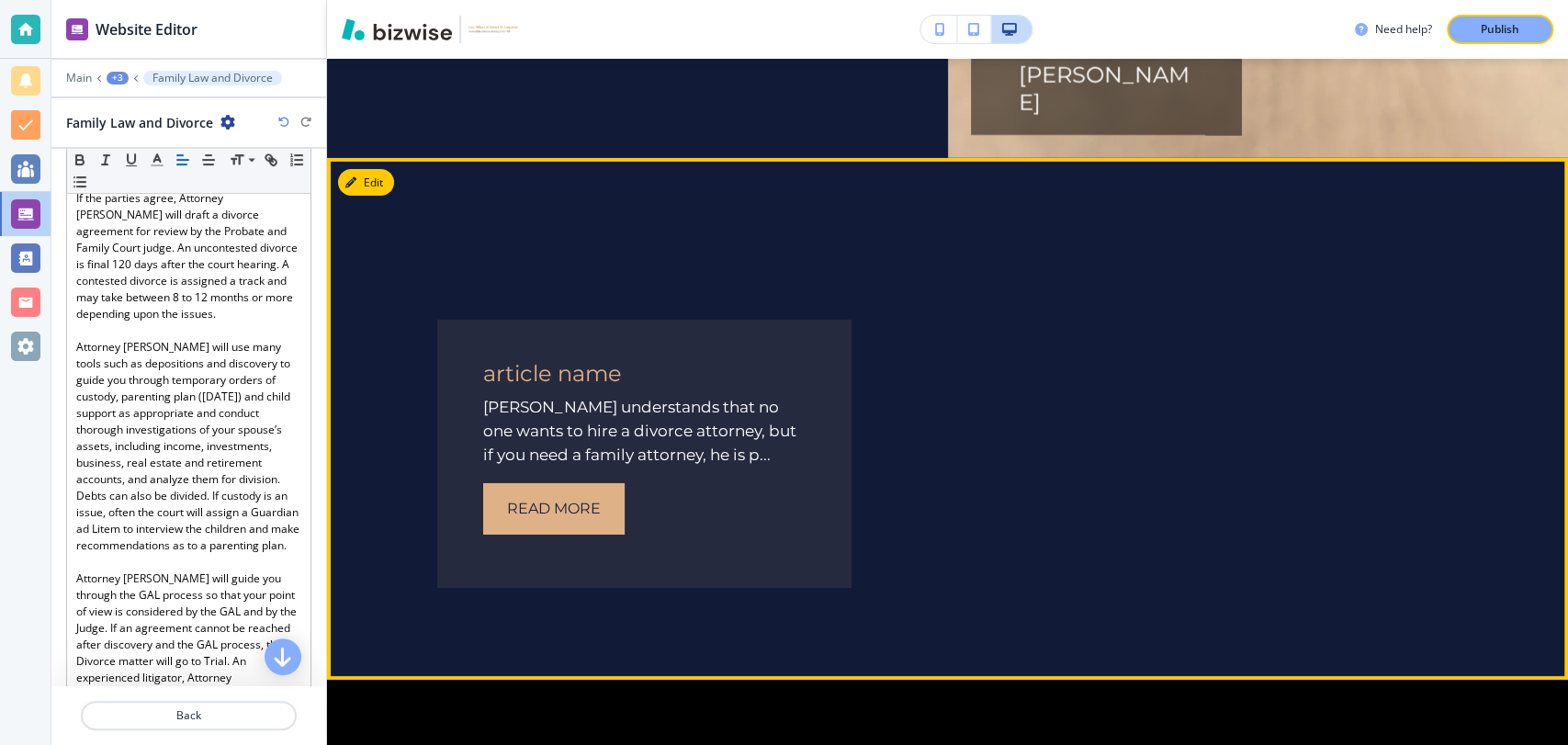 click on "Robert W. Carpenter understands that no one wants to hire a divorce attorney, but if you need a family attorney, he is p..." at bounding box center (644, 431) 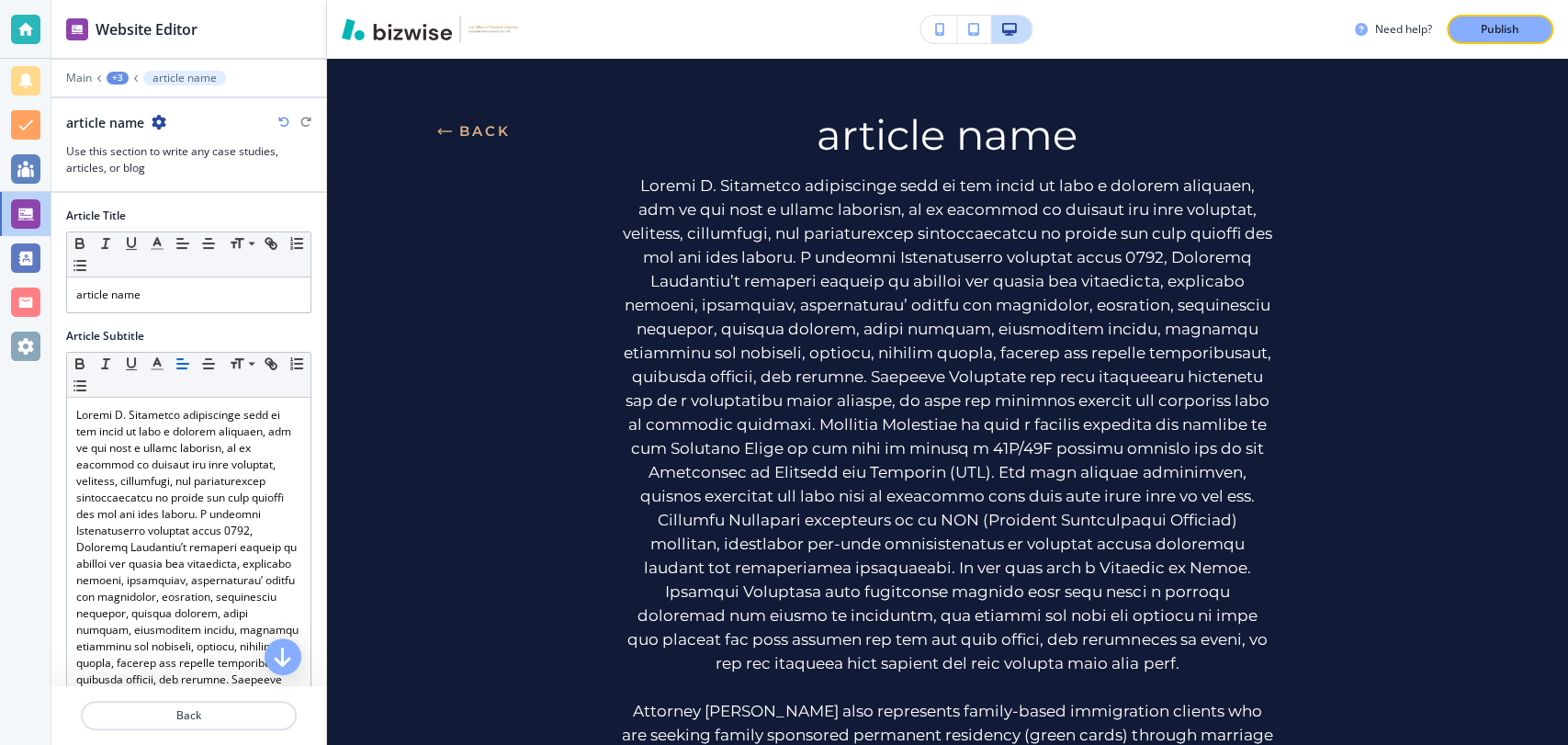 scroll, scrollTop: 0, scrollLeft: 0, axis: both 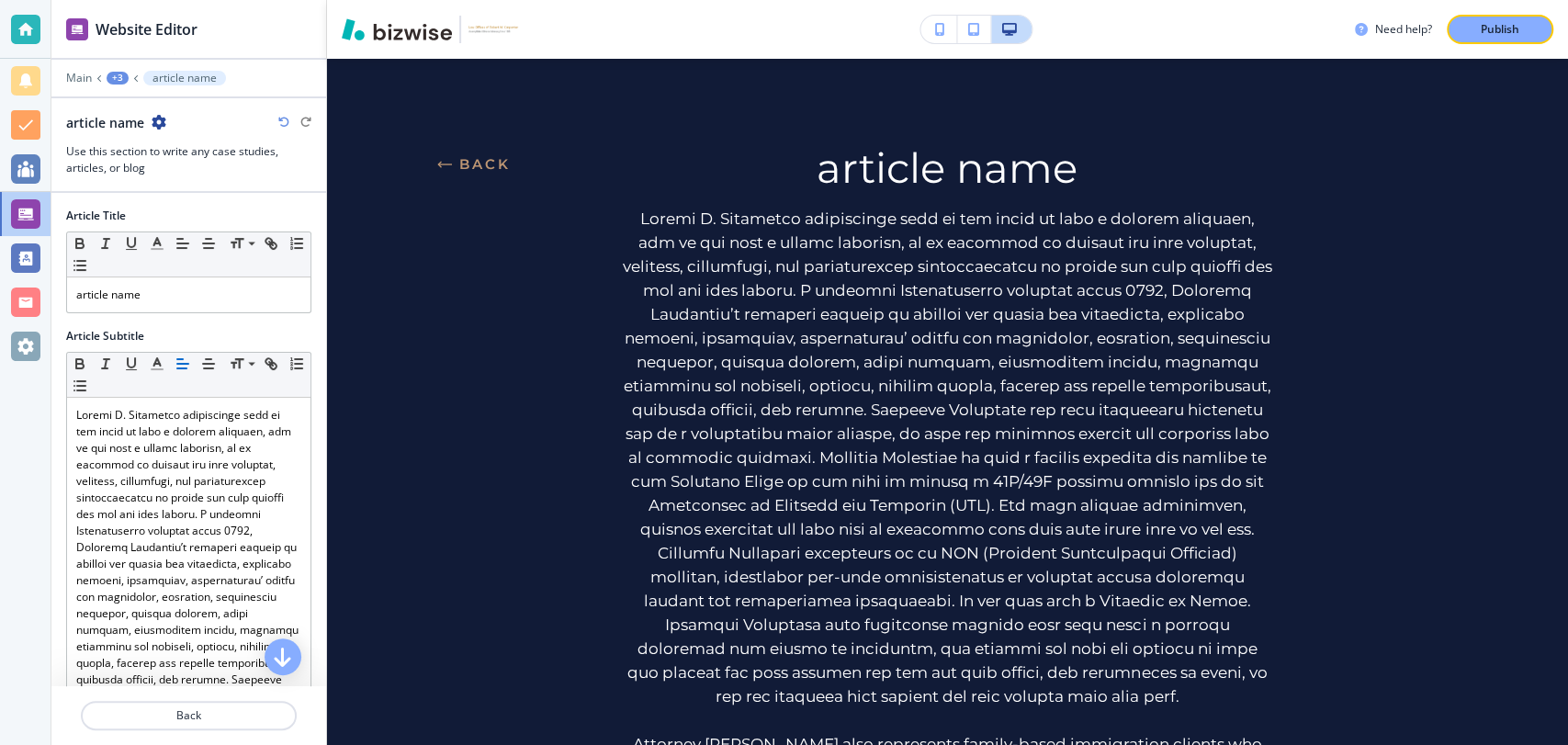 click on "Back" at bounding box center (474, 164) 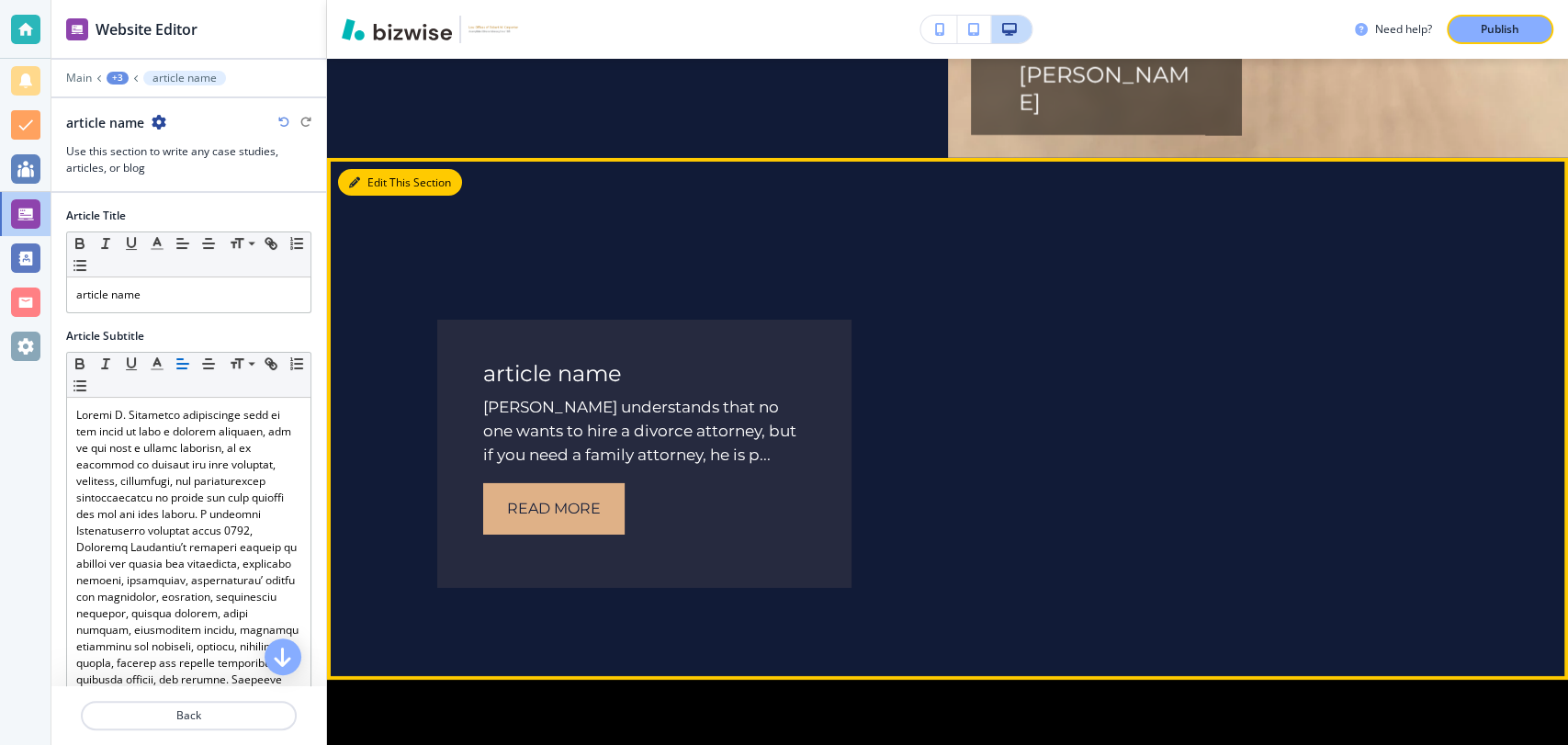 click at bounding box center [355, 183] 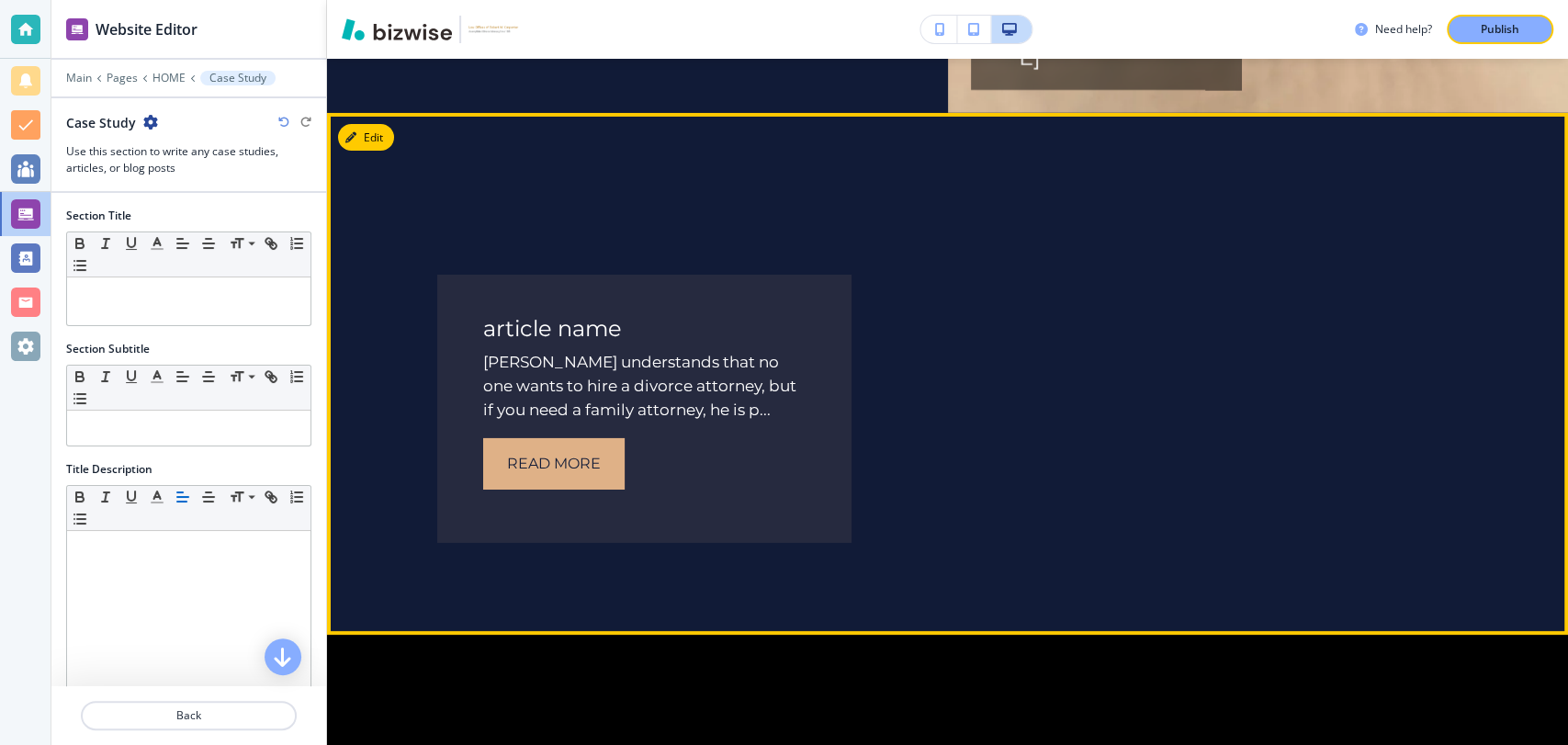 scroll, scrollTop: 8841, scrollLeft: 0, axis: vertical 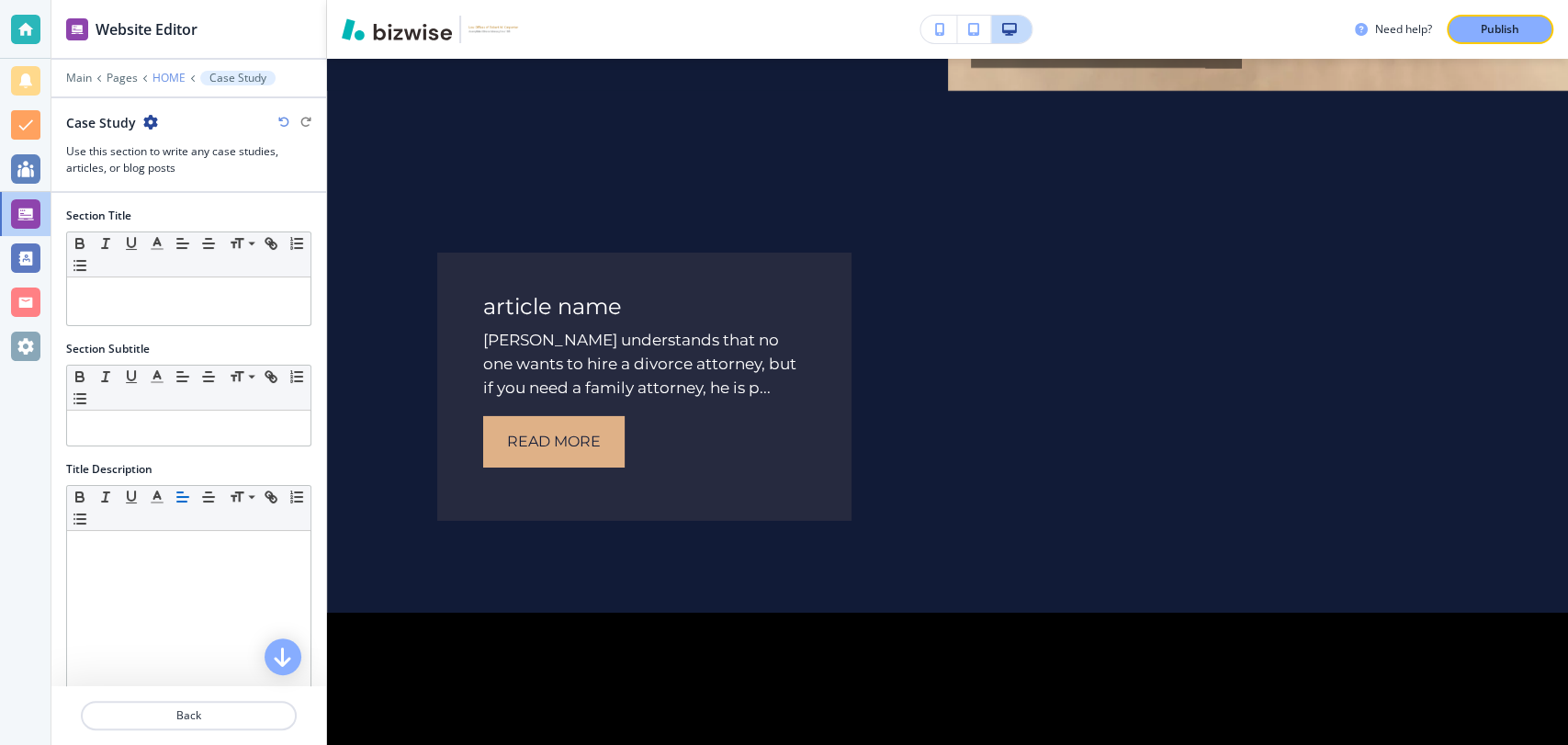 click on "HOME" at bounding box center (169, 78) 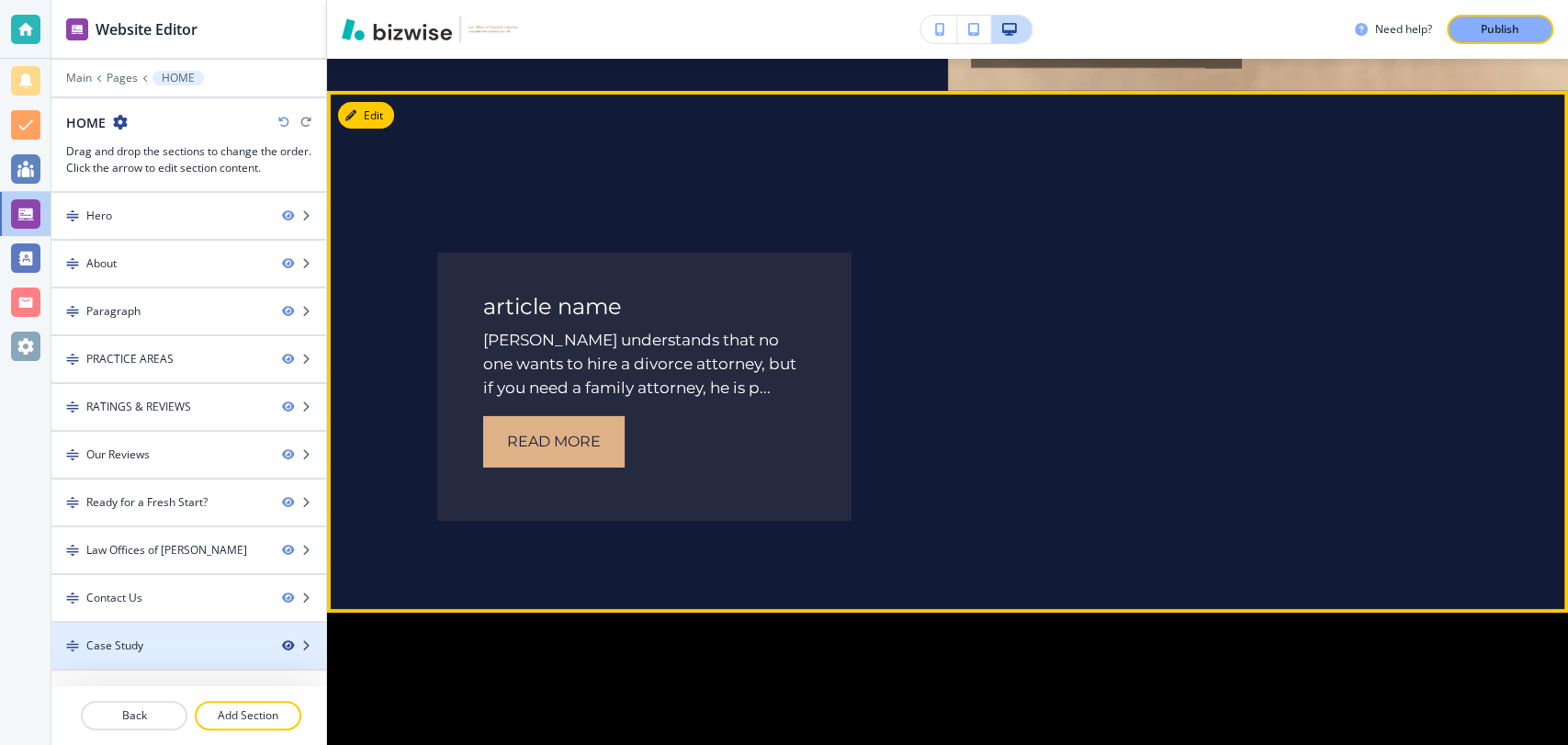 click at bounding box center (288, 646) 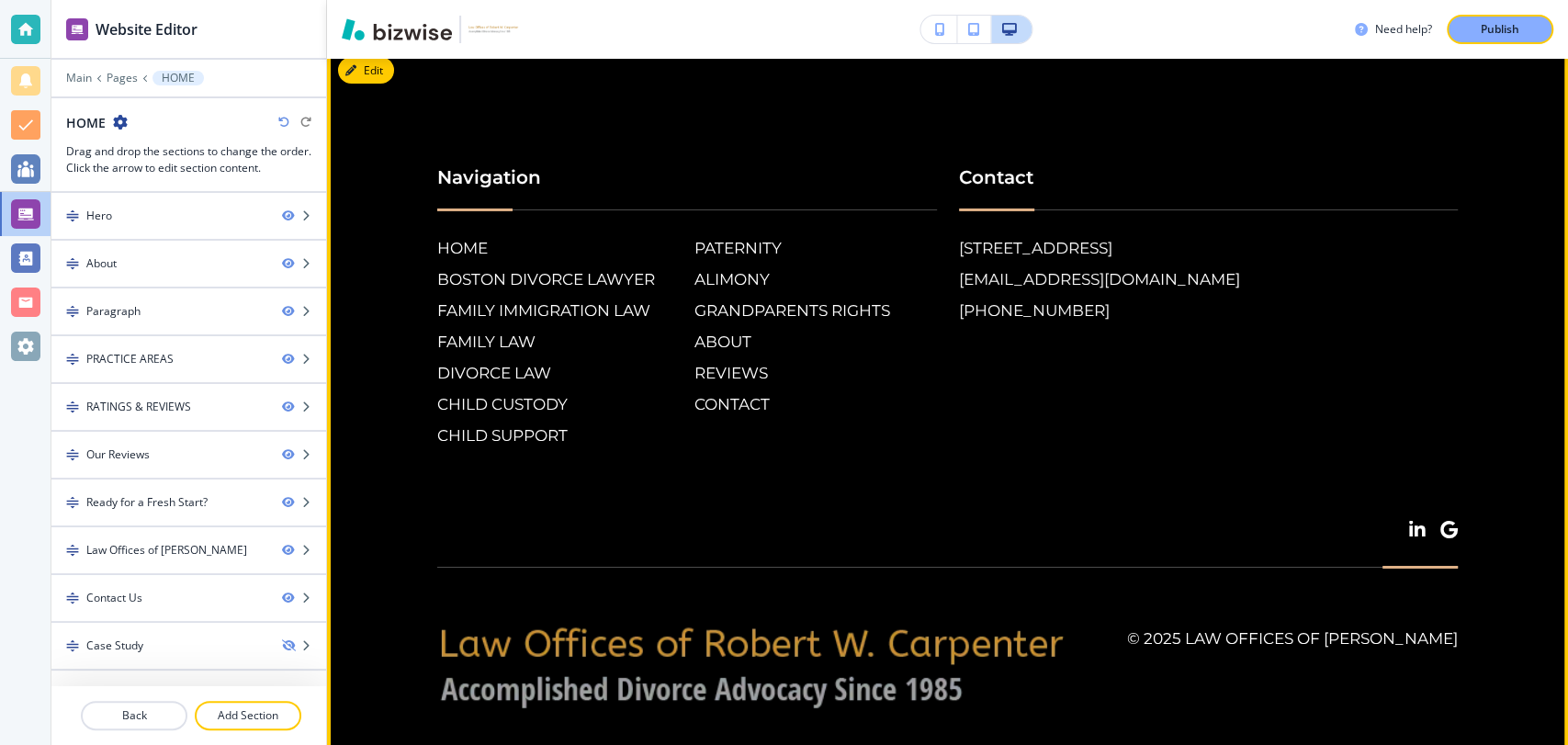 scroll, scrollTop: 8888, scrollLeft: 0, axis: vertical 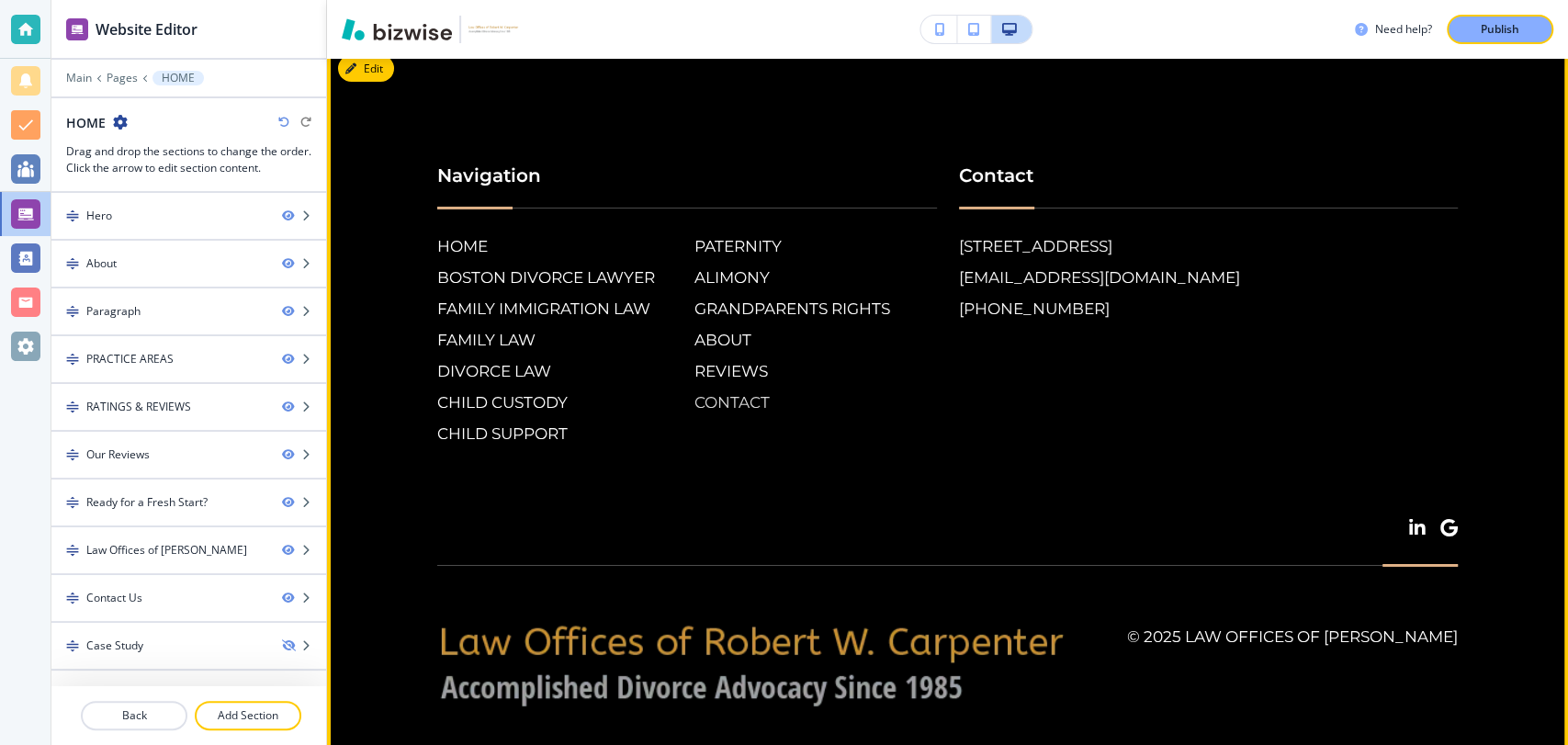 click on "CONTACT" at bounding box center [816, 402] 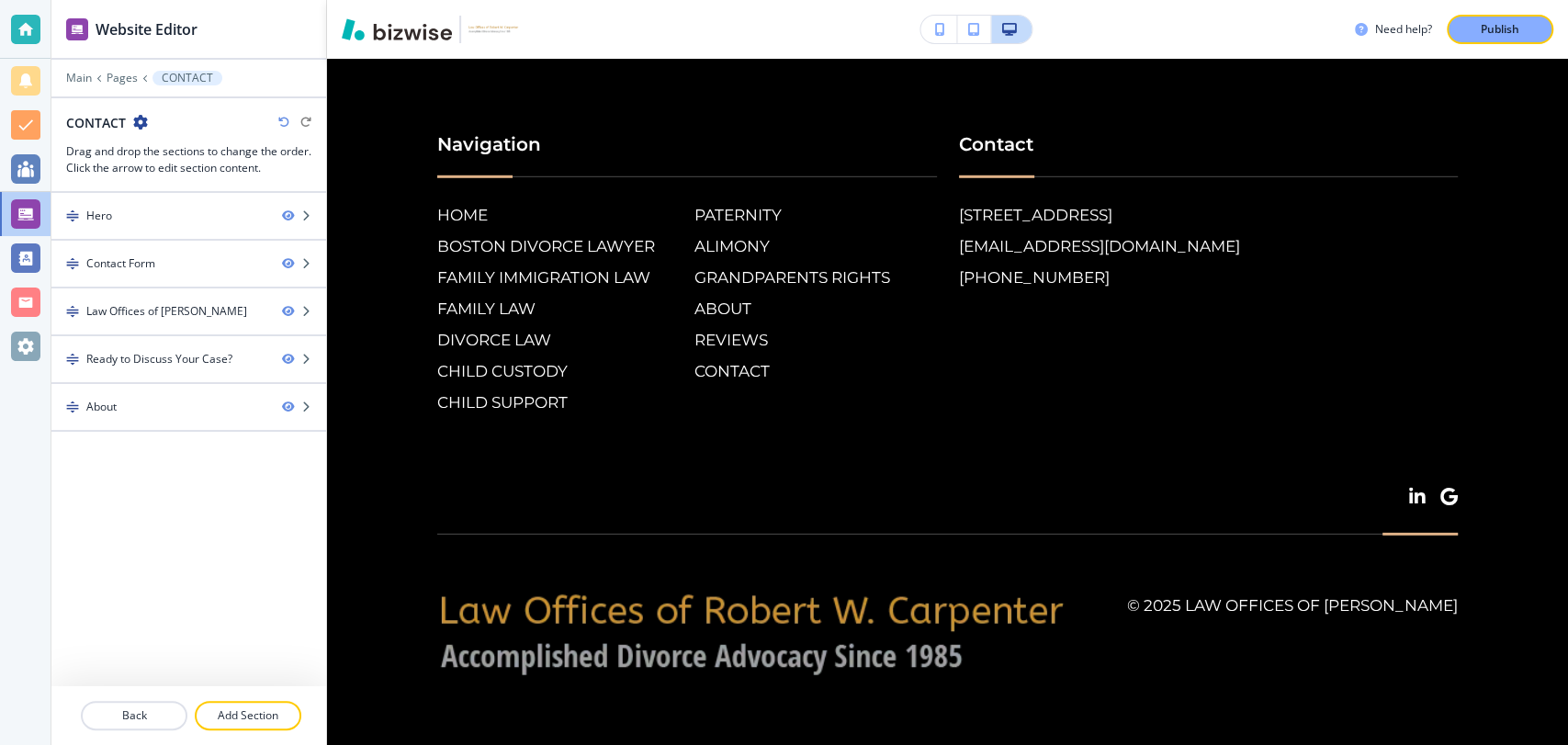 scroll, scrollTop: 3704, scrollLeft: 0, axis: vertical 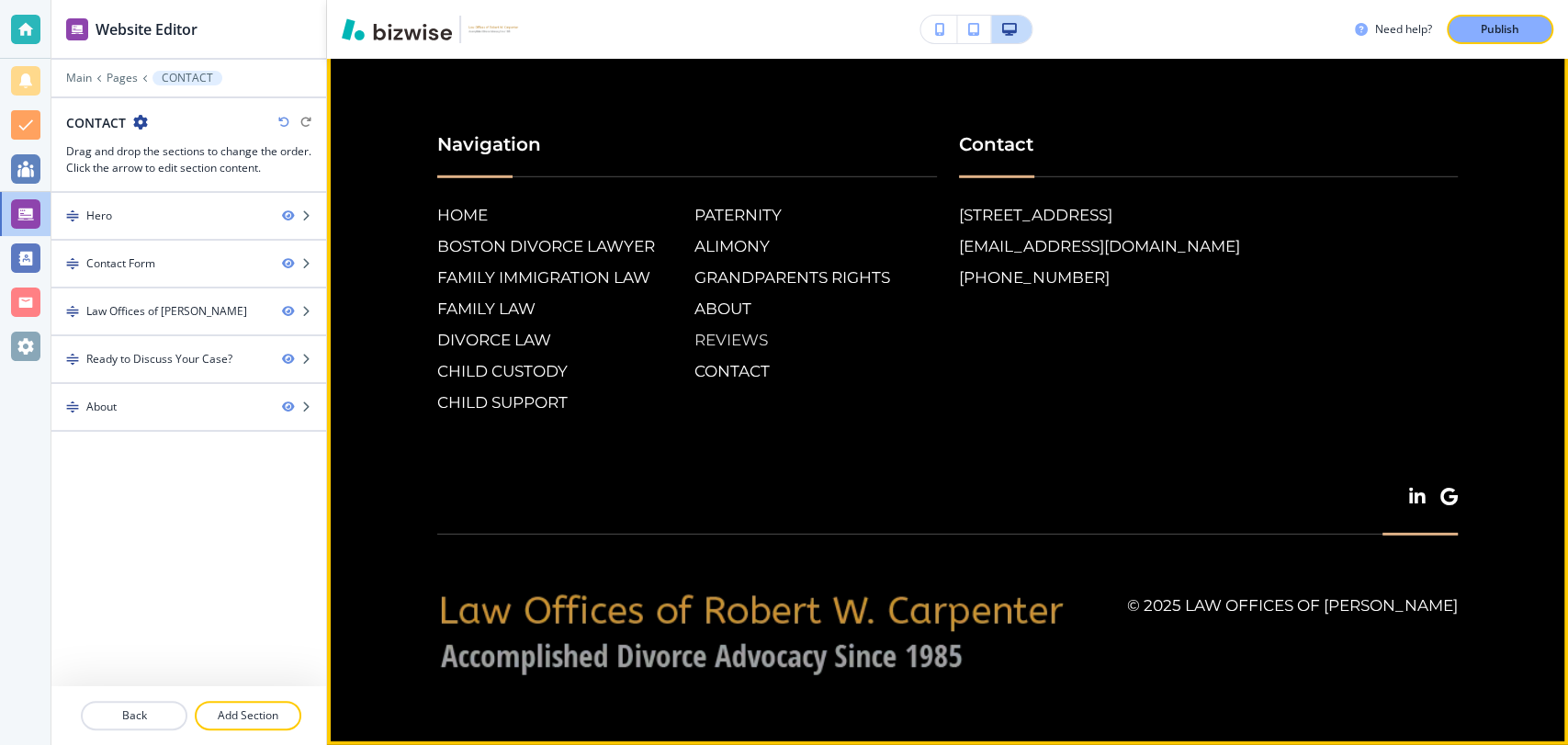 click on "REVIEWS" at bounding box center [816, 340] 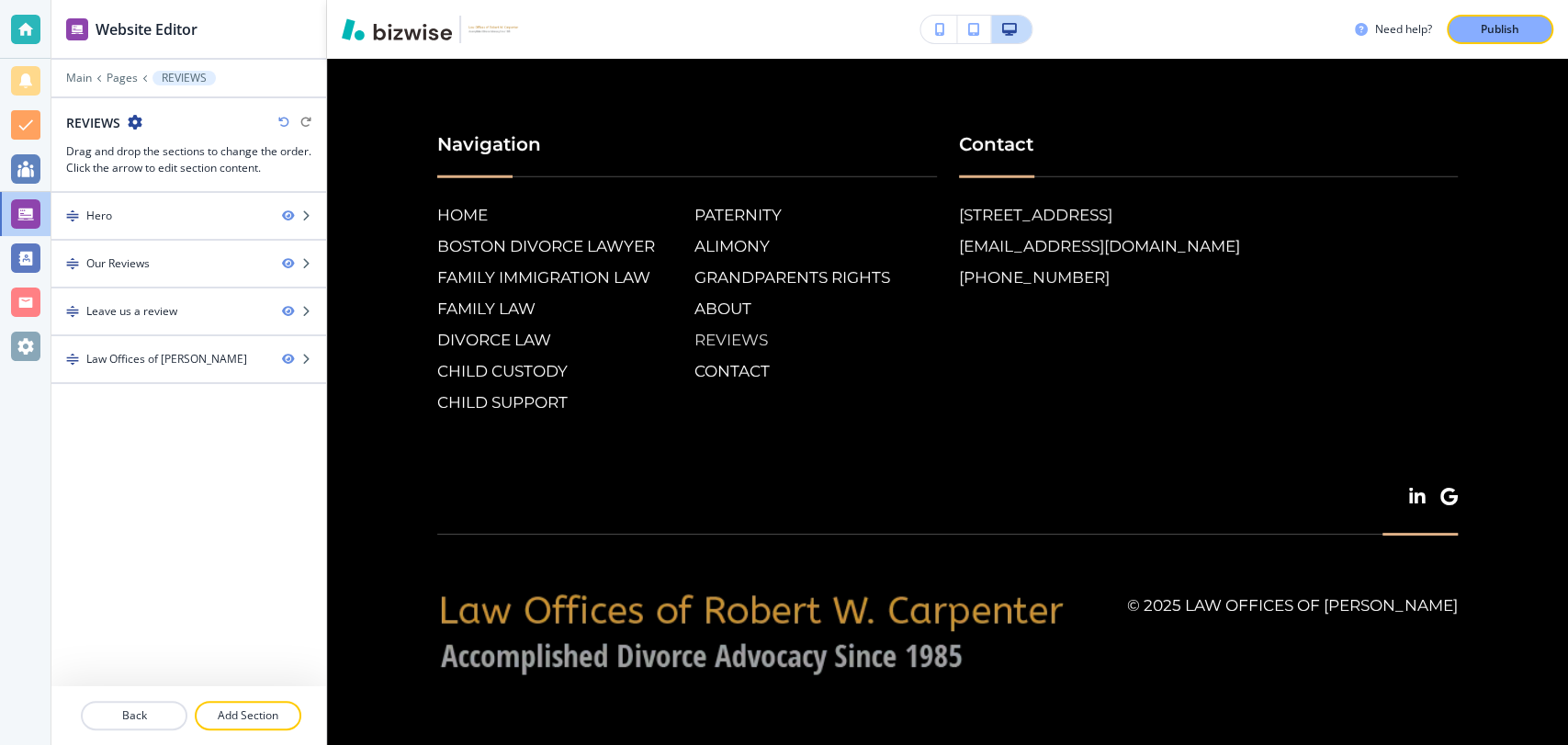 scroll, scrollTop: 0, scrollLeft: 0, axis: both 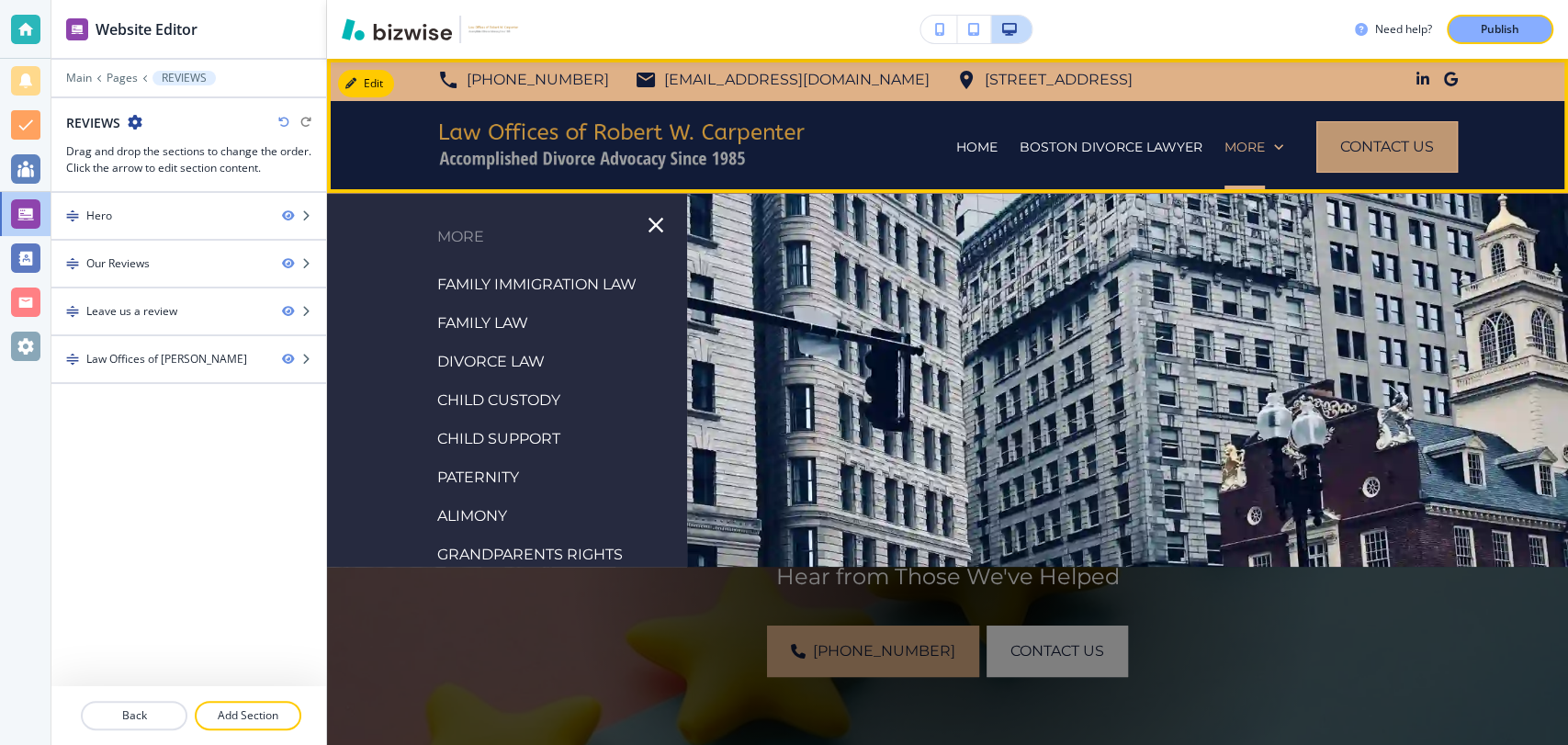 click on "CONTACT US" at bounding box center (1387, 147) 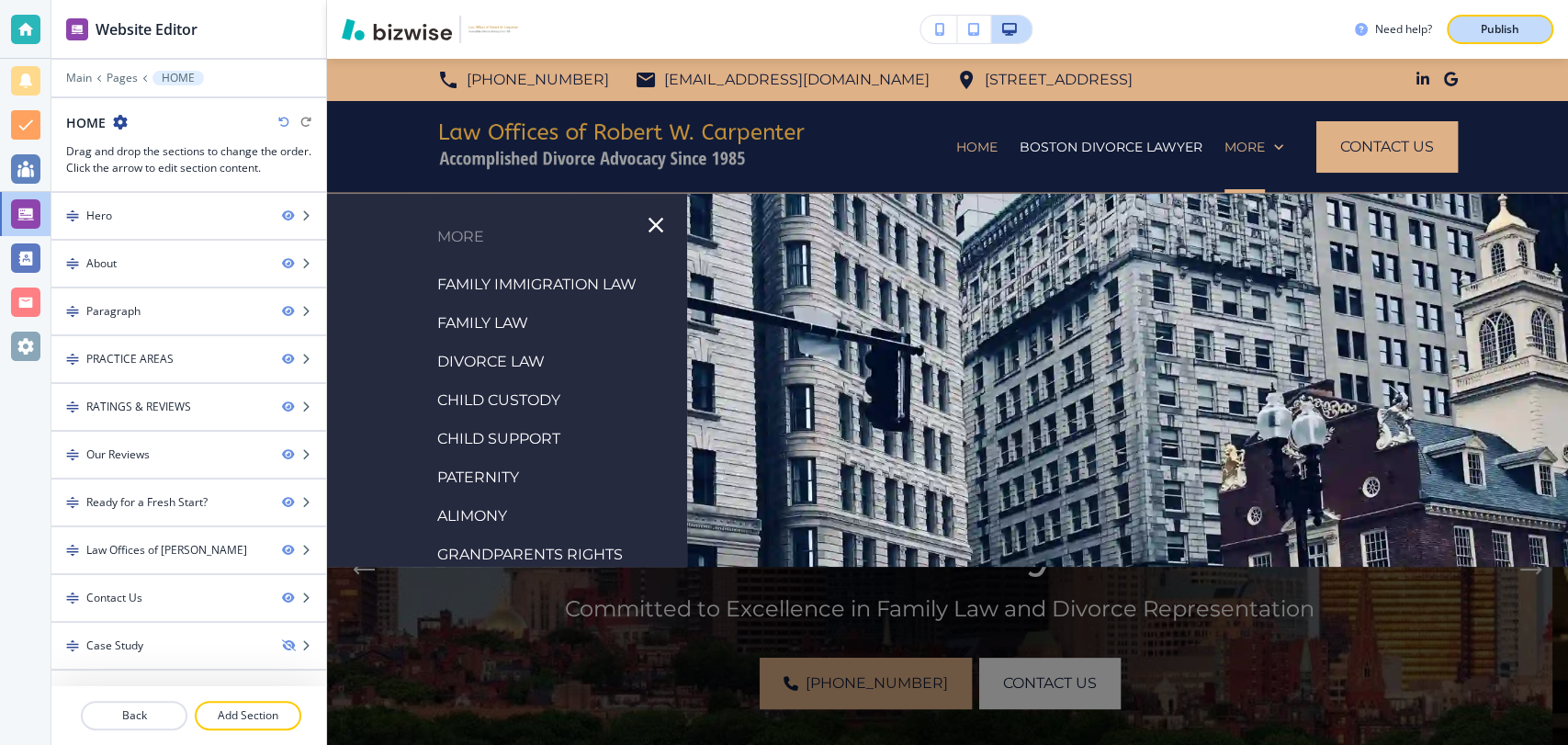 click on "Publish" at bounding box center [1500, 29] 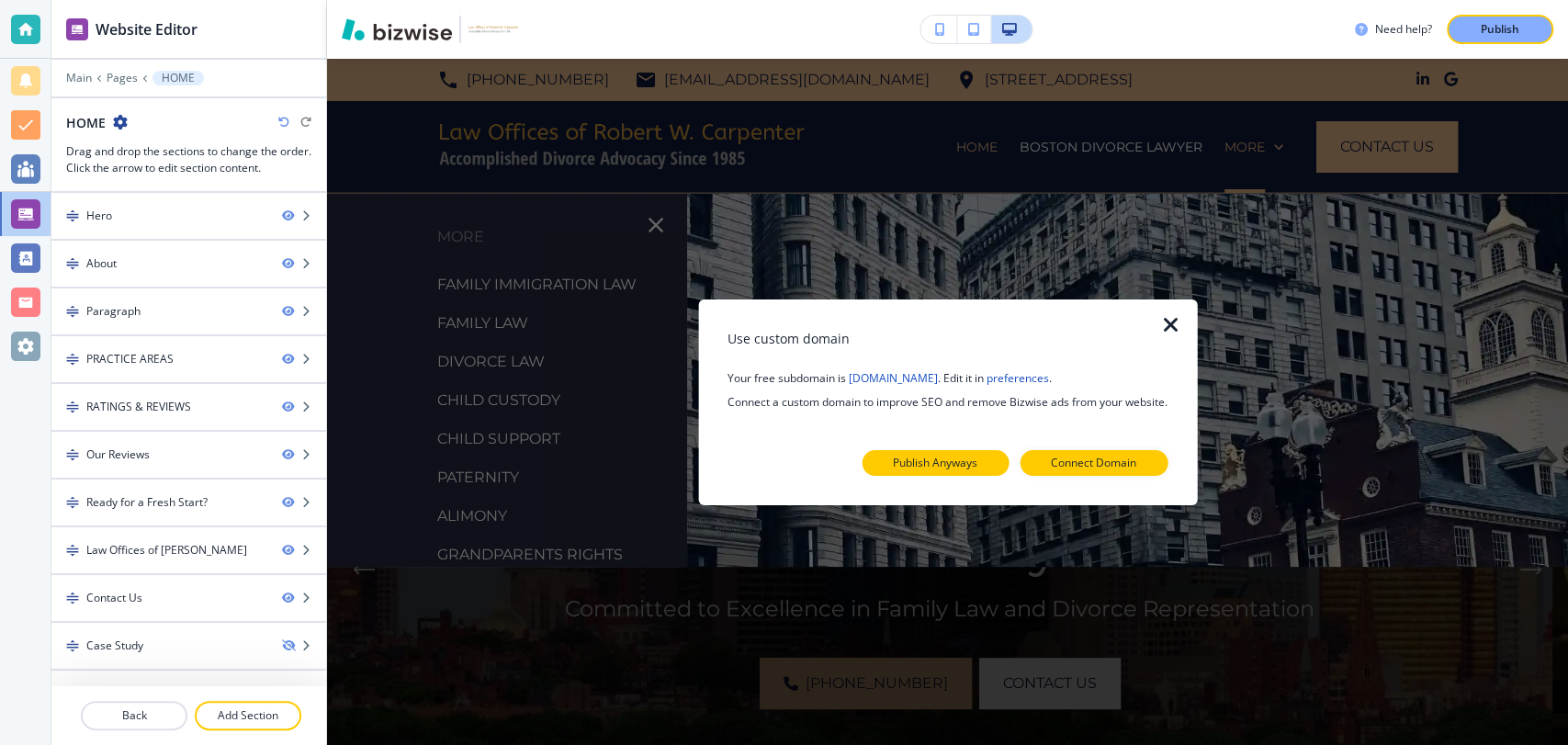 click on "Publish Anyways" at bounding box center (935, 463) 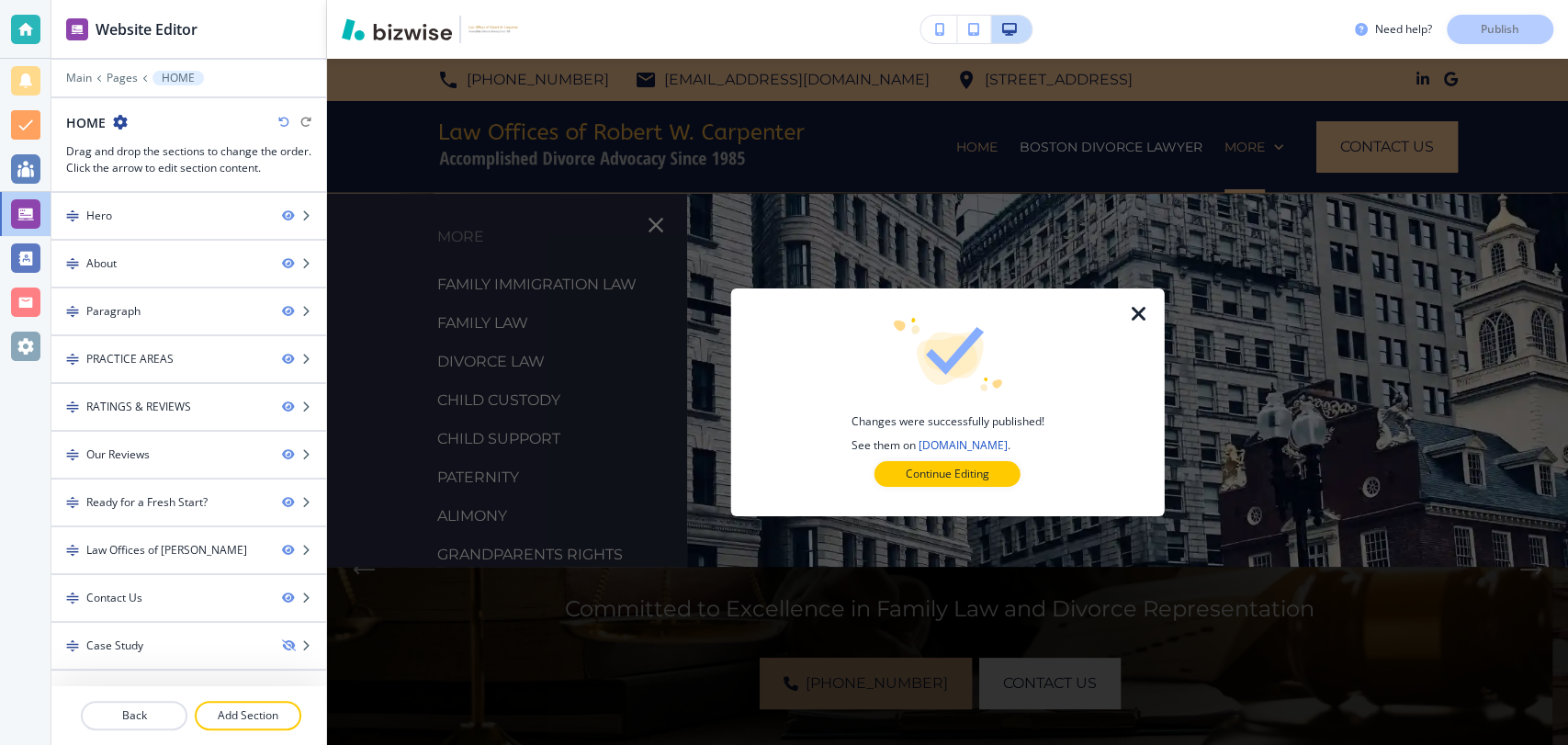 click on "Continue Editing" at bounding box center (947, 474) 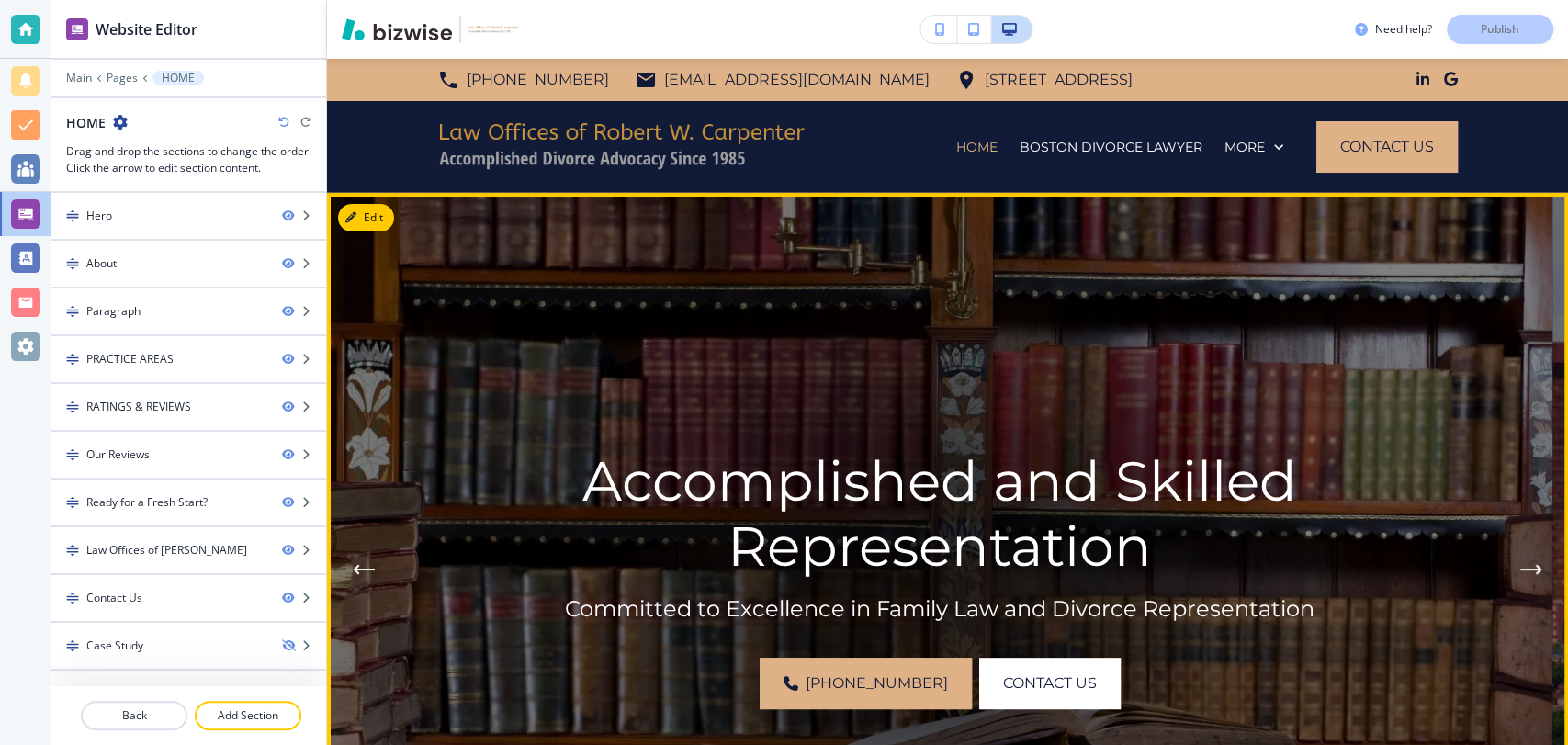 click at bounding box center [940, 570] 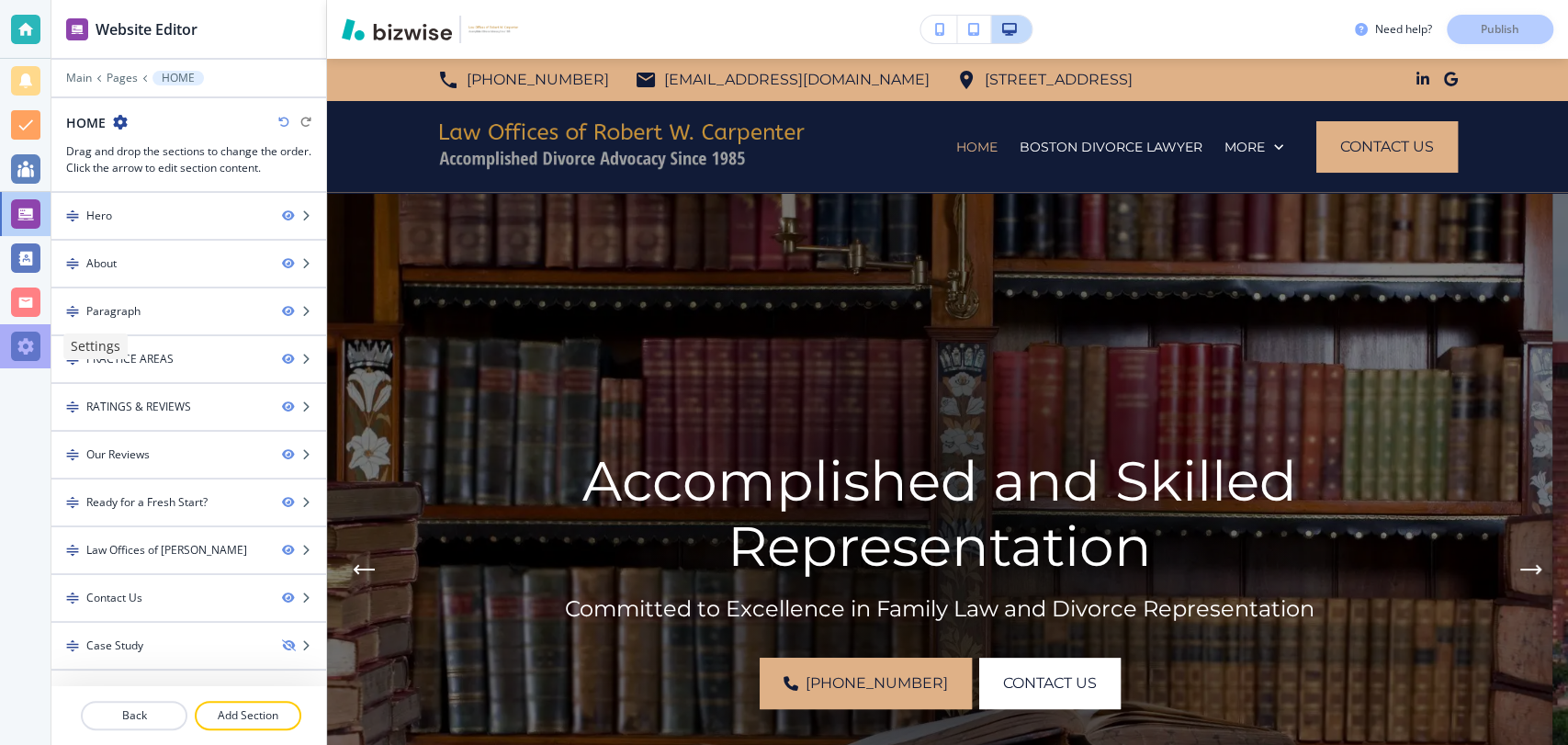 click at bounding box center (26, 346) 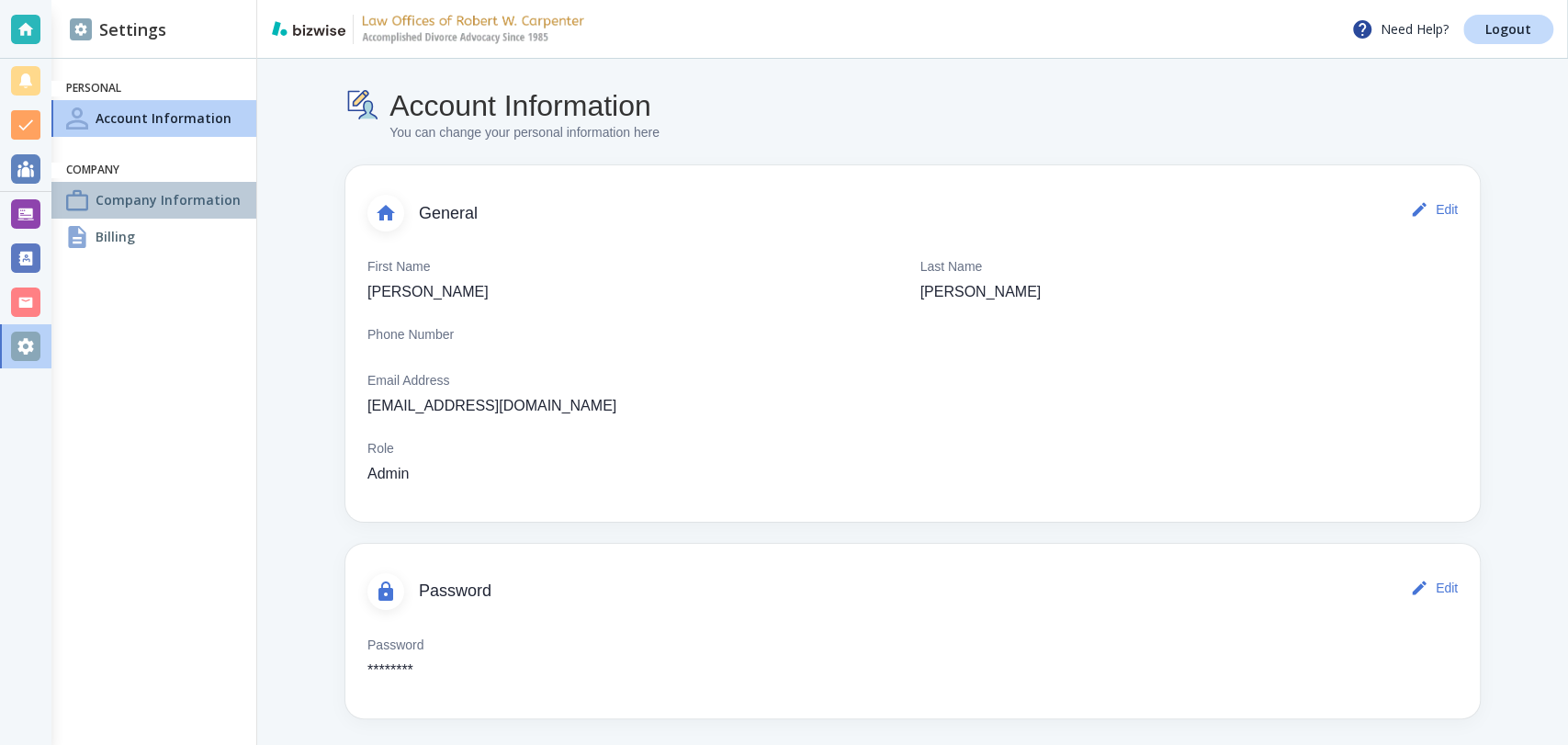 click on "Company Information" at bounding box center (168, 199) 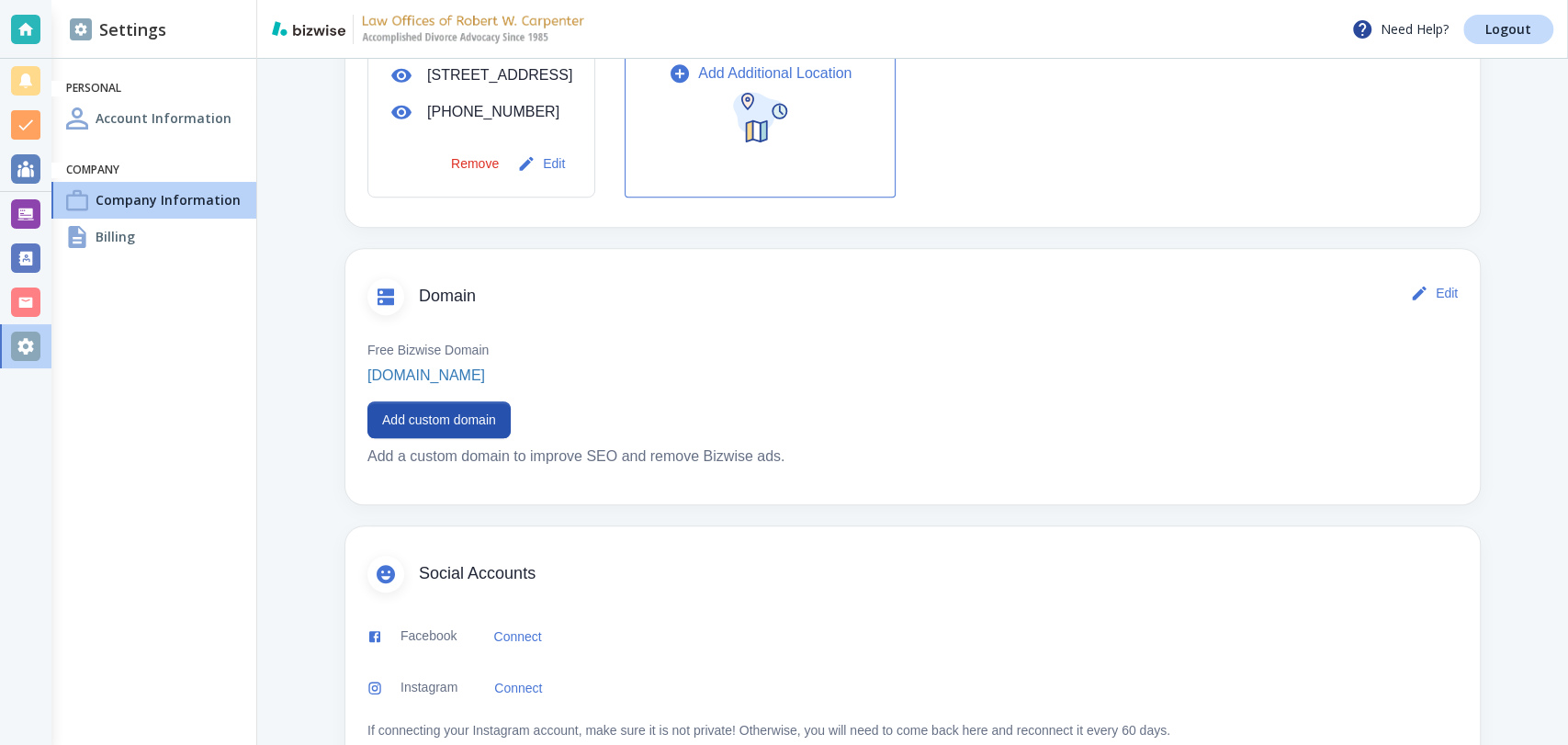 scroll, scrollTop: 816, scrollLeft: 0, axis: vertical 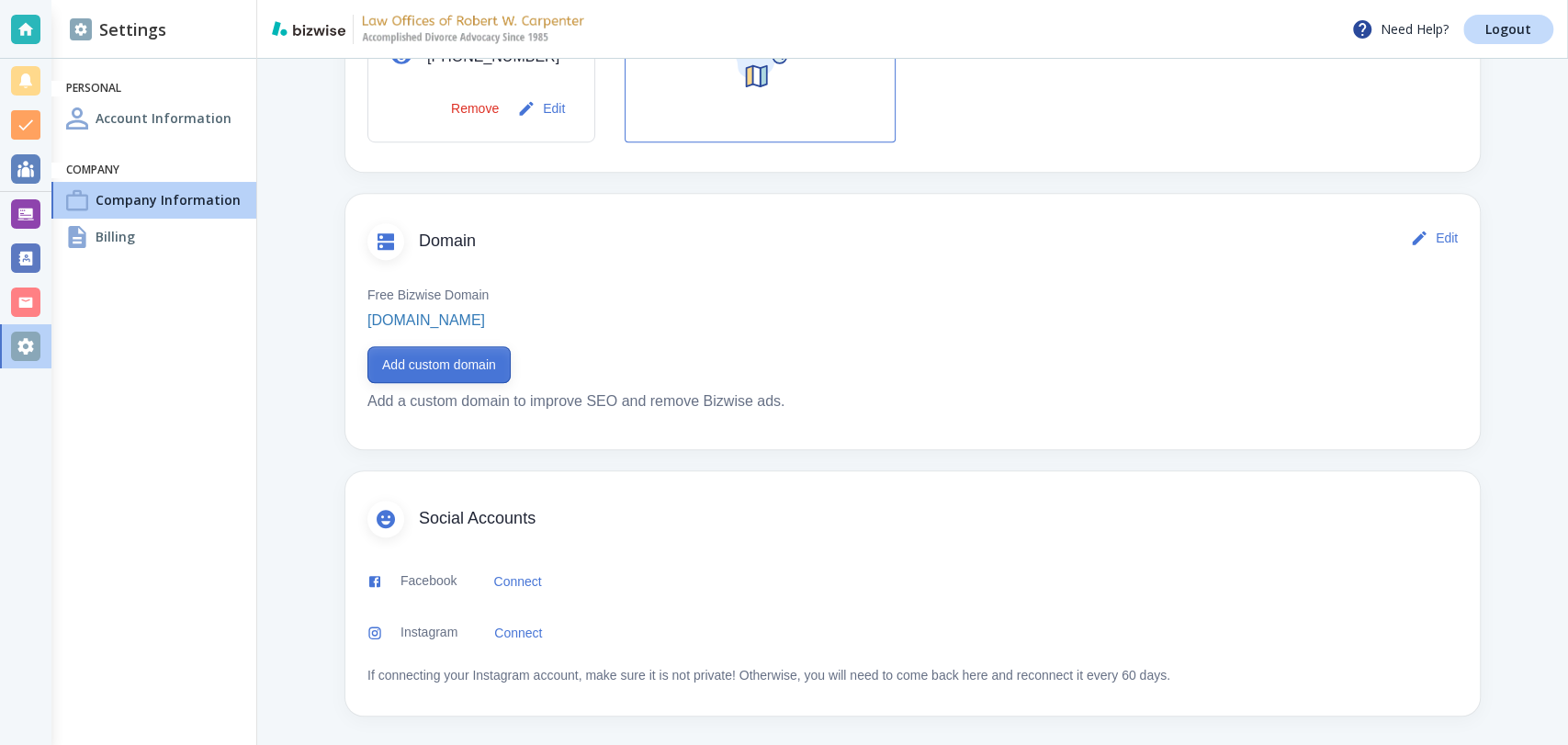click on "Add custom domain" at bounding box center (439, 365) 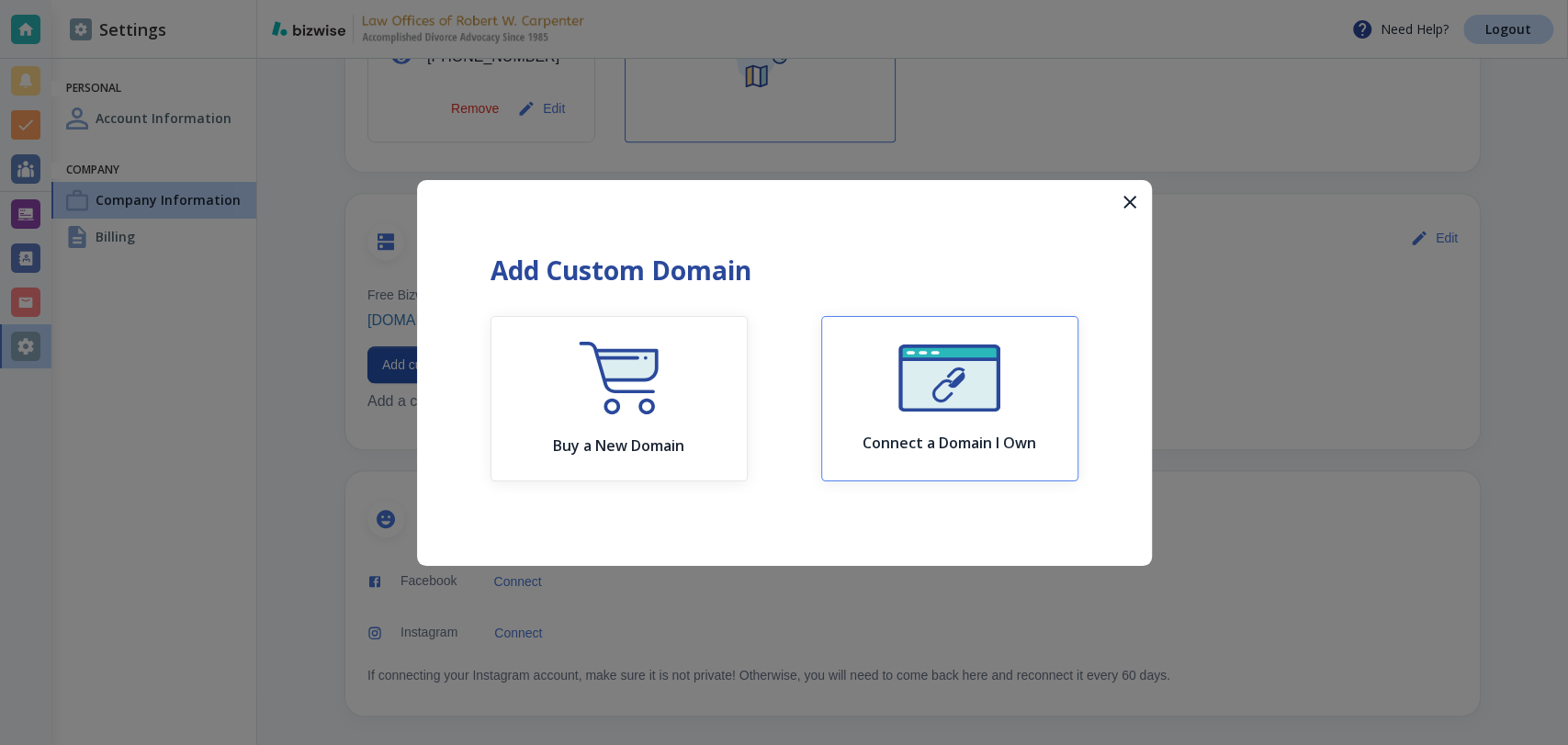 click on "Connect a Domain I Own" at bounding box center (949, 443) 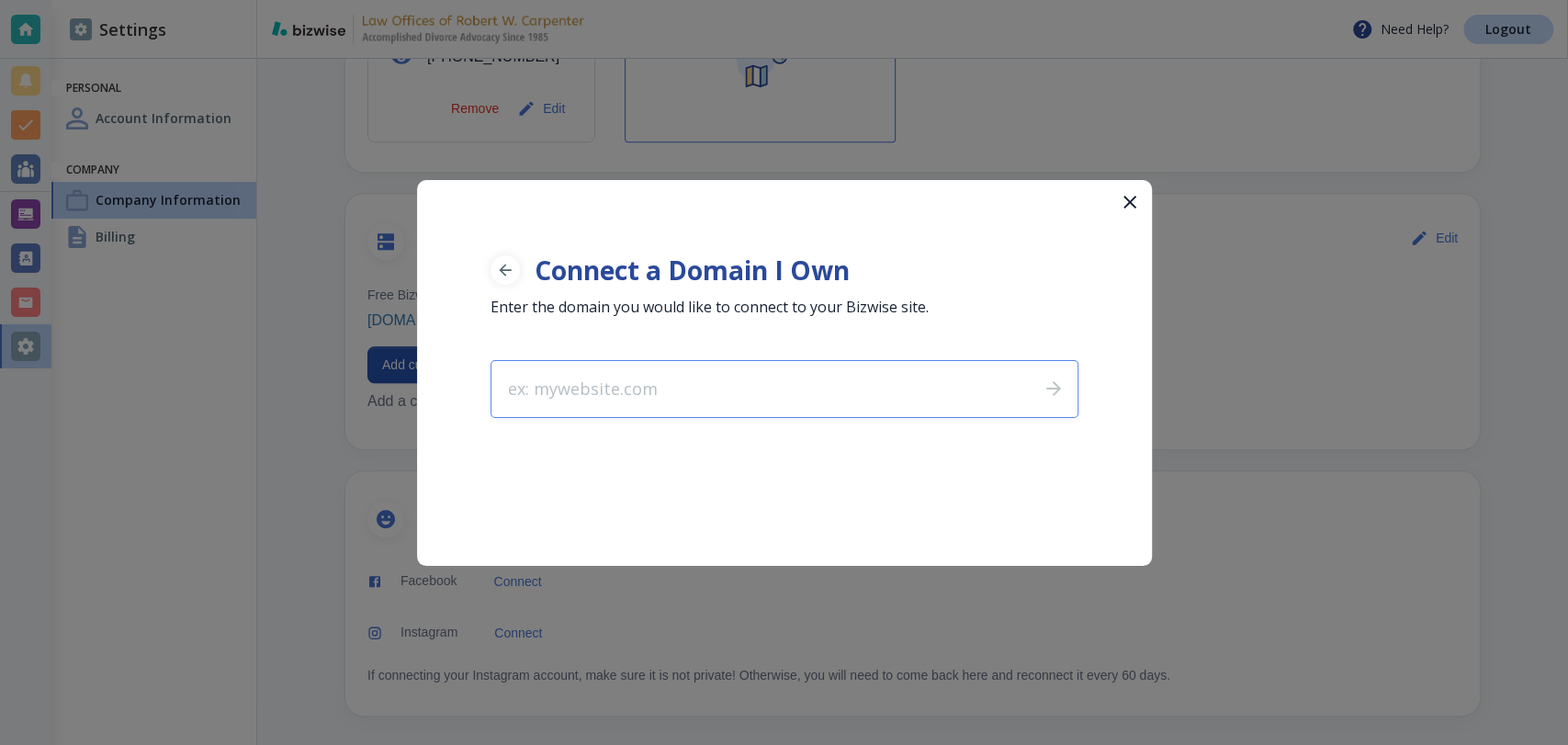type on "robertcarpenterlaw.com" 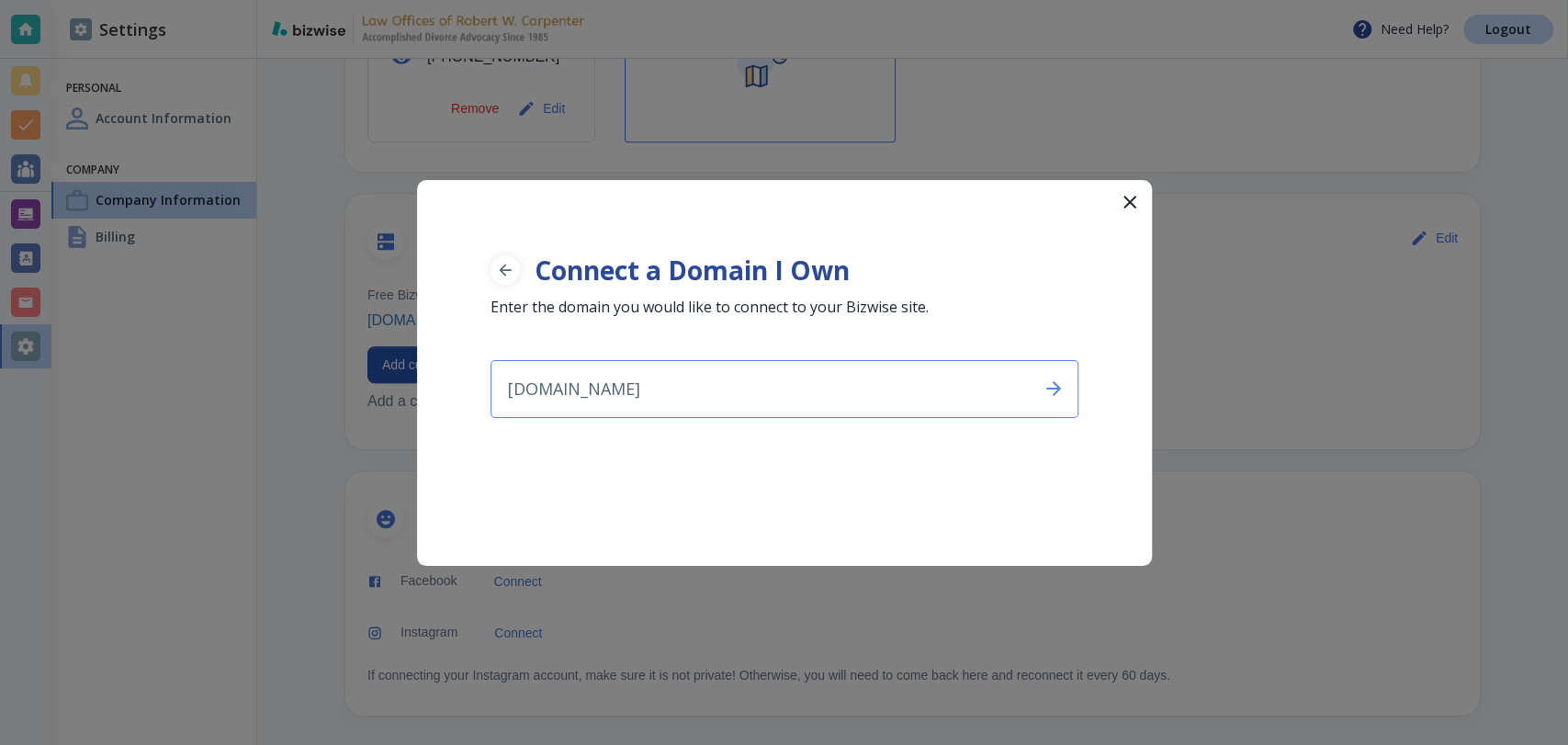 click on "Add custom domain" at bounding box center [439, 365] 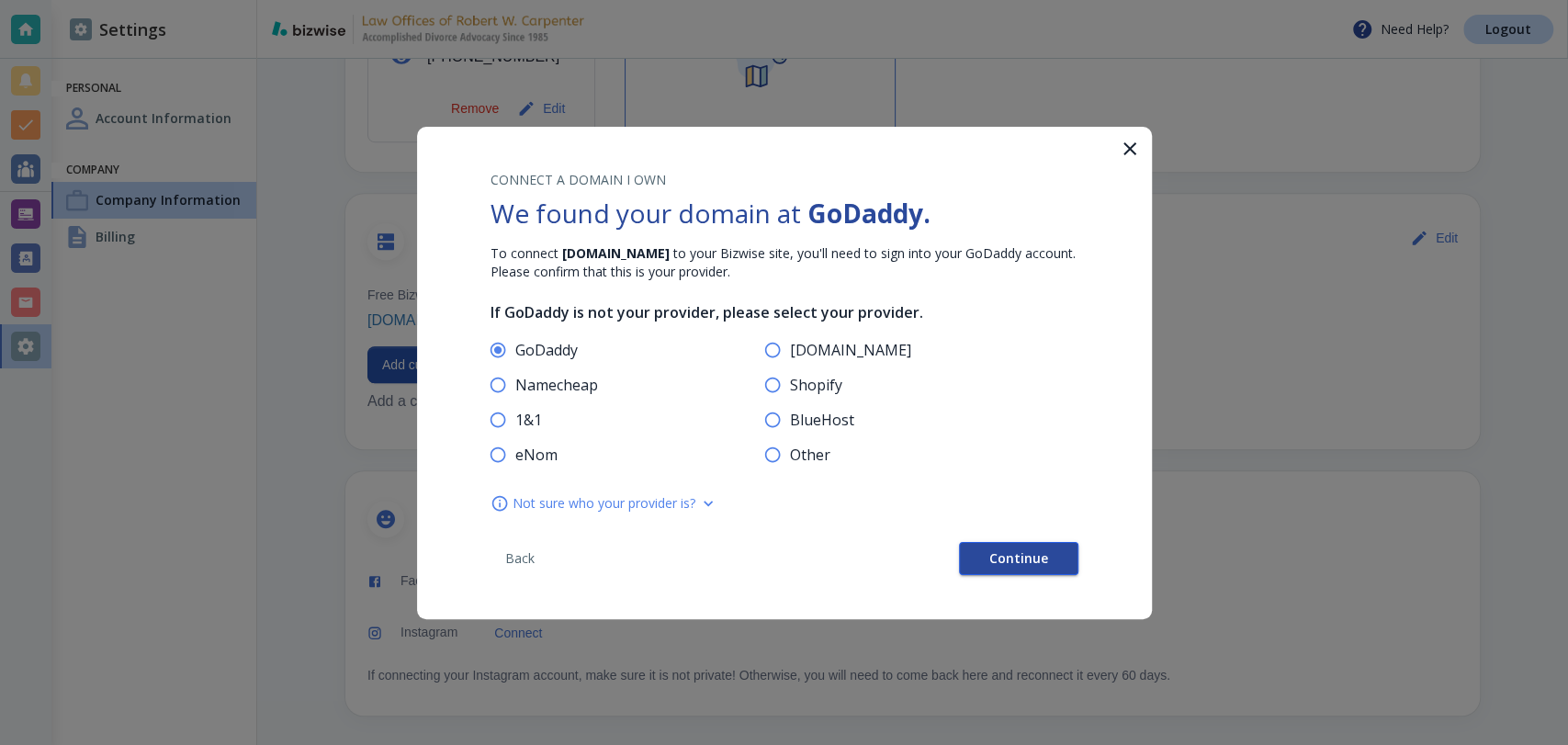 click on "Continue" at bounding box center (1019, 559) 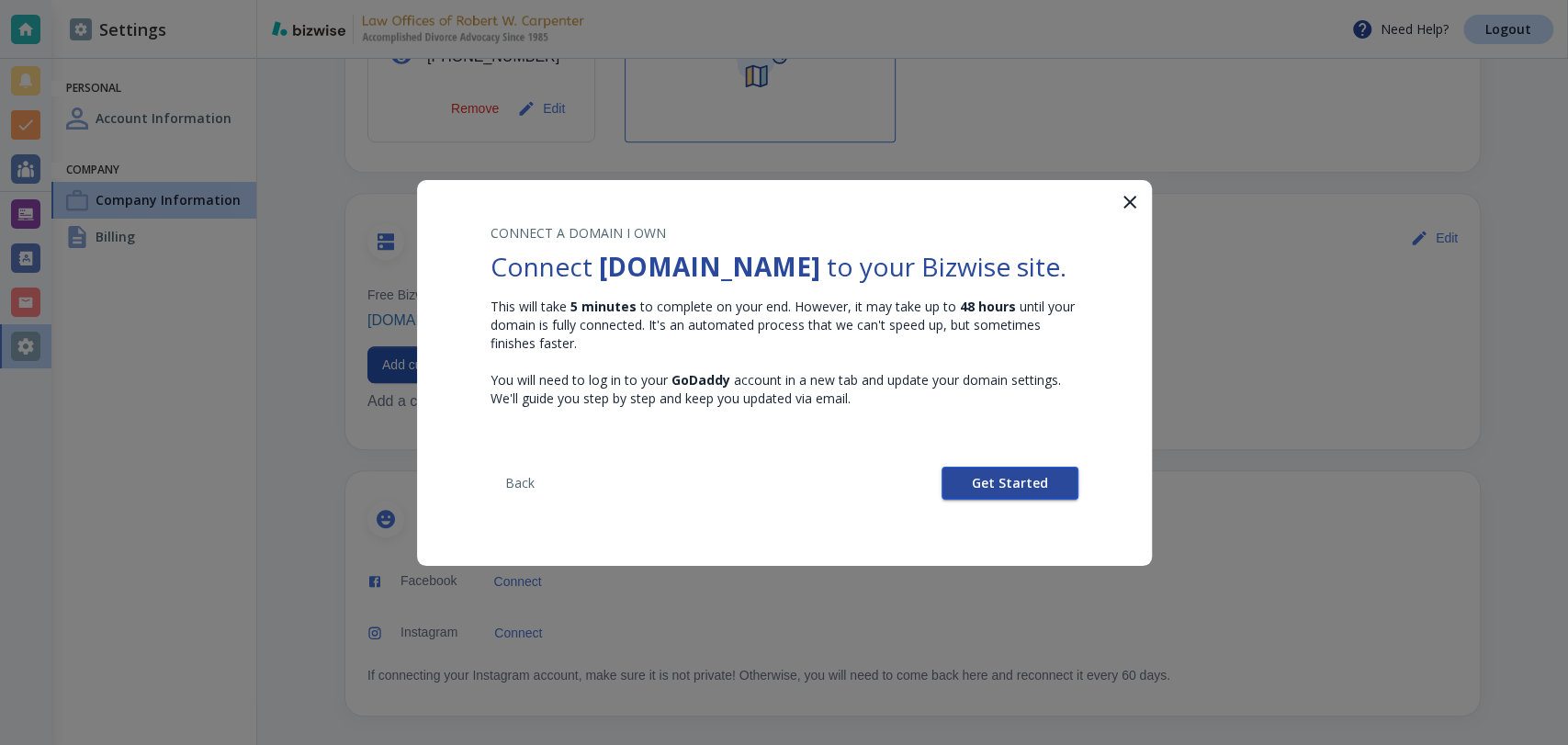 click on "Get Started" at bounding box center (1010, 483) 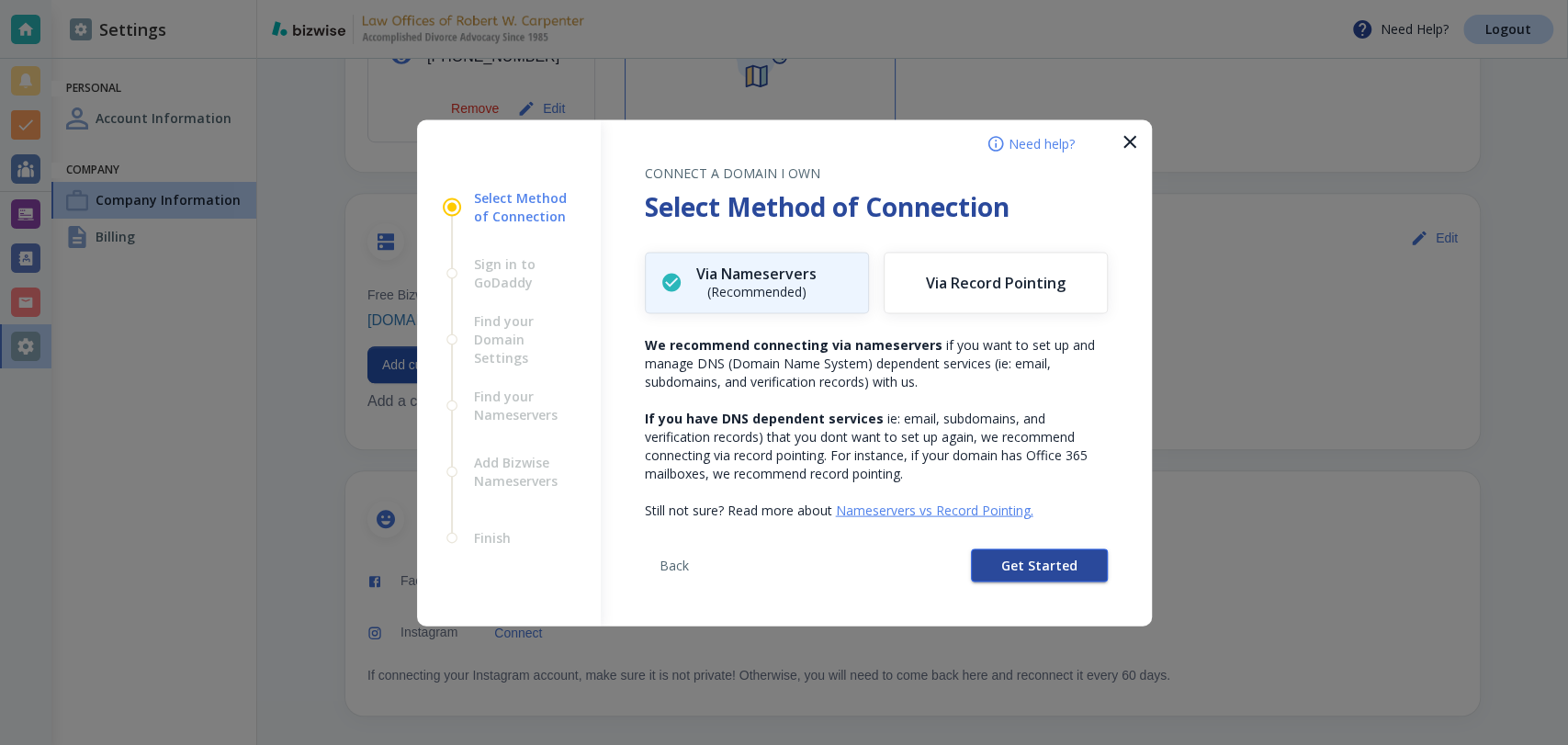 click on "Get Started" at bounding box center (1039, 565) 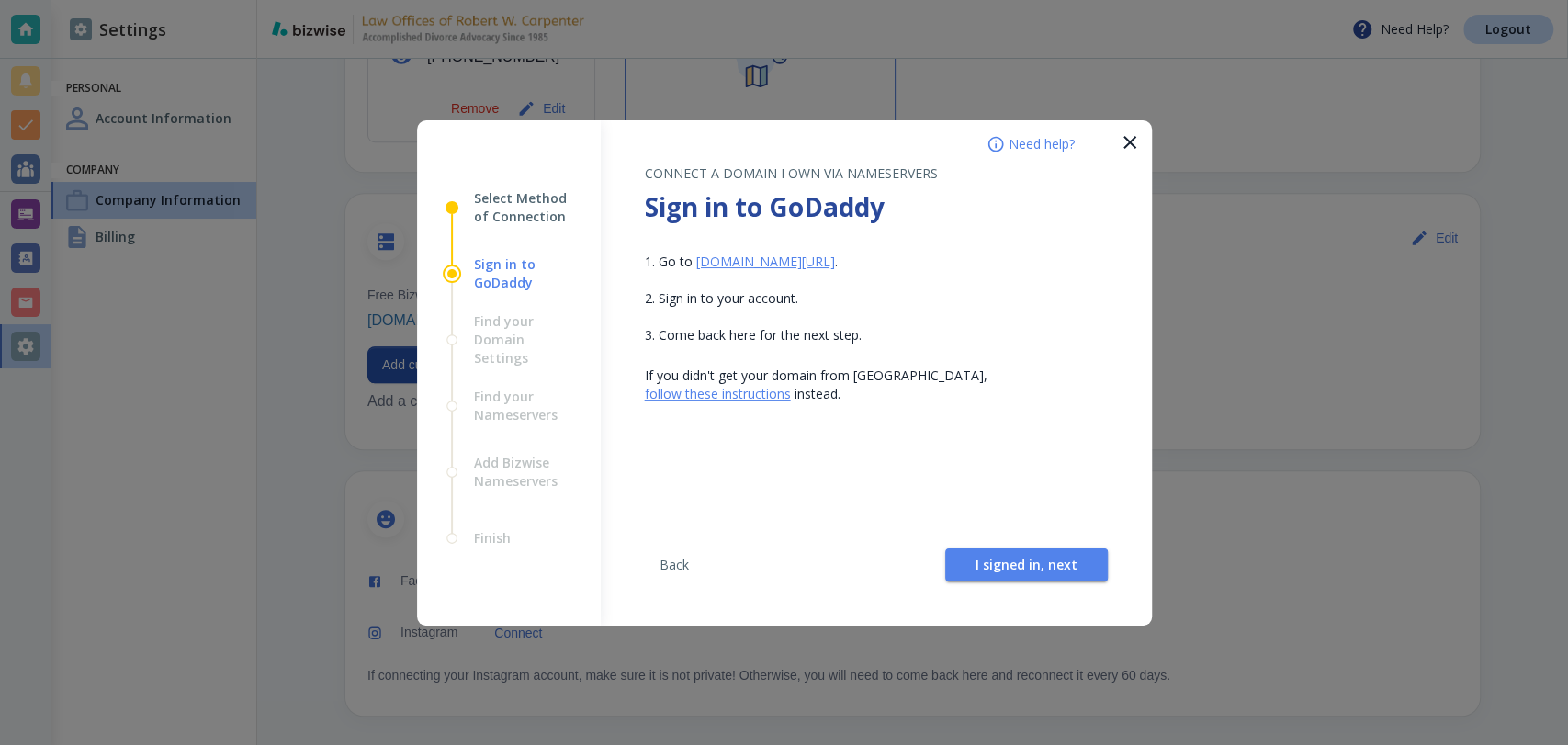 click on "Back I signed in, next" at bounding box center (876, 572) 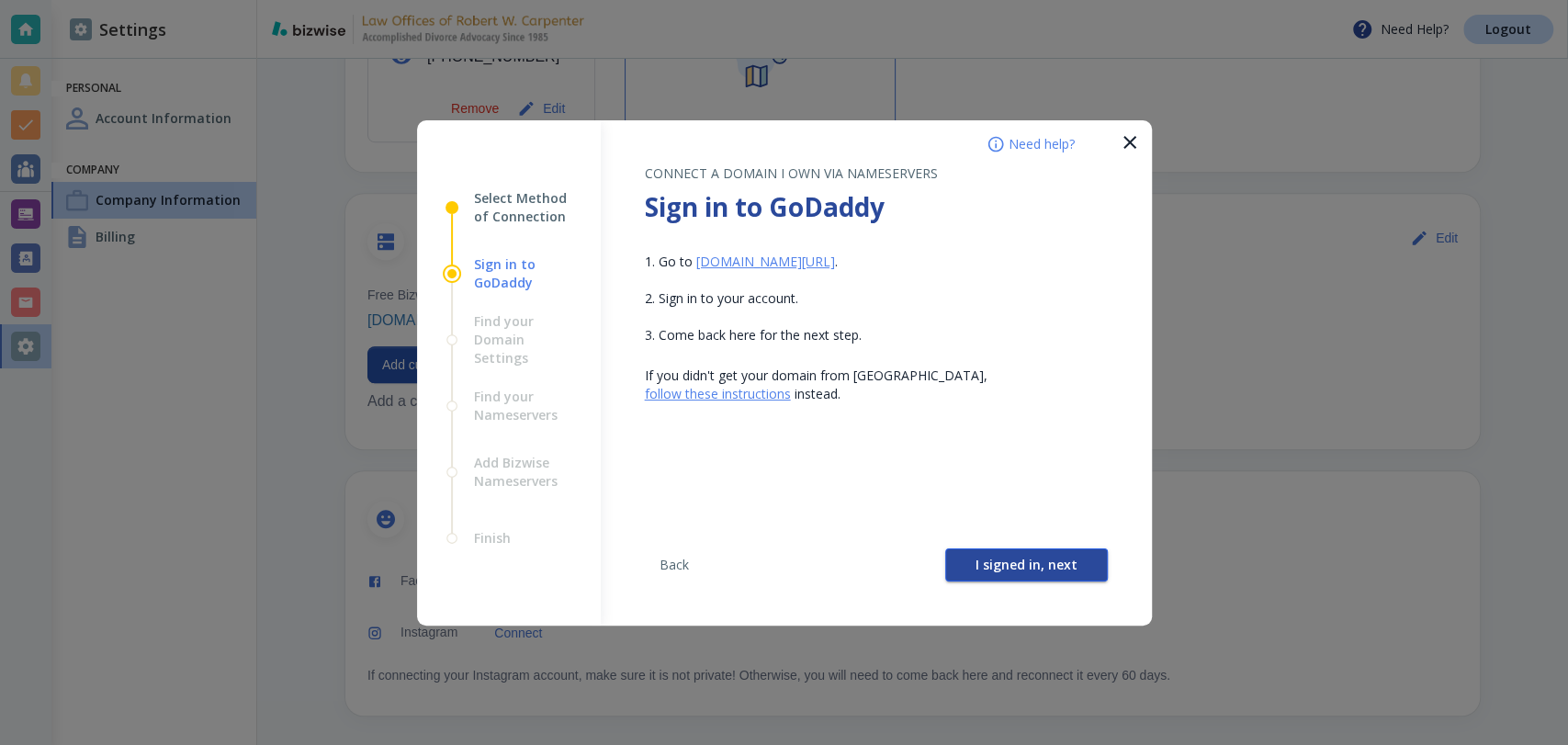 click on "I signed in, next" at bounding box center (1026, 565) 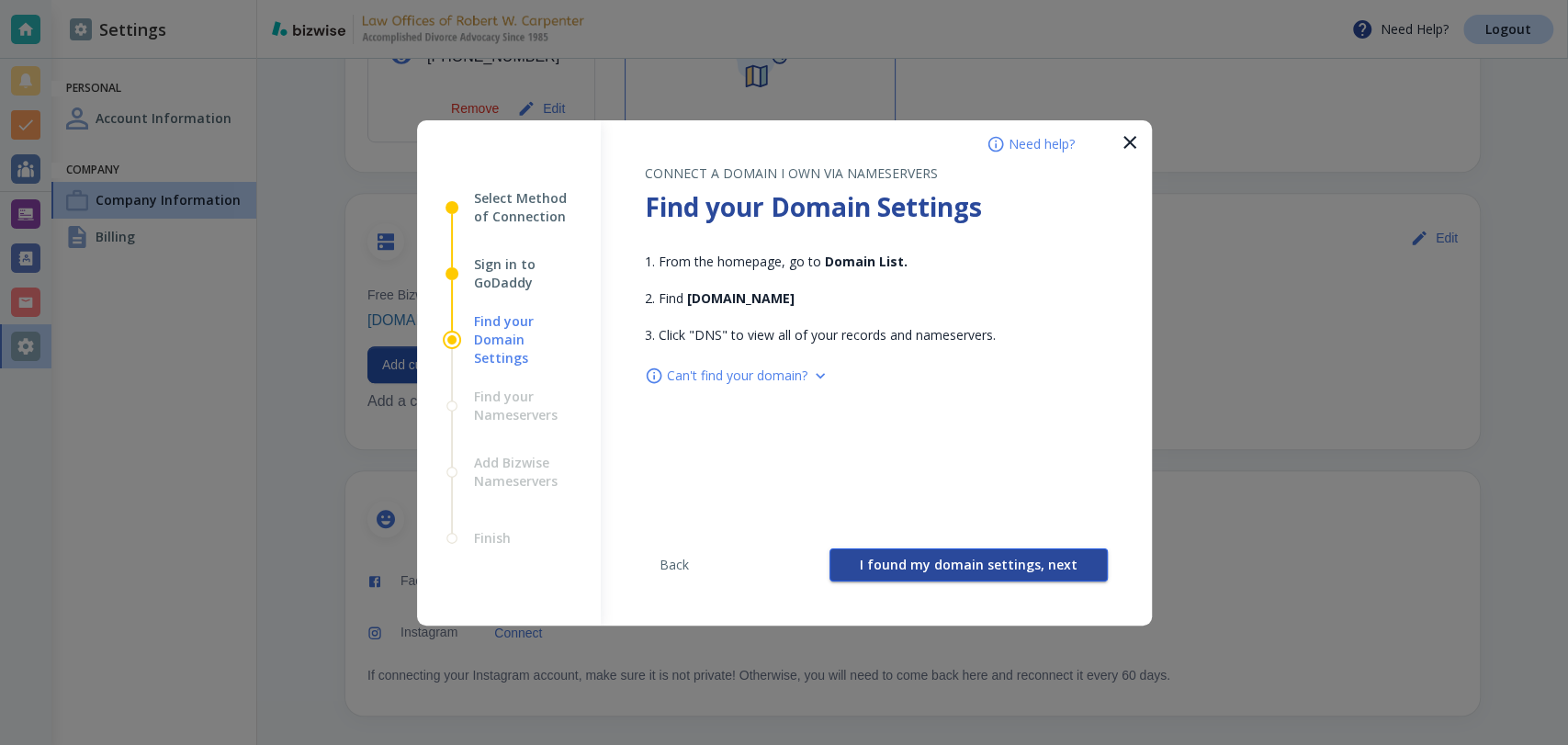 click on "I found my domain settings, next" at bounding box center [968, 565] 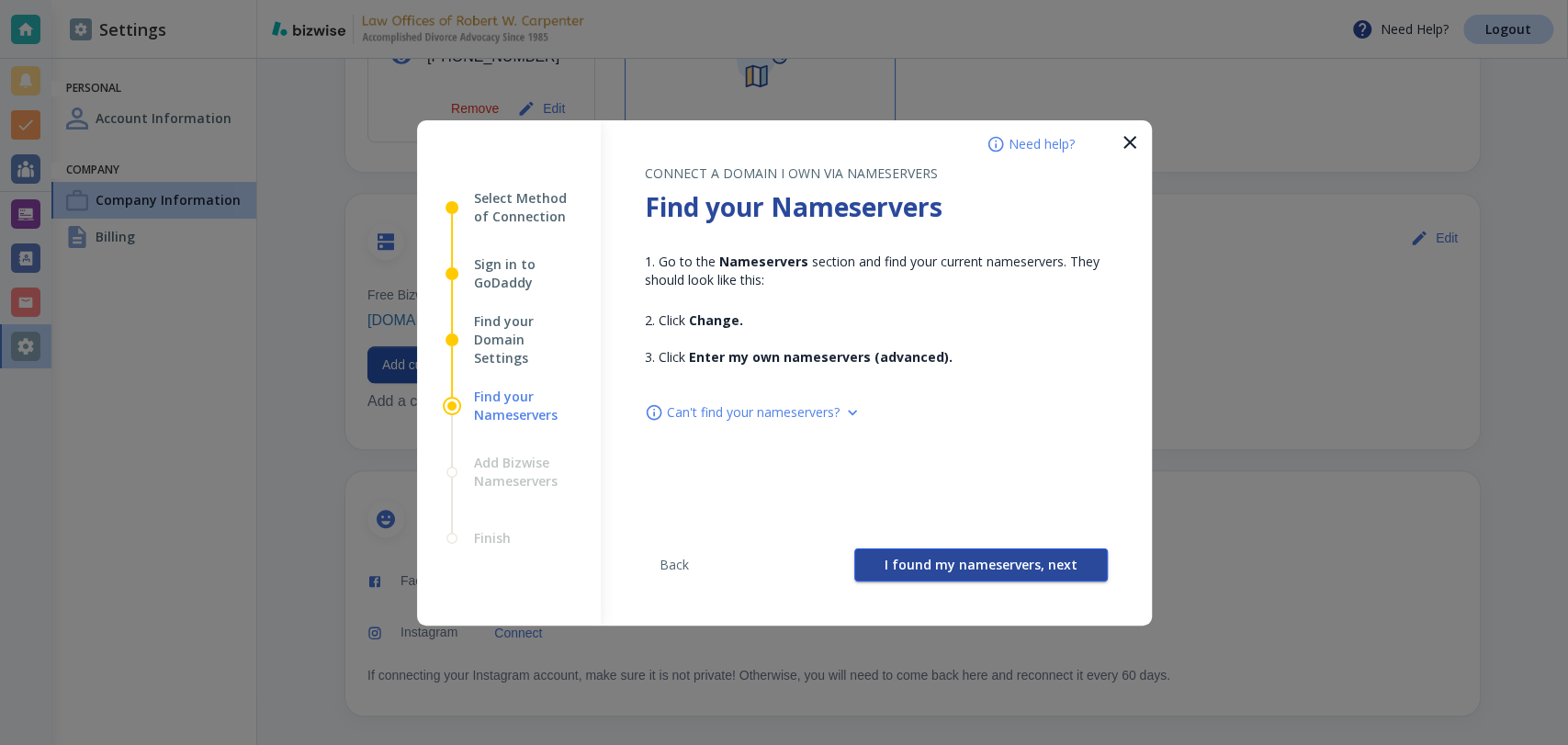 click on "I found my nameservers, next" at bounding box center (981, 565) 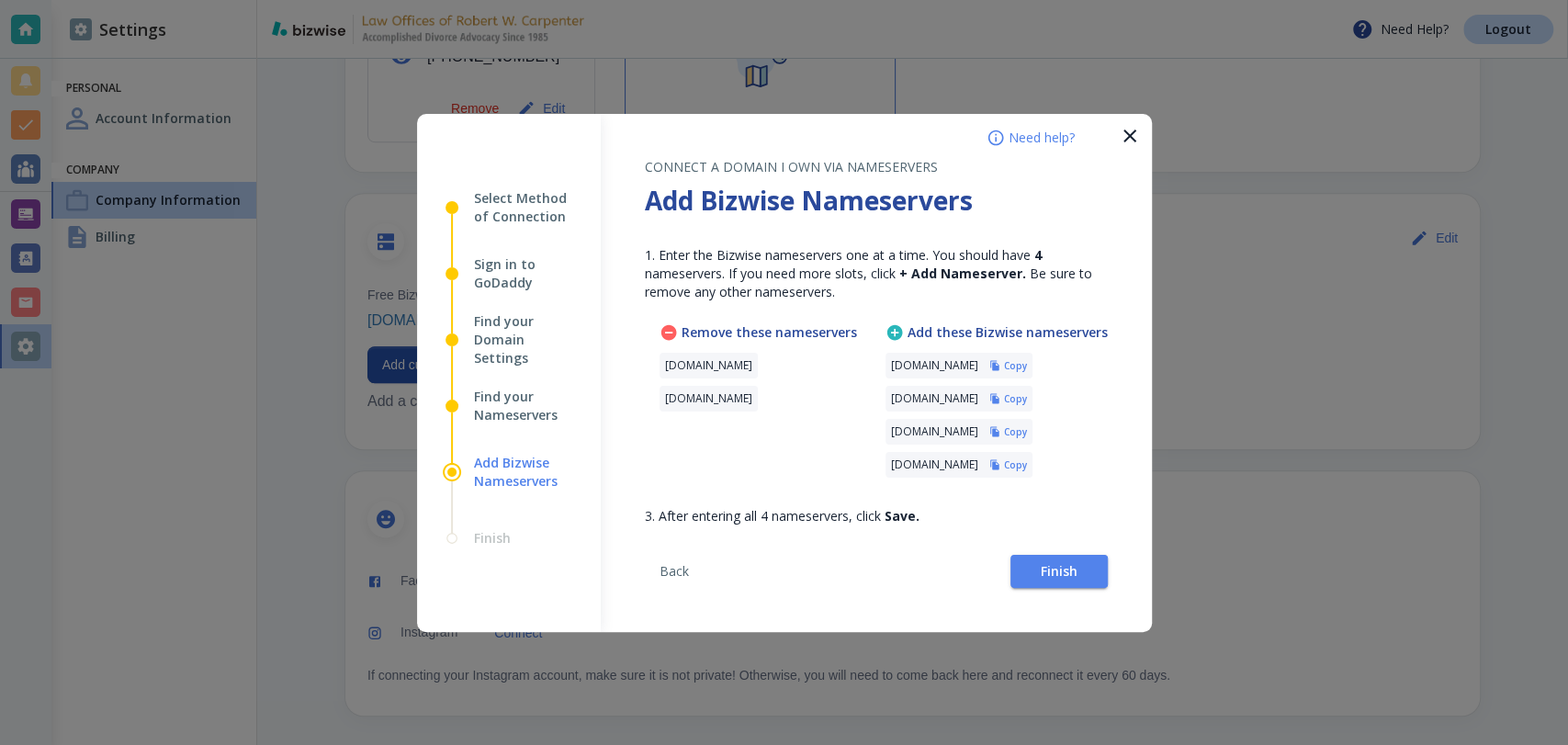 type 